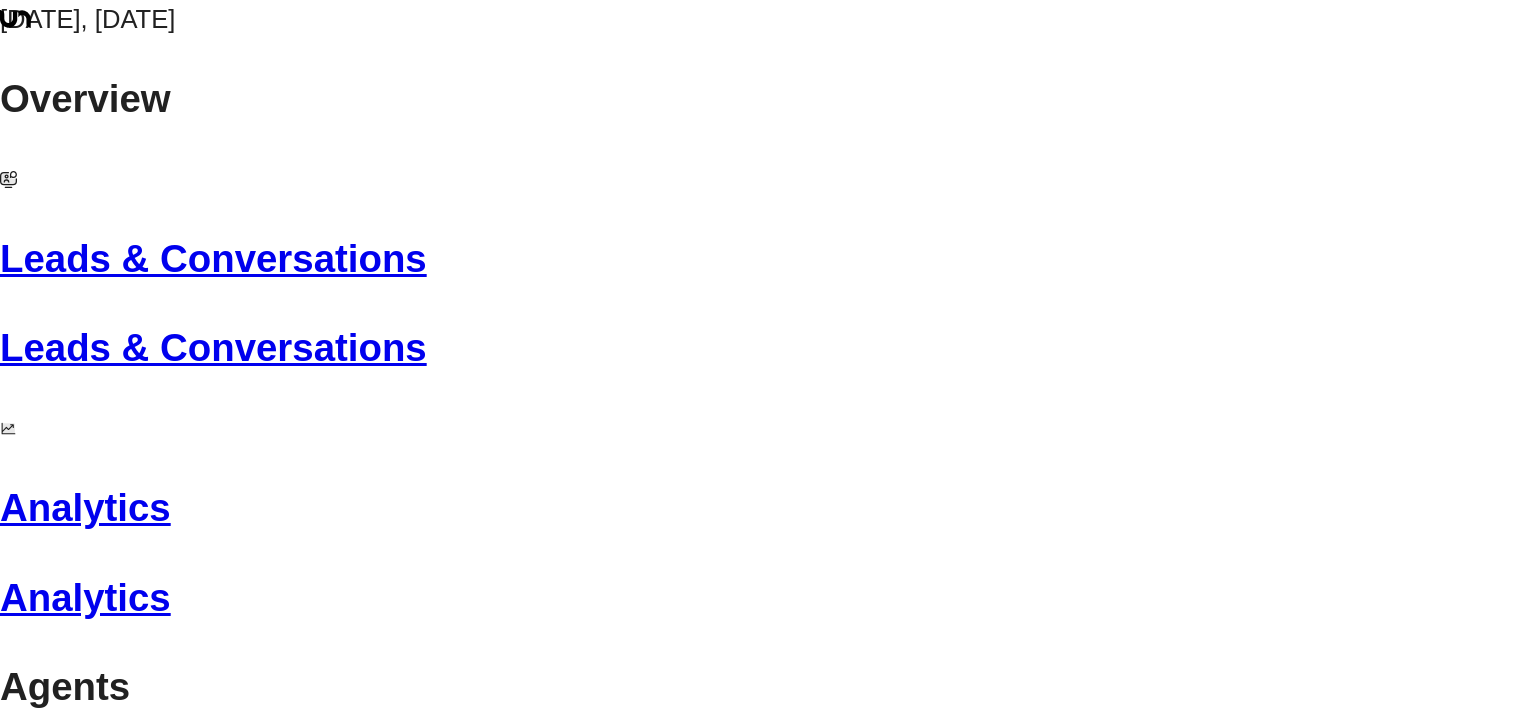scroll, scrollTop: 0, scrollLeft: 0, axis: both 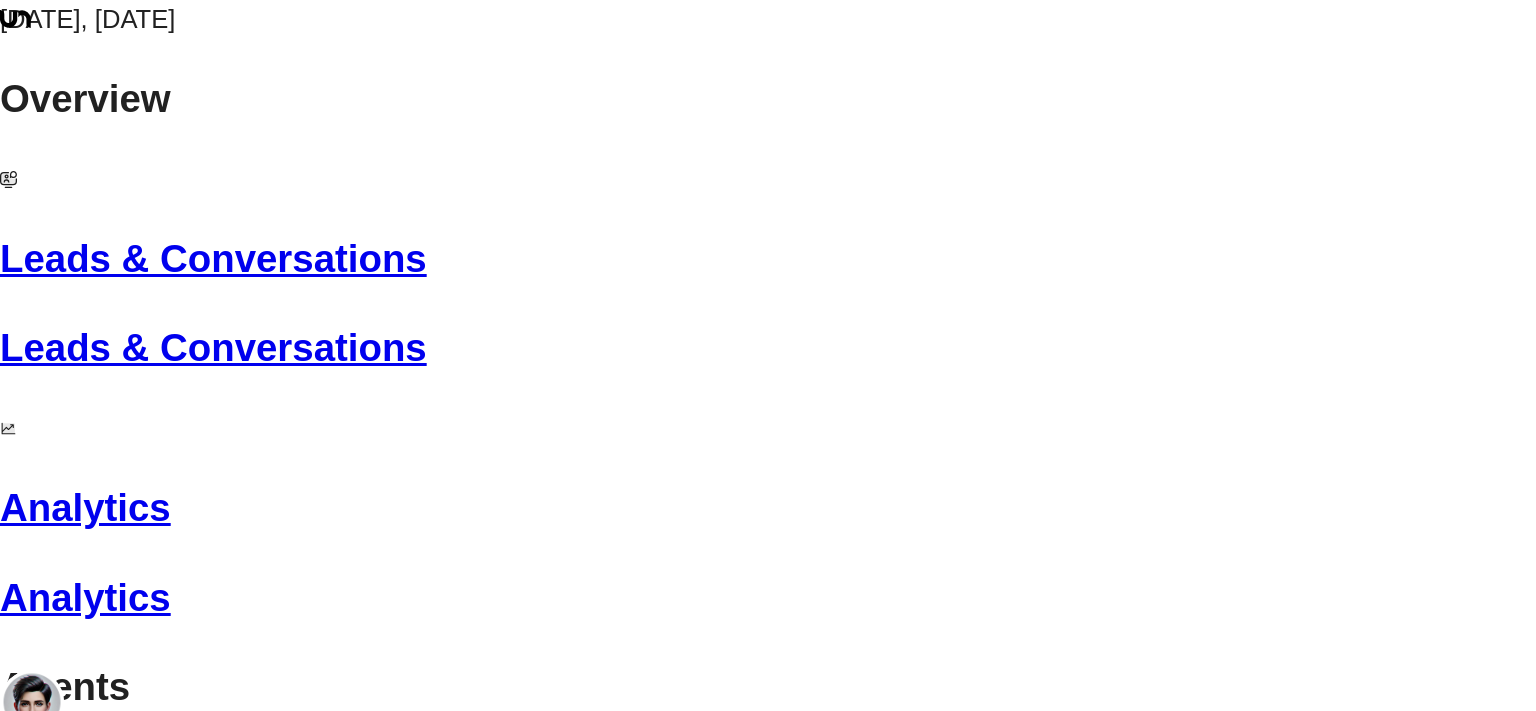 drag, startPoint x: 944, startPoint y: 311, endPoint x: 1110, endPoint y: 419, distance: 198.0404 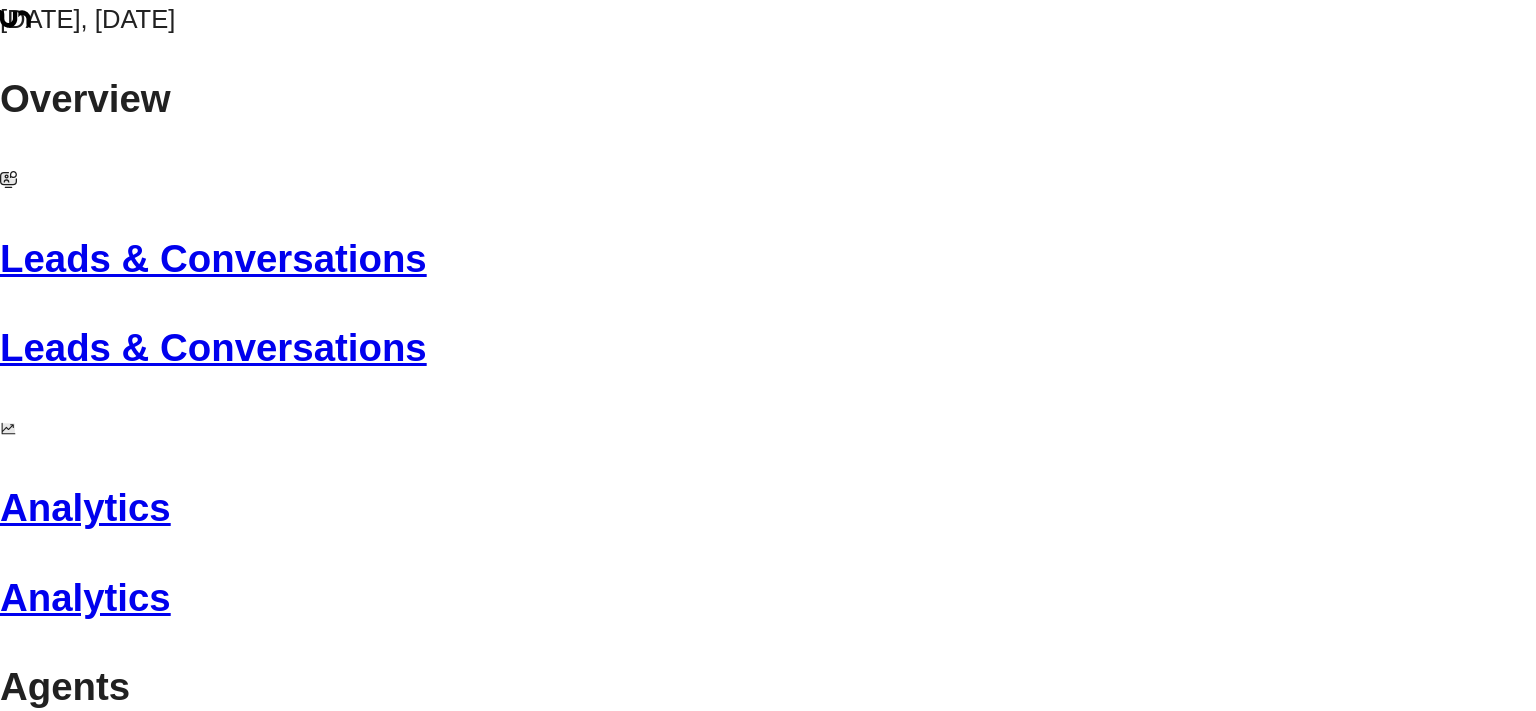 scroll, scrollTop: 4796, scrollLeft: 0, axis: vertical 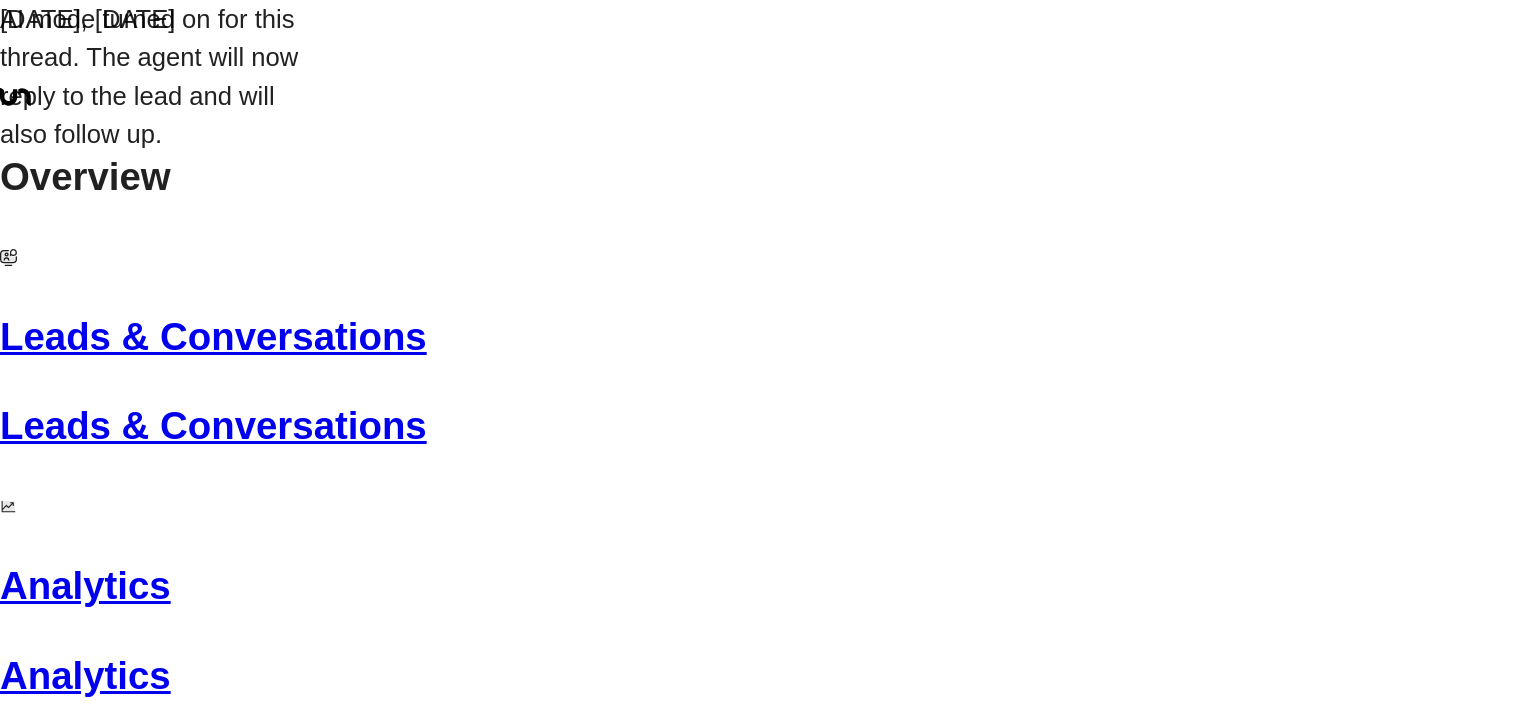 click on "KC [PERSON_NAME] • 02:27 PM • Email Hi [PERSON_NAME], We’ll need a one person desk with access for two; kindly send over options that meet this criteria. Thank you, [PERSON_NAME] Associate Real Estate Broker Investment Sales & Retail Leasing Specialist Voro Real Estate [STREET_ADDRESS][US_STATE] m: 516.458.1121 e: [EMAIL_ADDRESS][DOMAIN_NAME] Keep up with me on Instagram Connect with me on LinkedIn IMPORTANT NOTICE + 1 J J S L" at bounding box center (455, 5323) 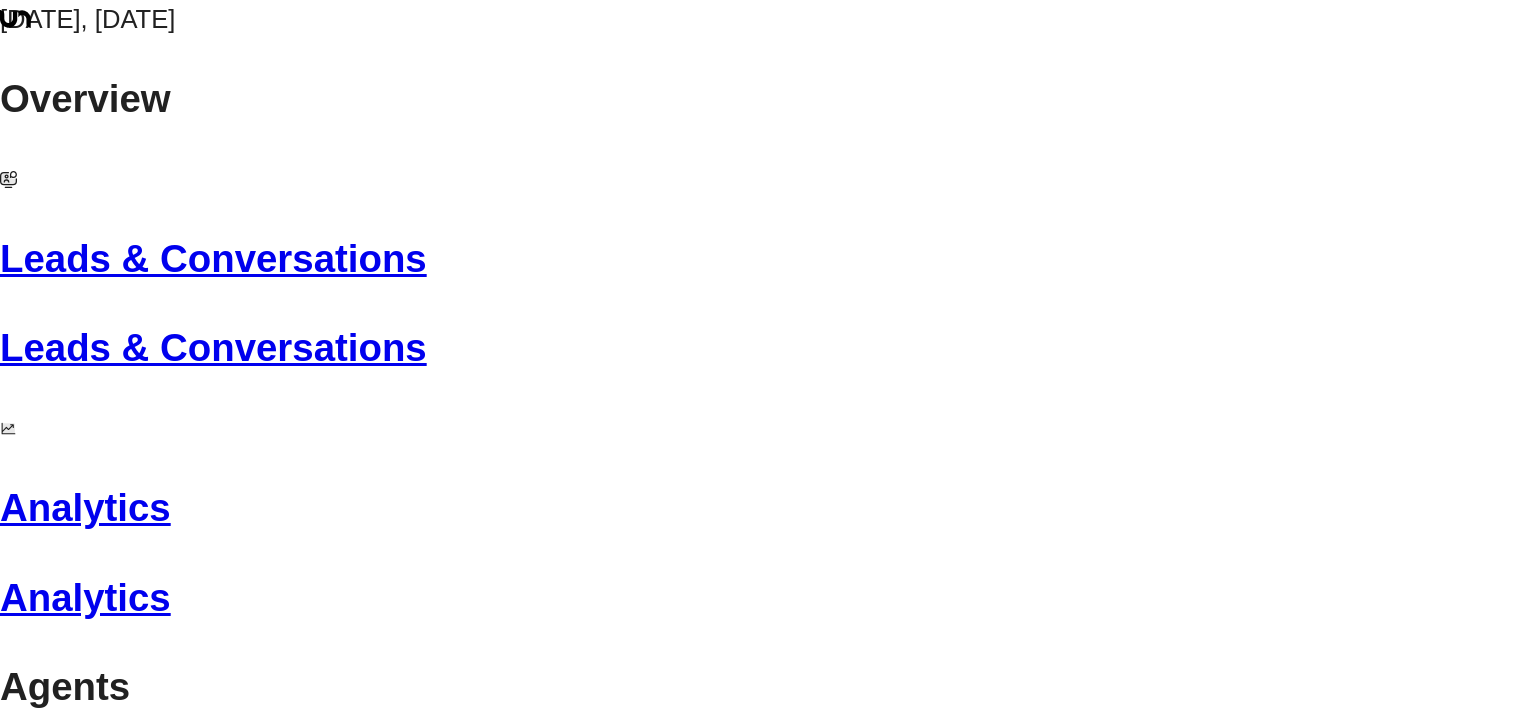 click on "We’ll need a one person desk with access for two; kindly send over options that meet this criteria." at bounding box center [455, 4298] 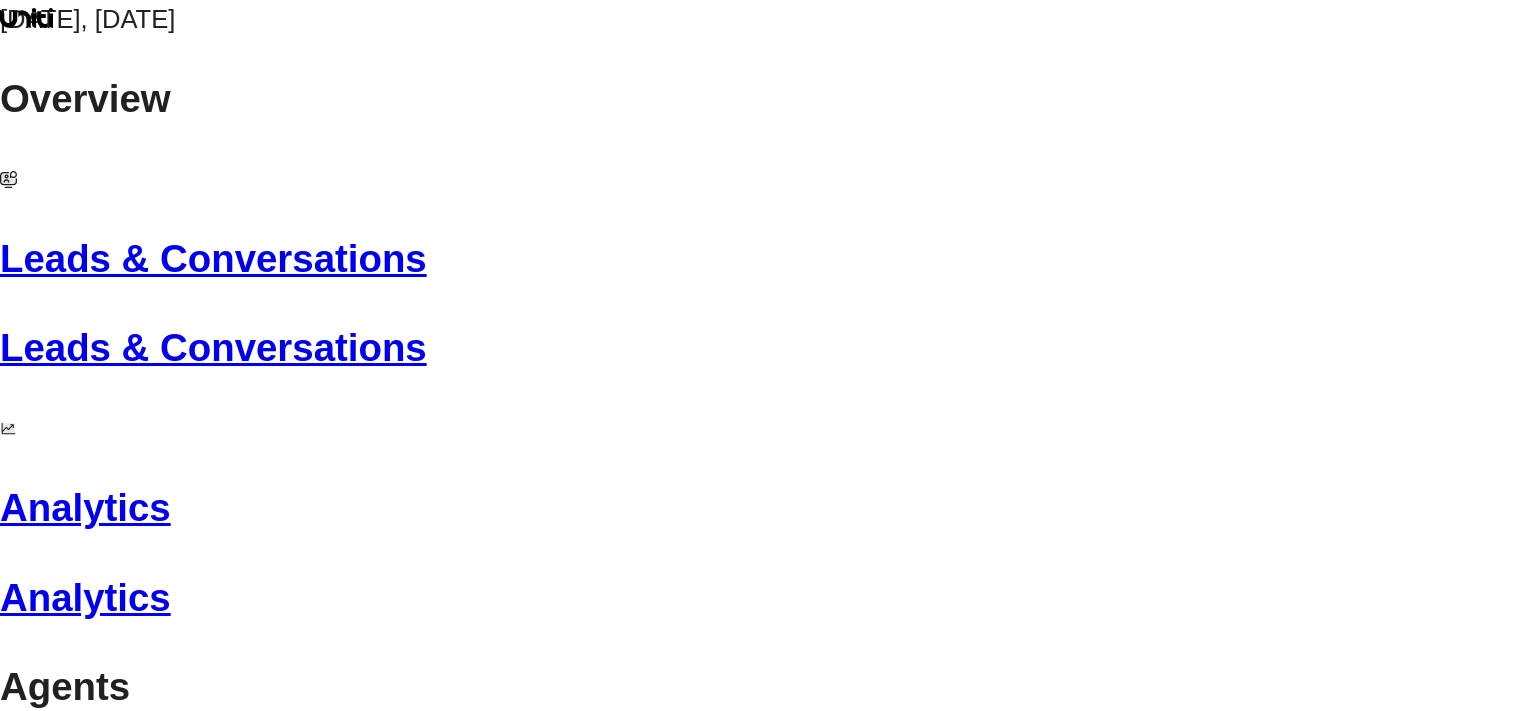 click 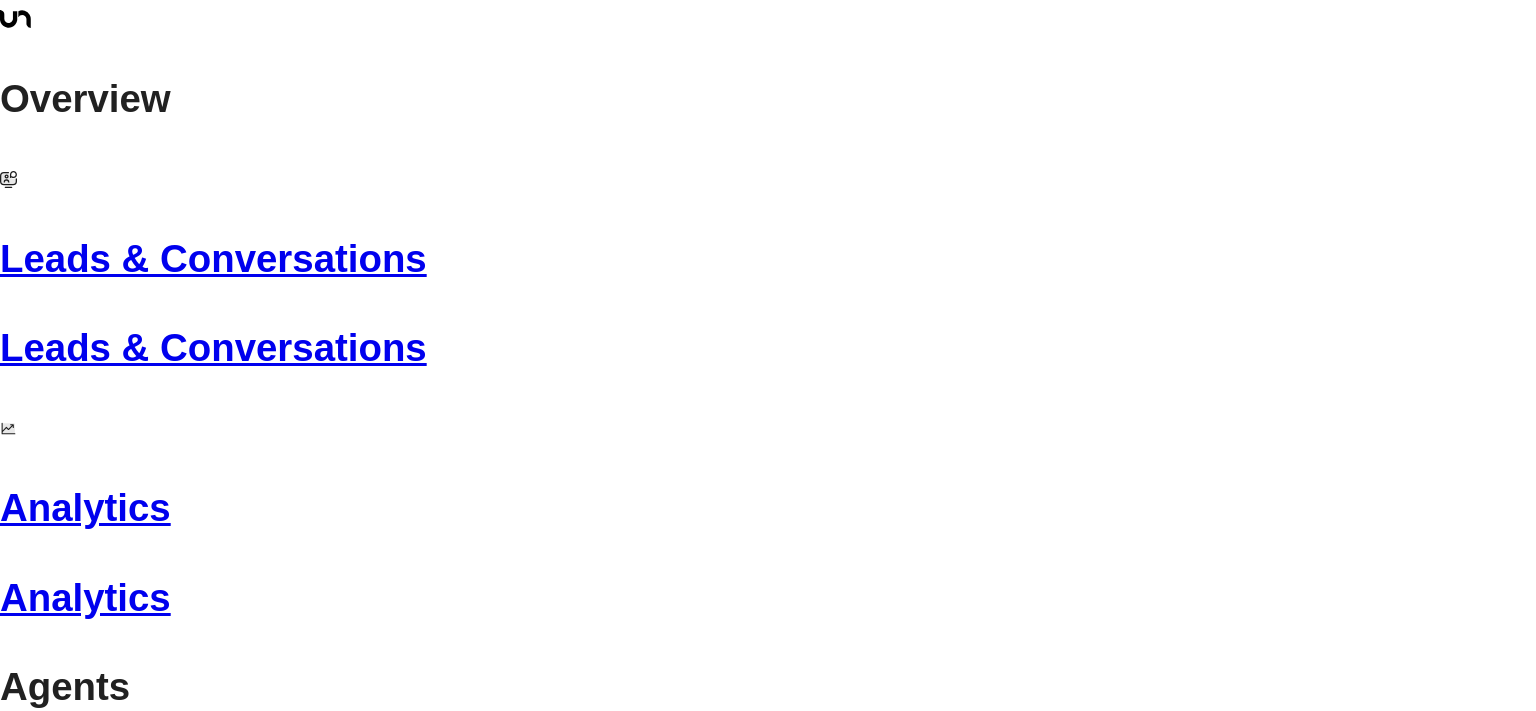 click on "Lead Name" at bounding box center [161, 2741] 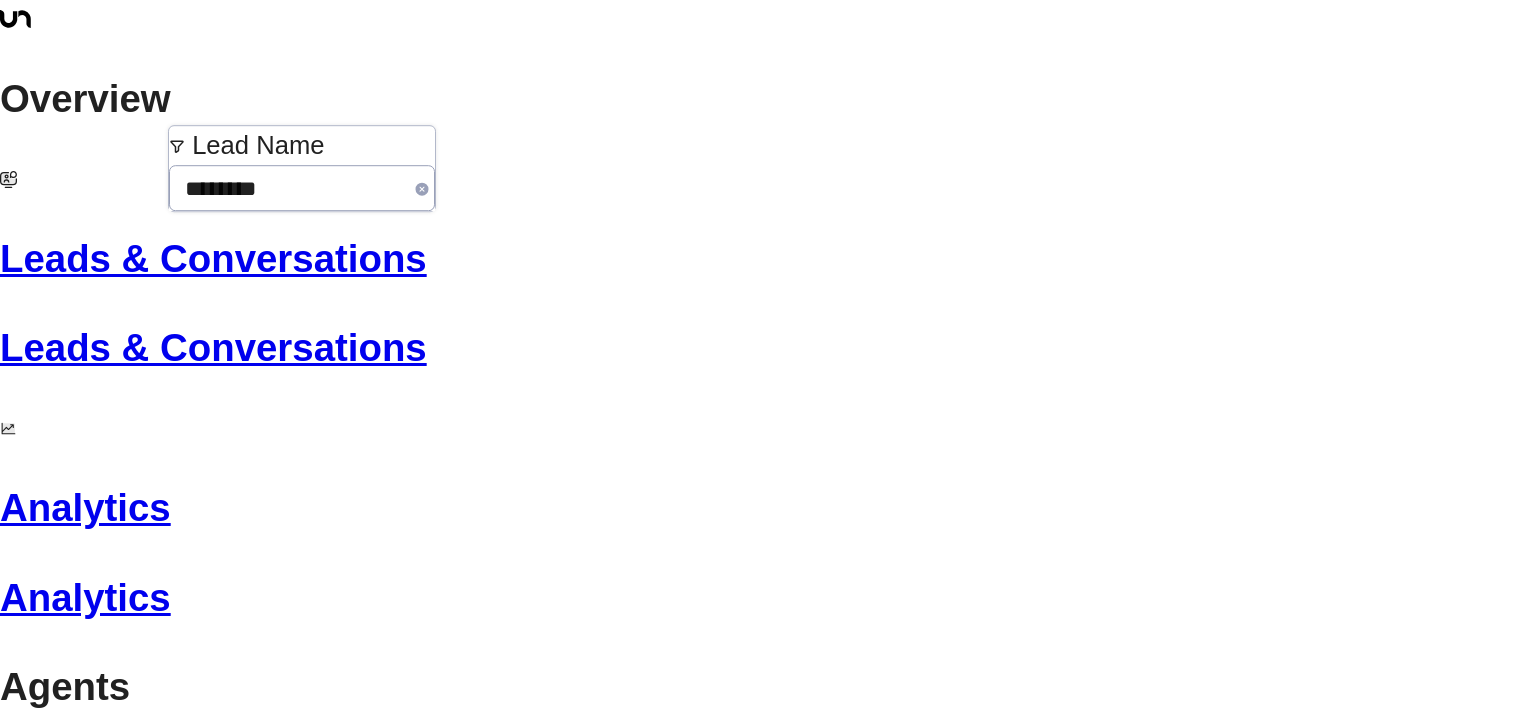 click 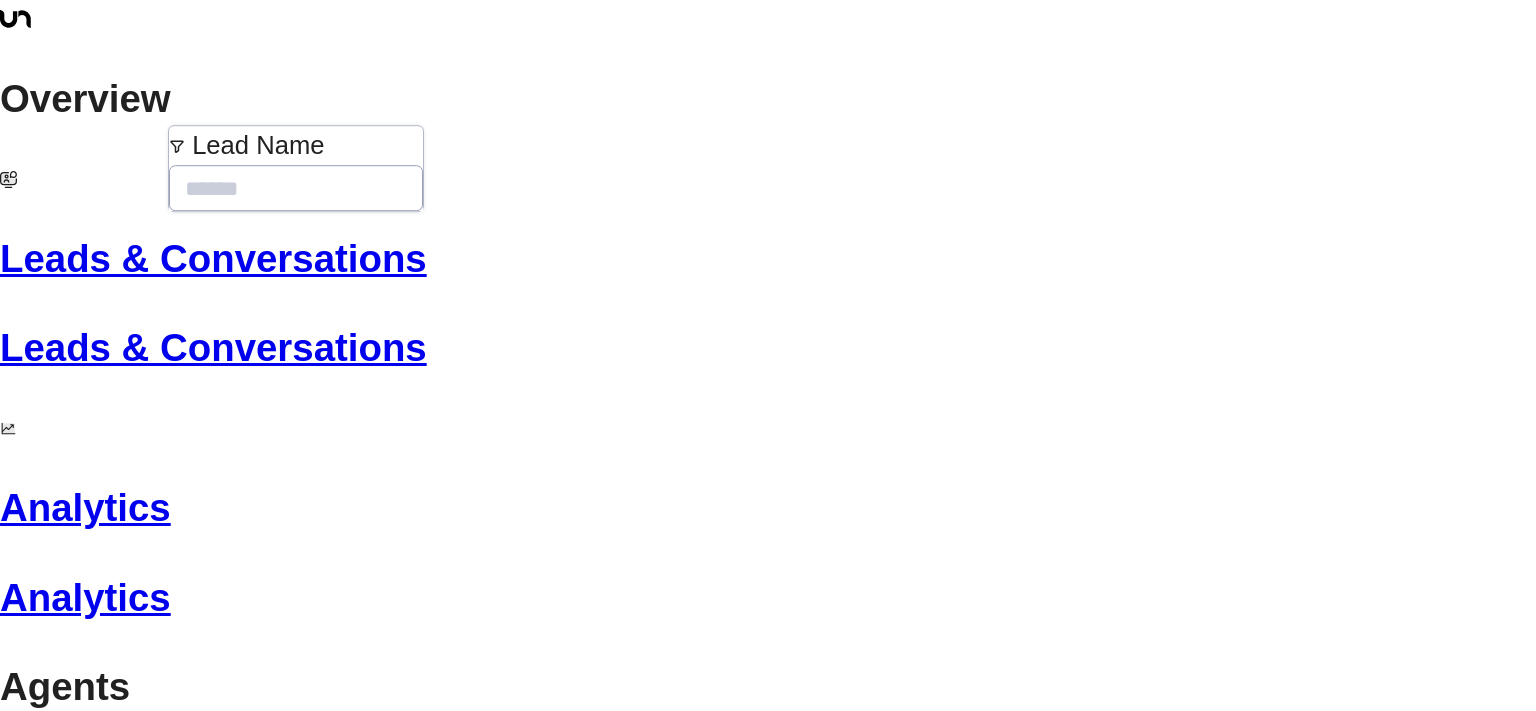 click on "Lead Name Lead Email Last Interacted Status Company Name Product # of people AI mode Trigger Phone Region Location [GEOGRAPHIC_DATA][PERSON_NAME] 5 [EMAIL_ADDRESS][DOMAIN_NAME] [DATE] 02:27 PM • Off Platform Voro Private Office 1-2 [EMAIL_ADDRESS][DOMAIN_NAME] [PHONE_NUMBER] [US_STATE][GEOGRAPHIC_DATA] + 1" at bounding box center [768, 2889] 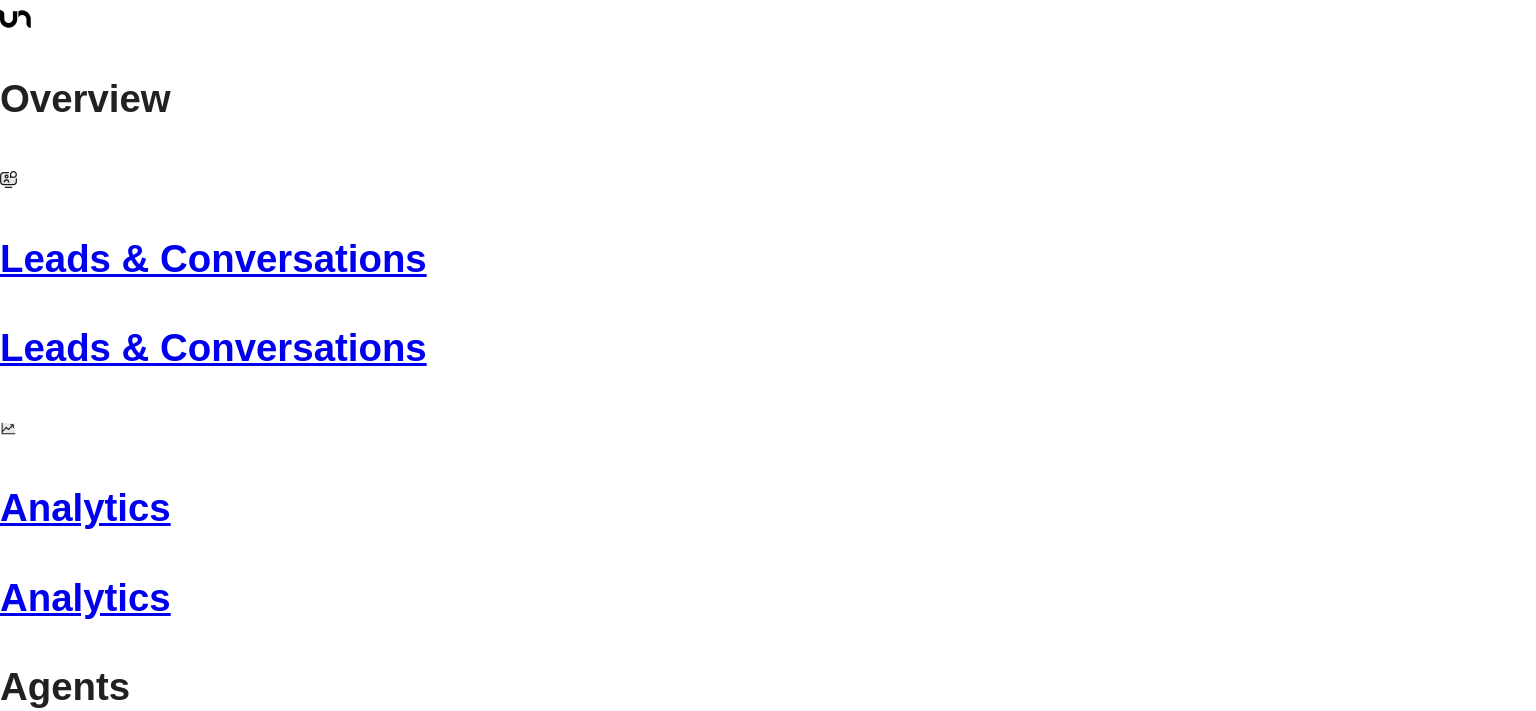 click on "Last Interacted" at bounding box center [681, 2642] 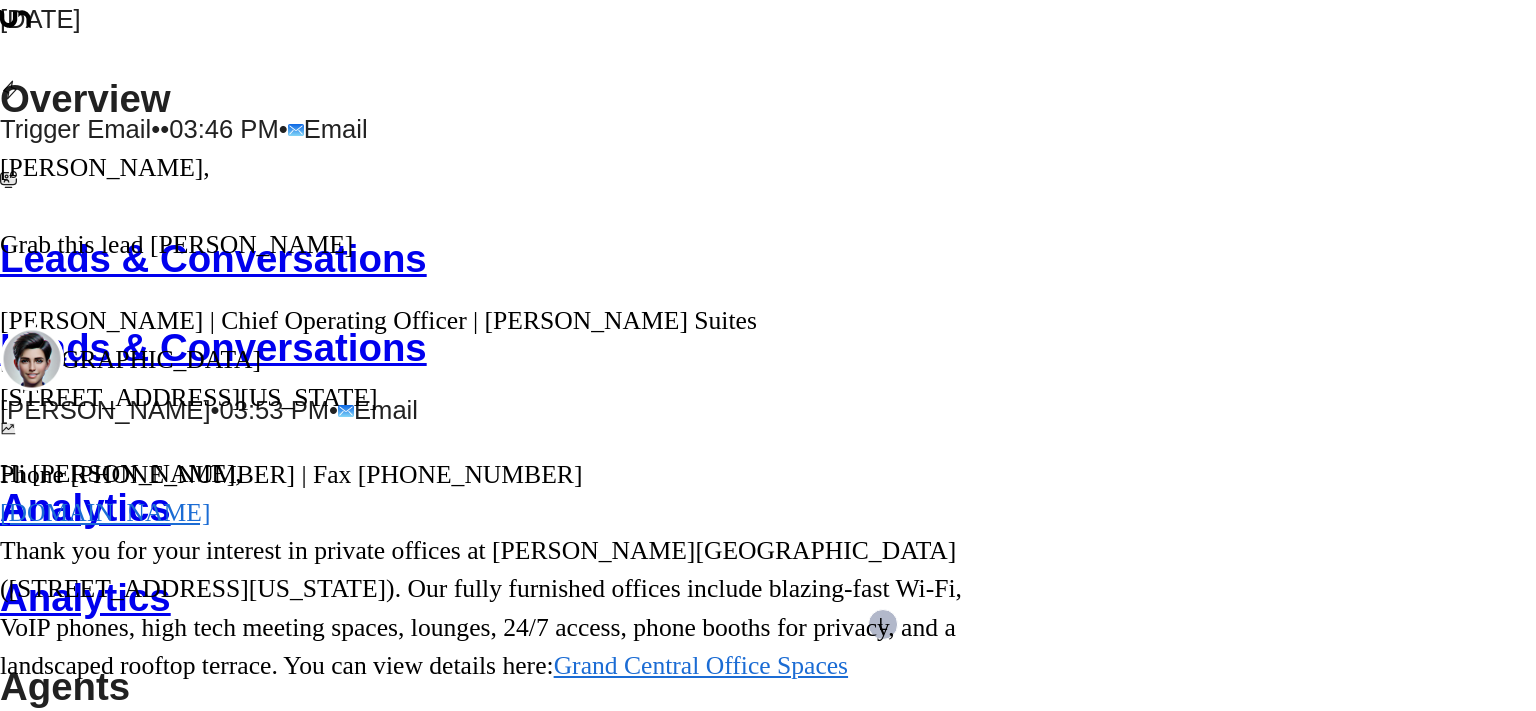scroll, scrollTop: 531, scrollLeft: 0, axis: vertical 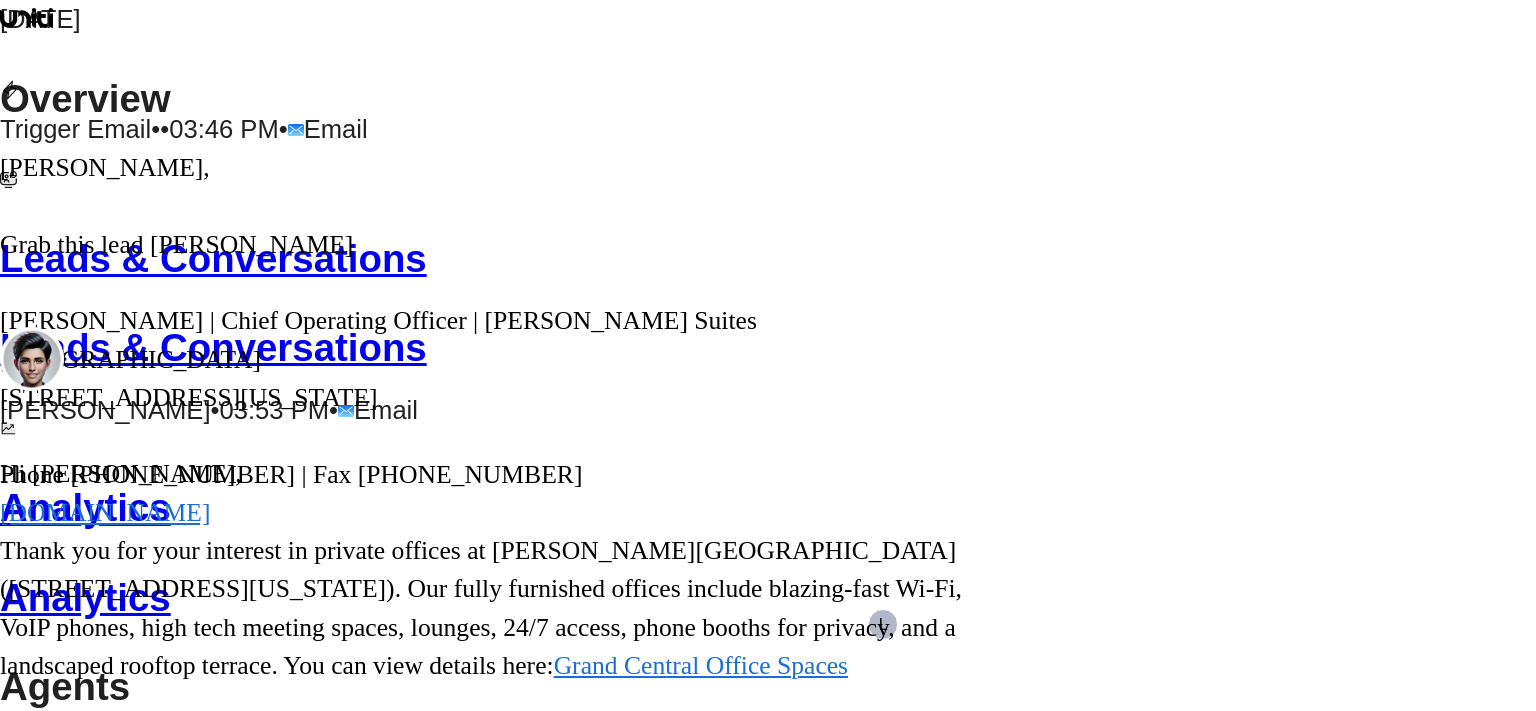 click 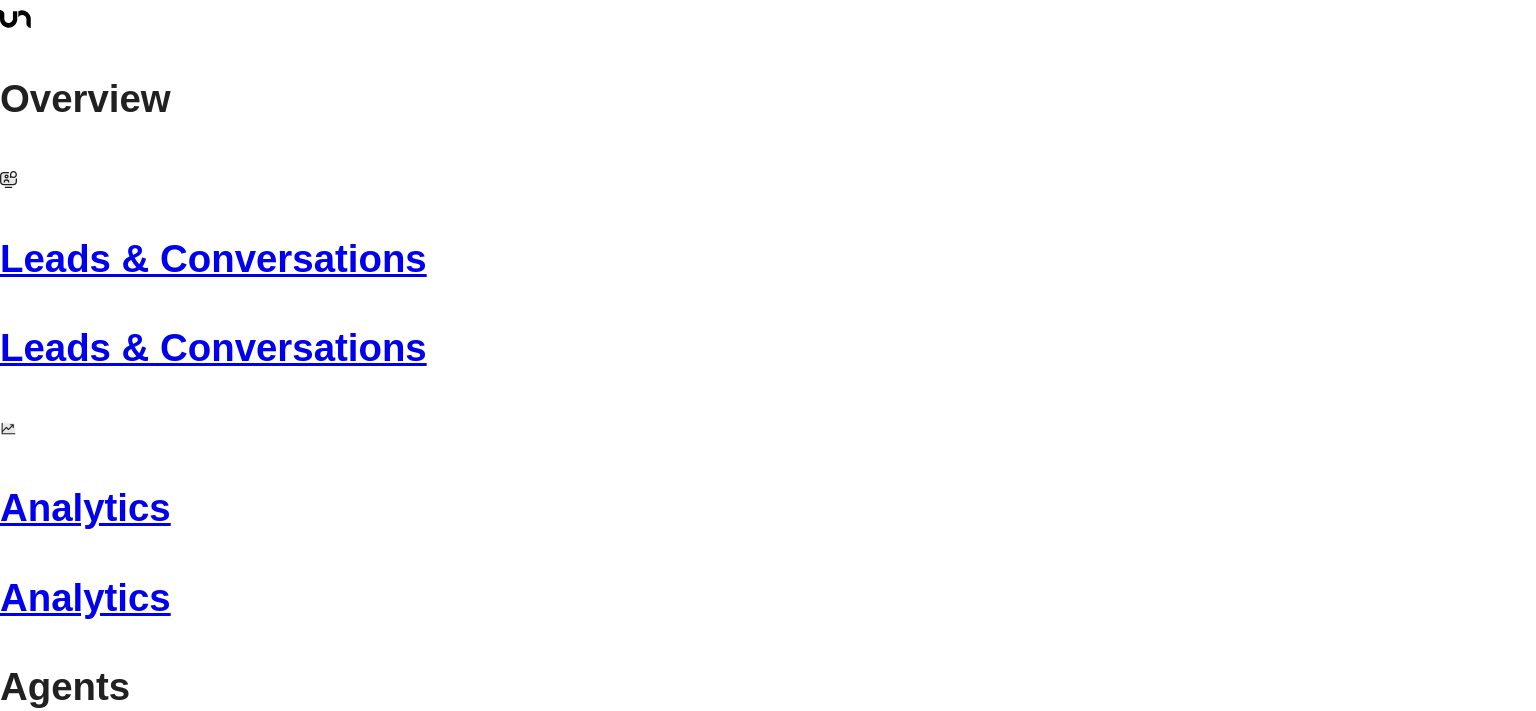 click on "[PERSON_NAME]" at bounding box center (175, 3052) 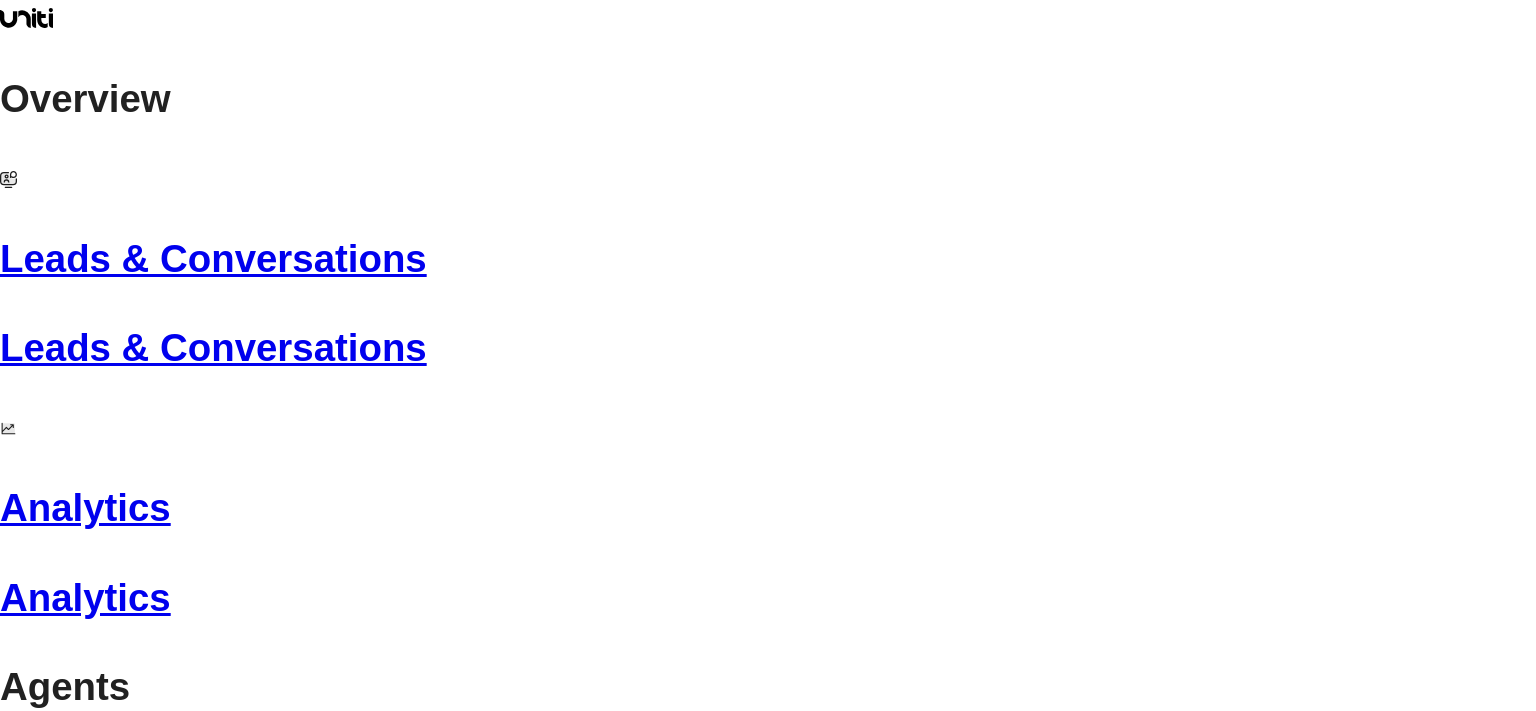 click on "Leads & Conversations" at bounding box center (768, 259) 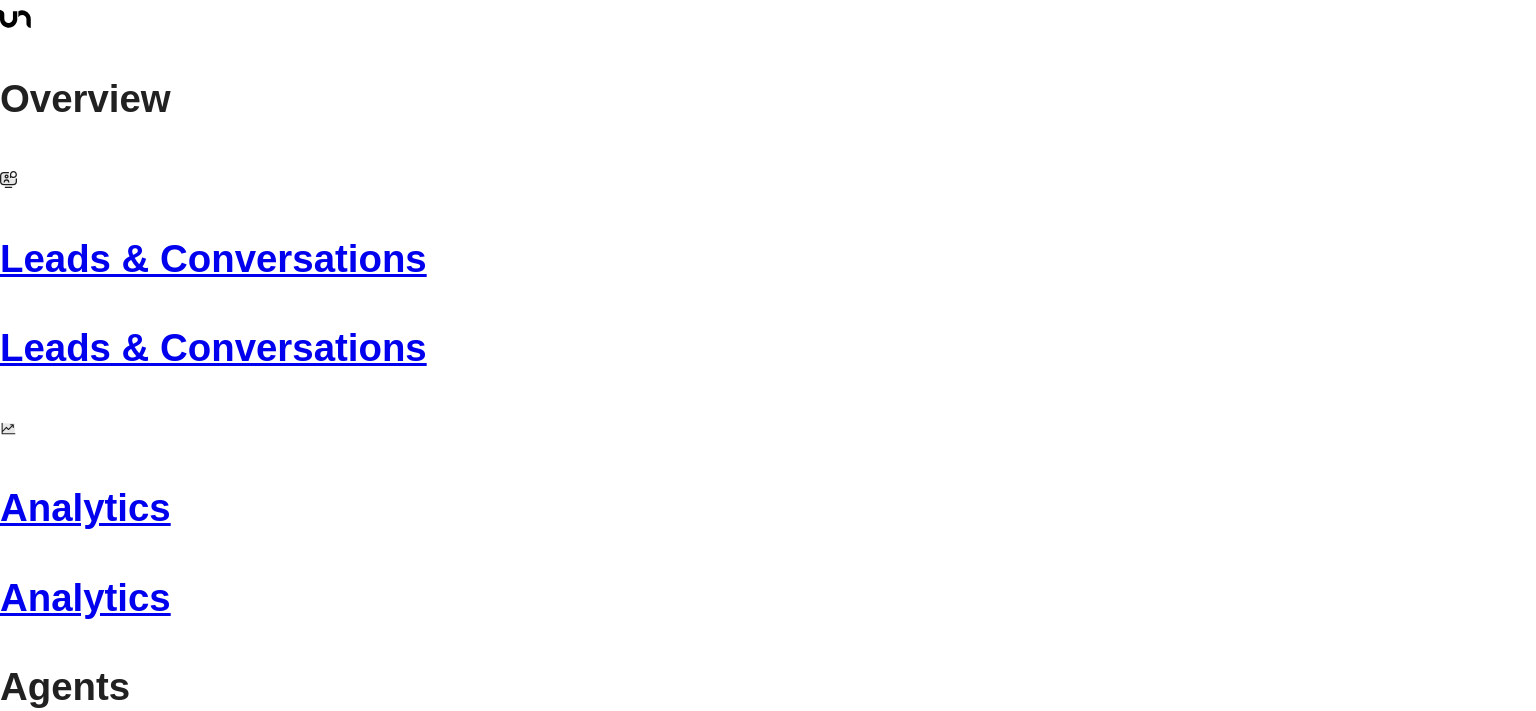 scroll, scrollTop: 190, scrollLeft: 0, axis: vertical 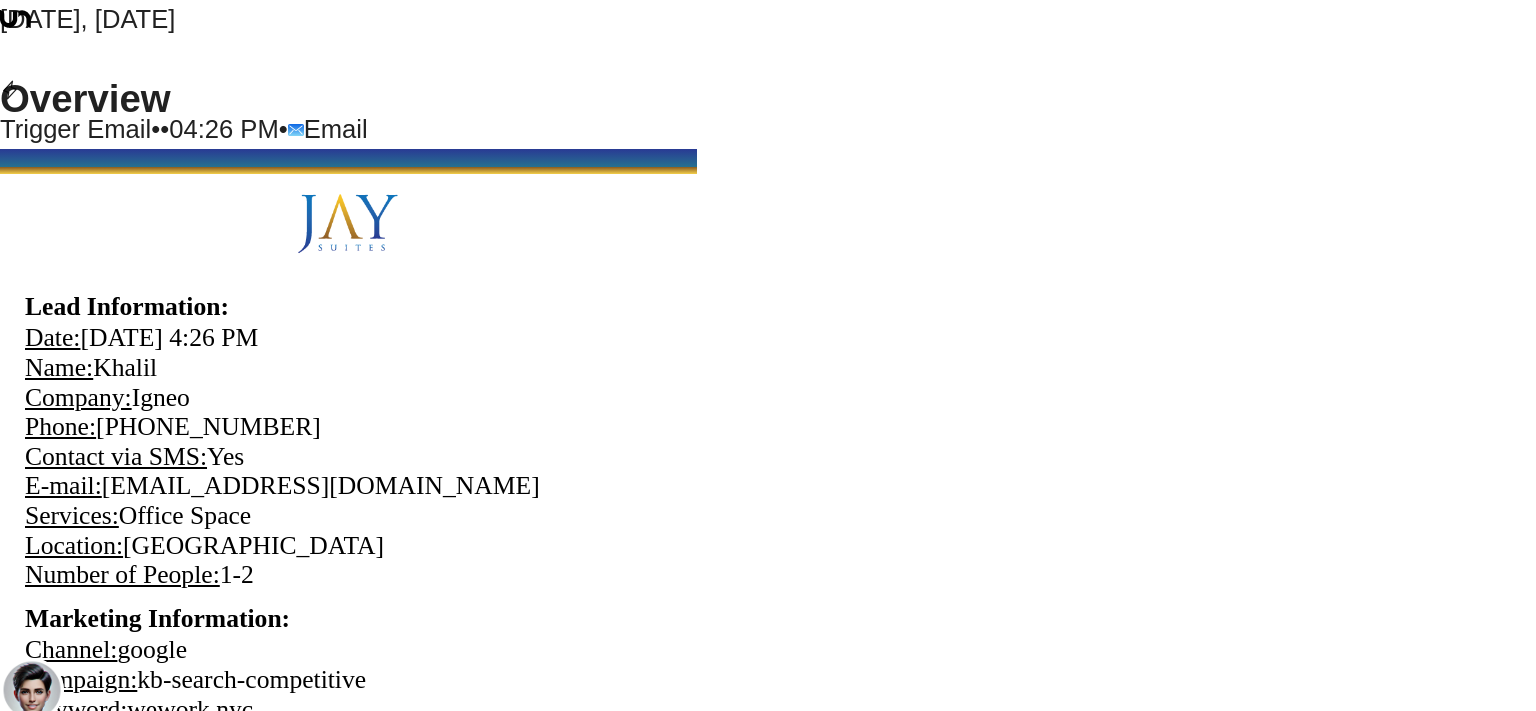 drag, startPoint x: 794, startPoint y: 390, endPoint x: 597, endPoint y: 393, distance: 197.02284 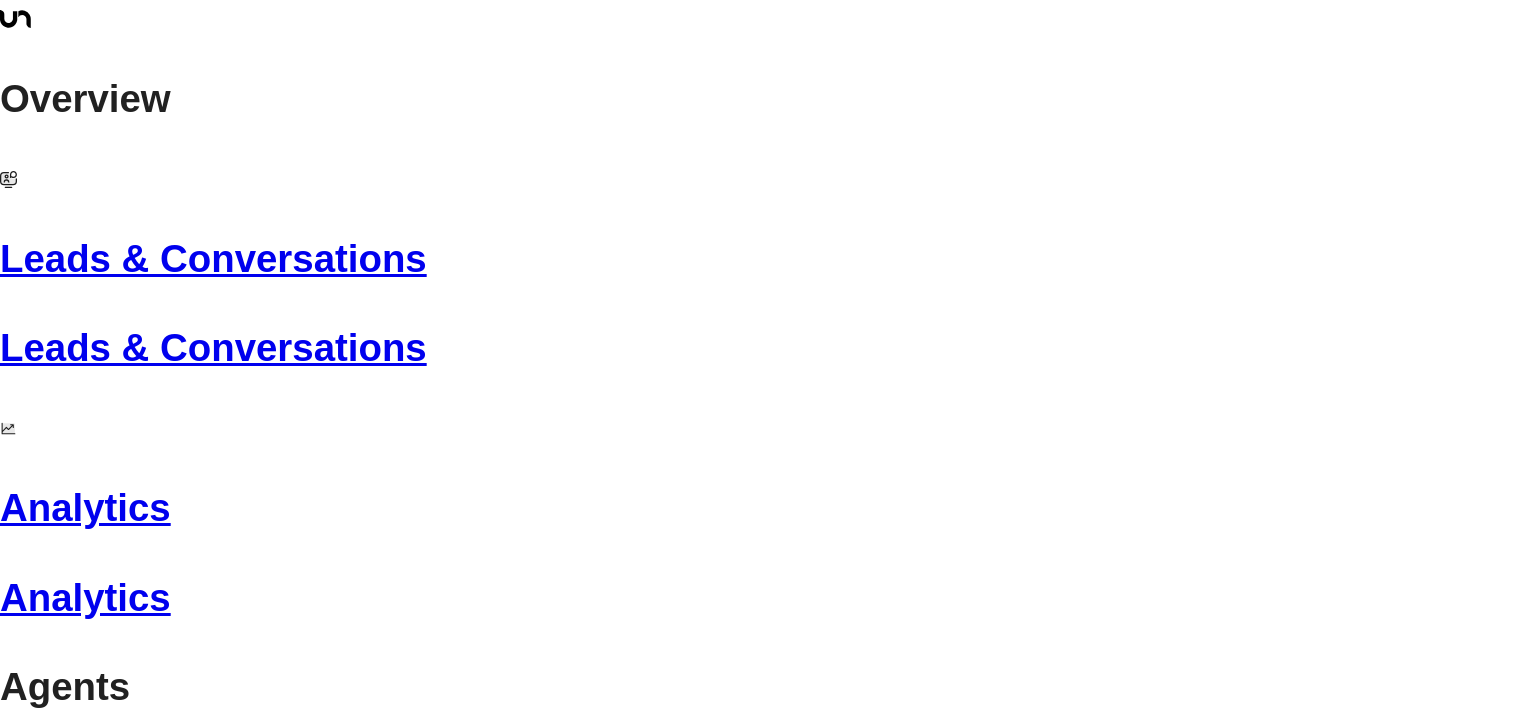 scroll, scrollTop: 190, scrollLeft: 0, axis: vertical 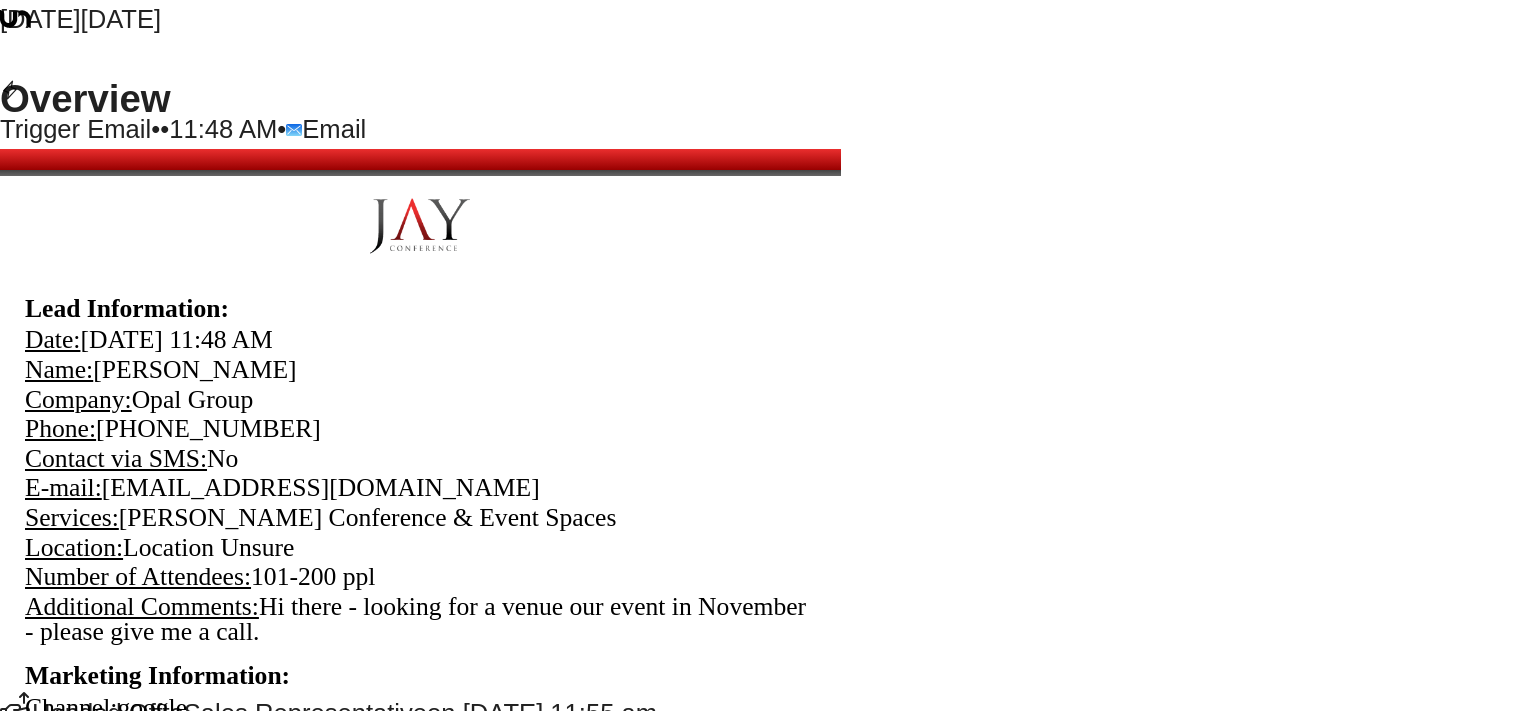 click on "Company:  Opal Group" at bounding box center (420, 400) 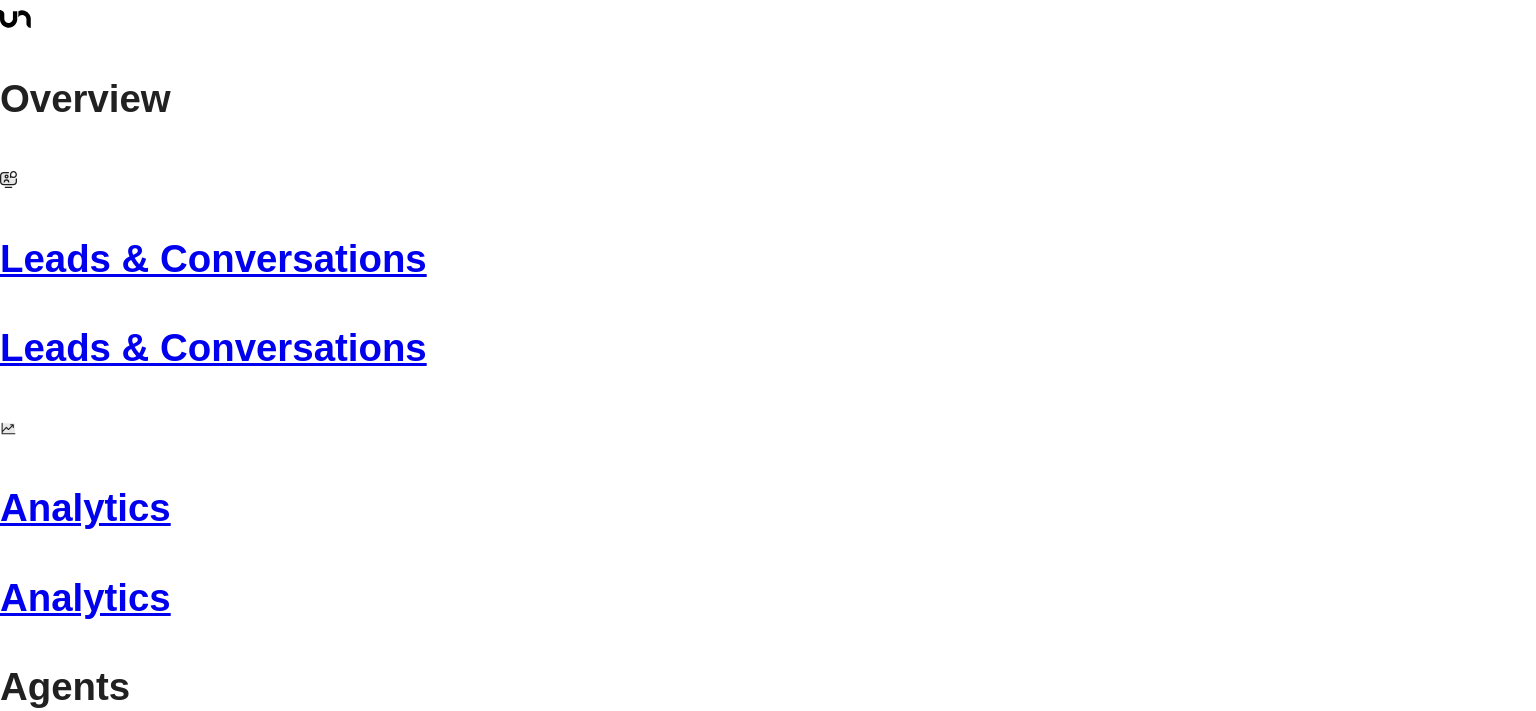 click on "[PERSON_NAME]" at bounding box center [175, 2757] 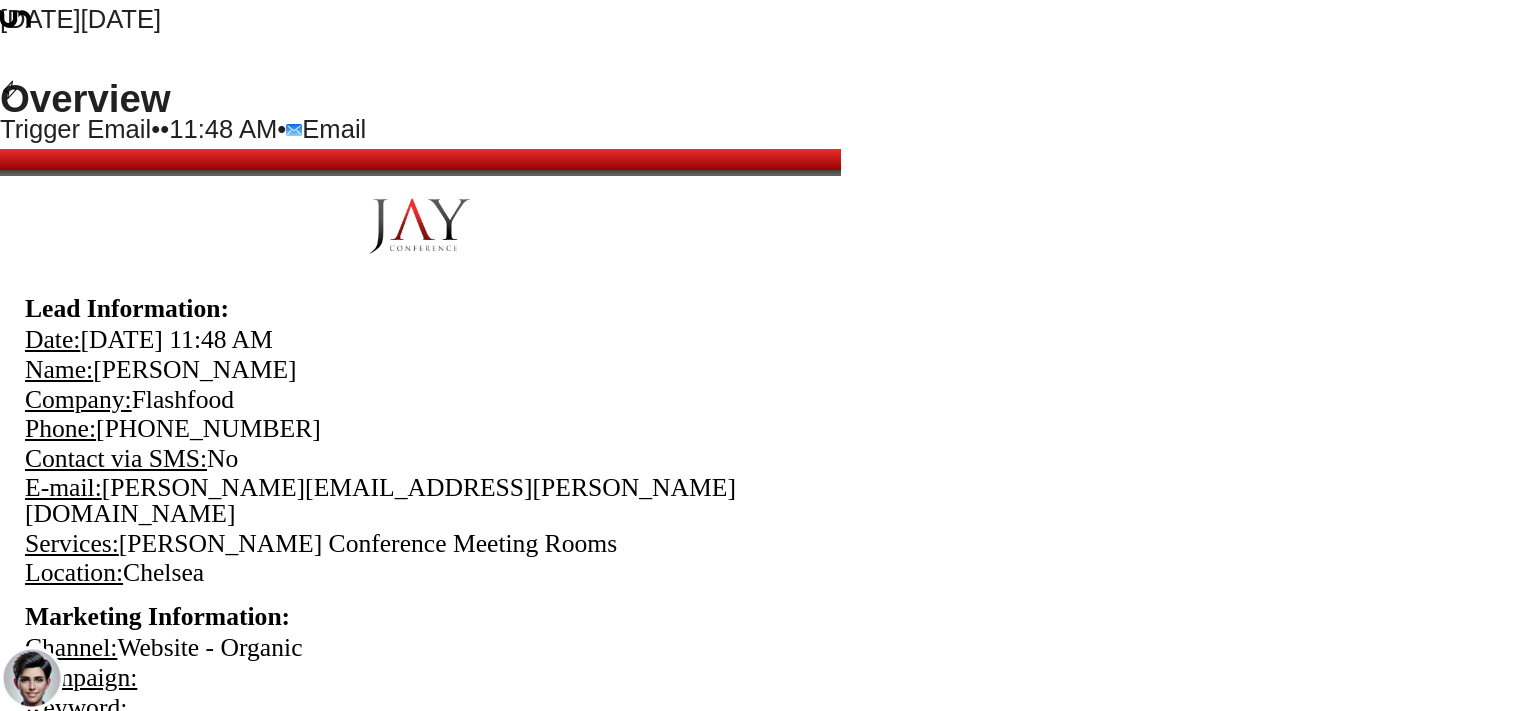 scroll, scrollTop: 1158, scrollLeft: 0, axis: vertical 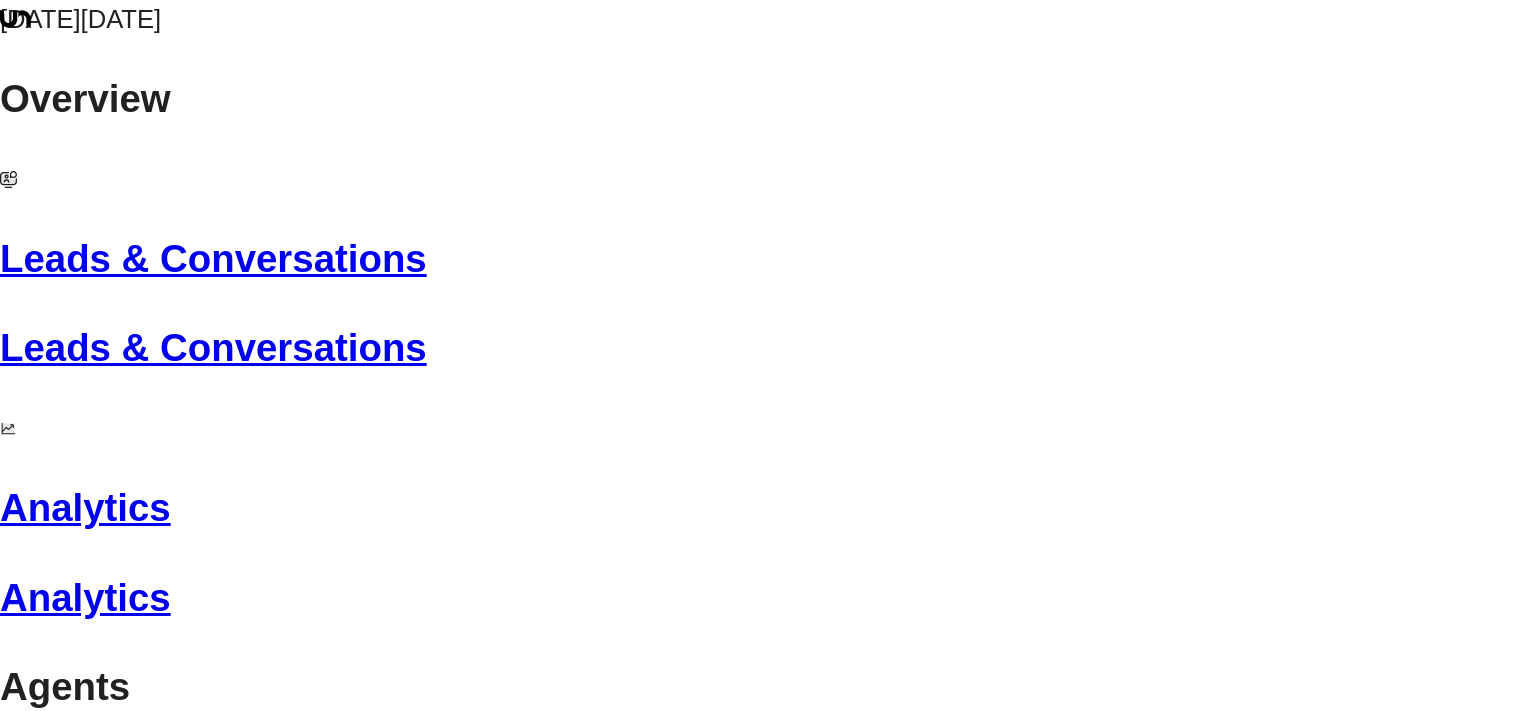 click 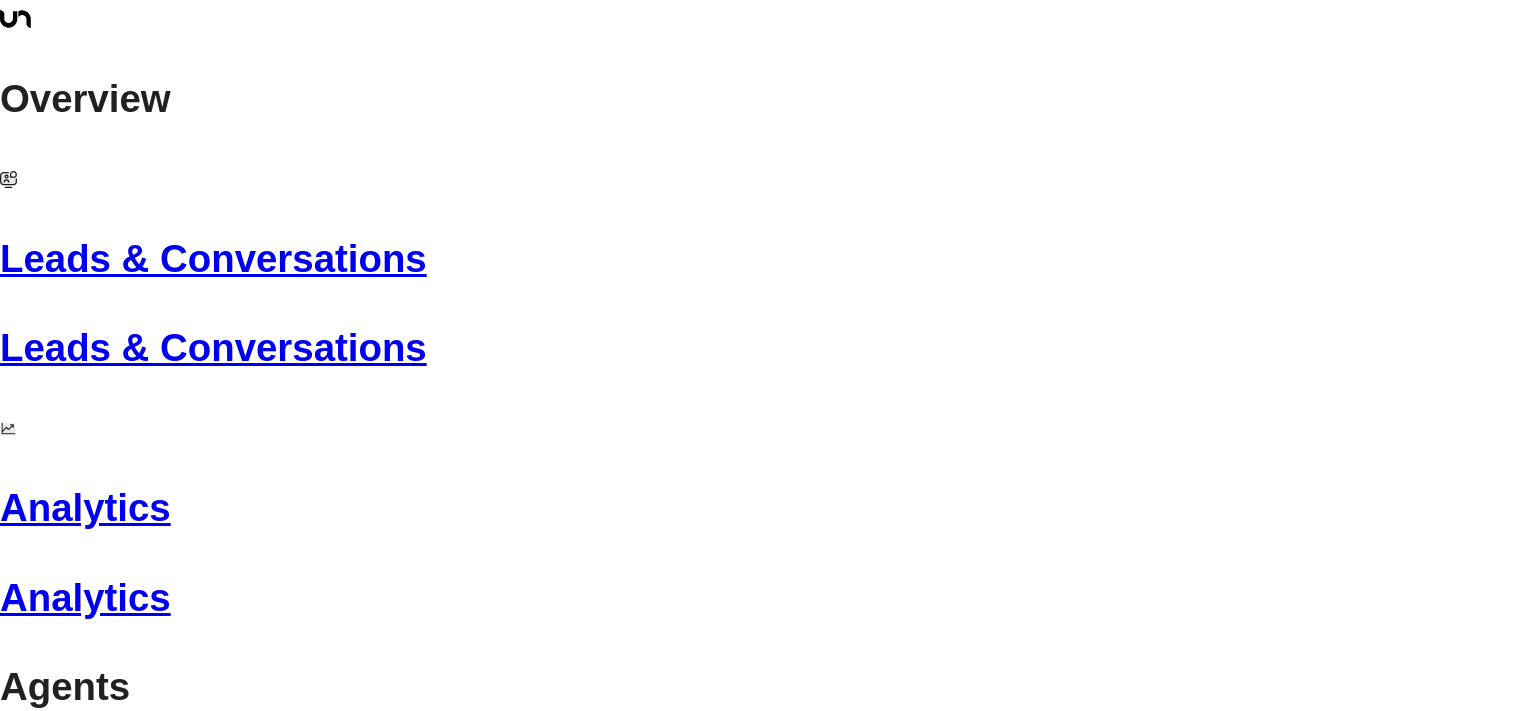 click on "1 … 6 7 8 9 10" at bounding box center (802, 3027) 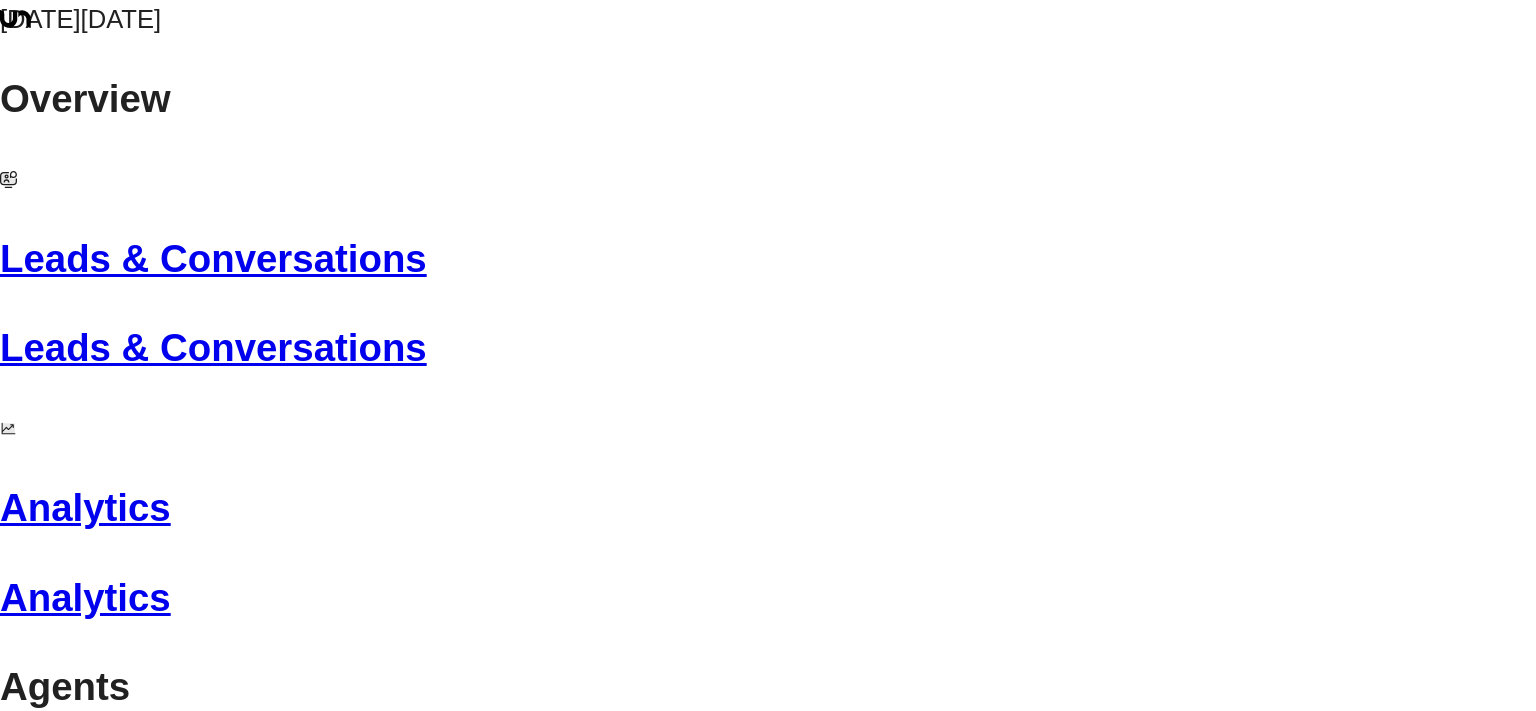 scroll, scrollTop: 1886, scrollLeft: 0, axis: vertical 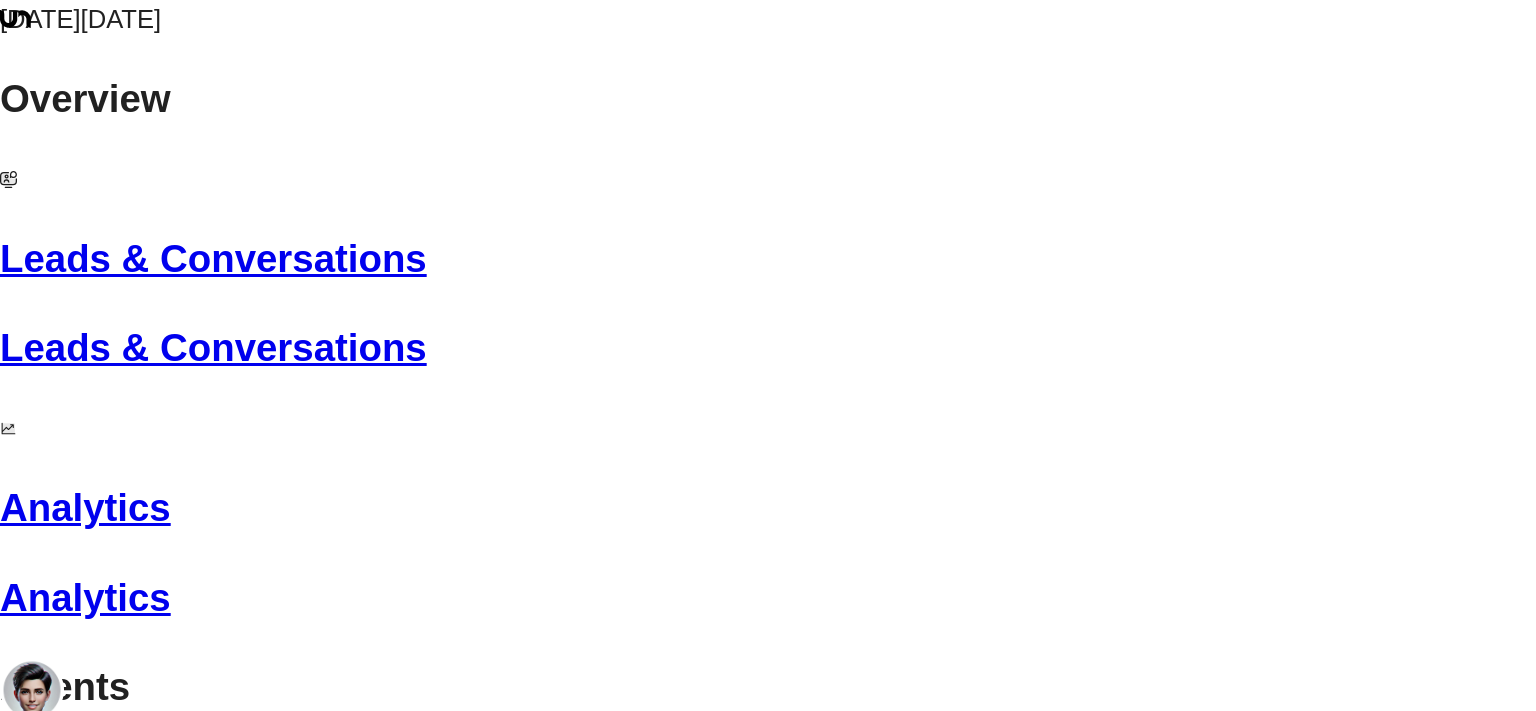 click on "[EMAIL_ADDRESS][DOMAIN_NAME]" at bounding box center (768, 2282) 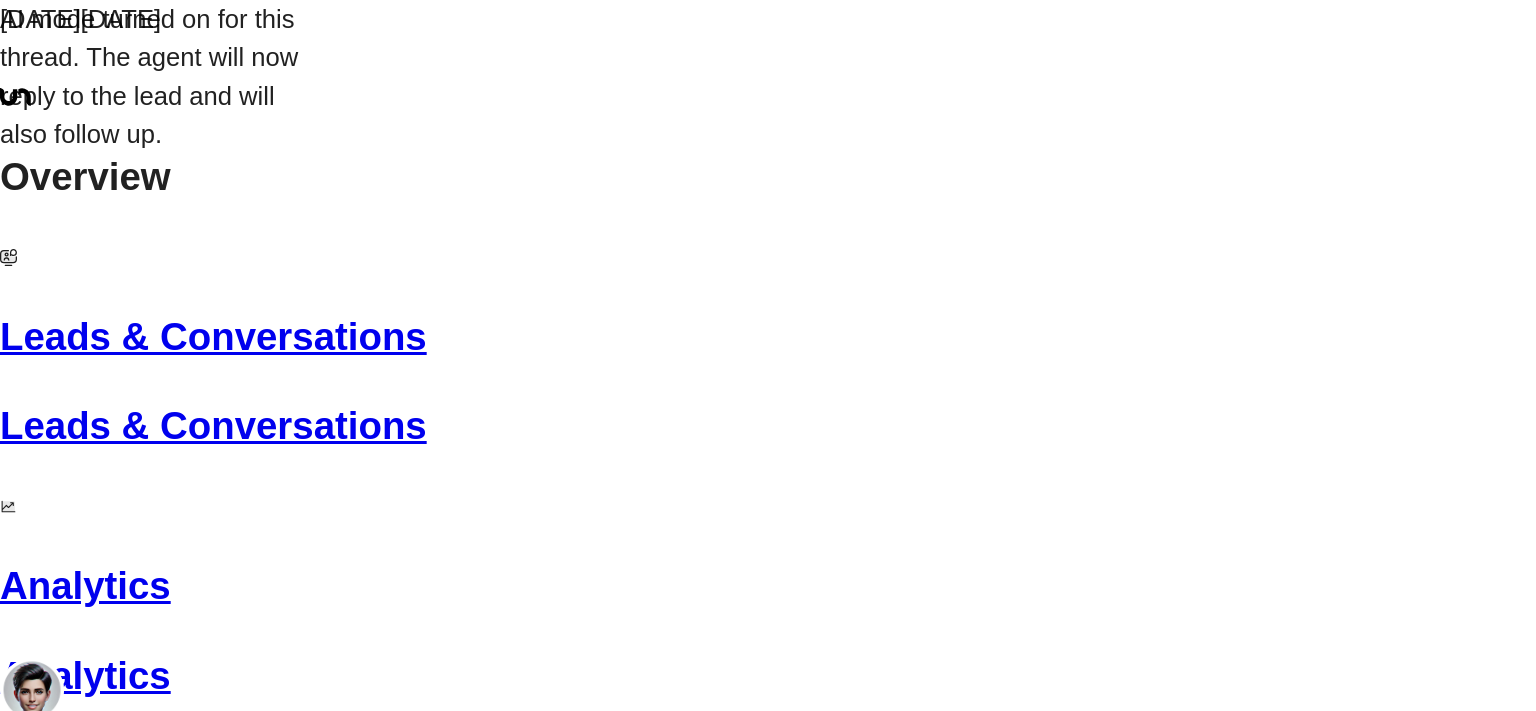 click on "[EMAIL_ADDRESS][DOMAIN_NAME]" at bounding box center (768, 2360) 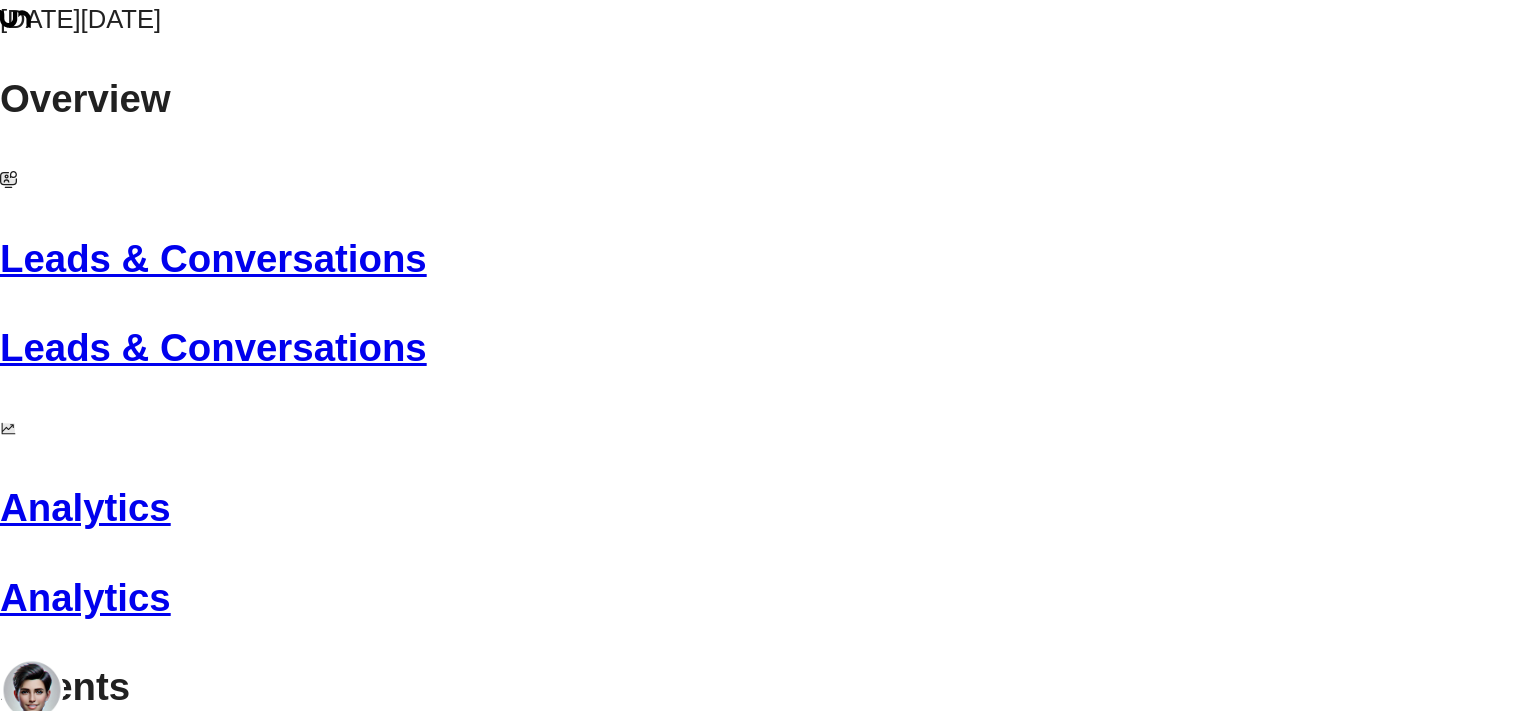 click 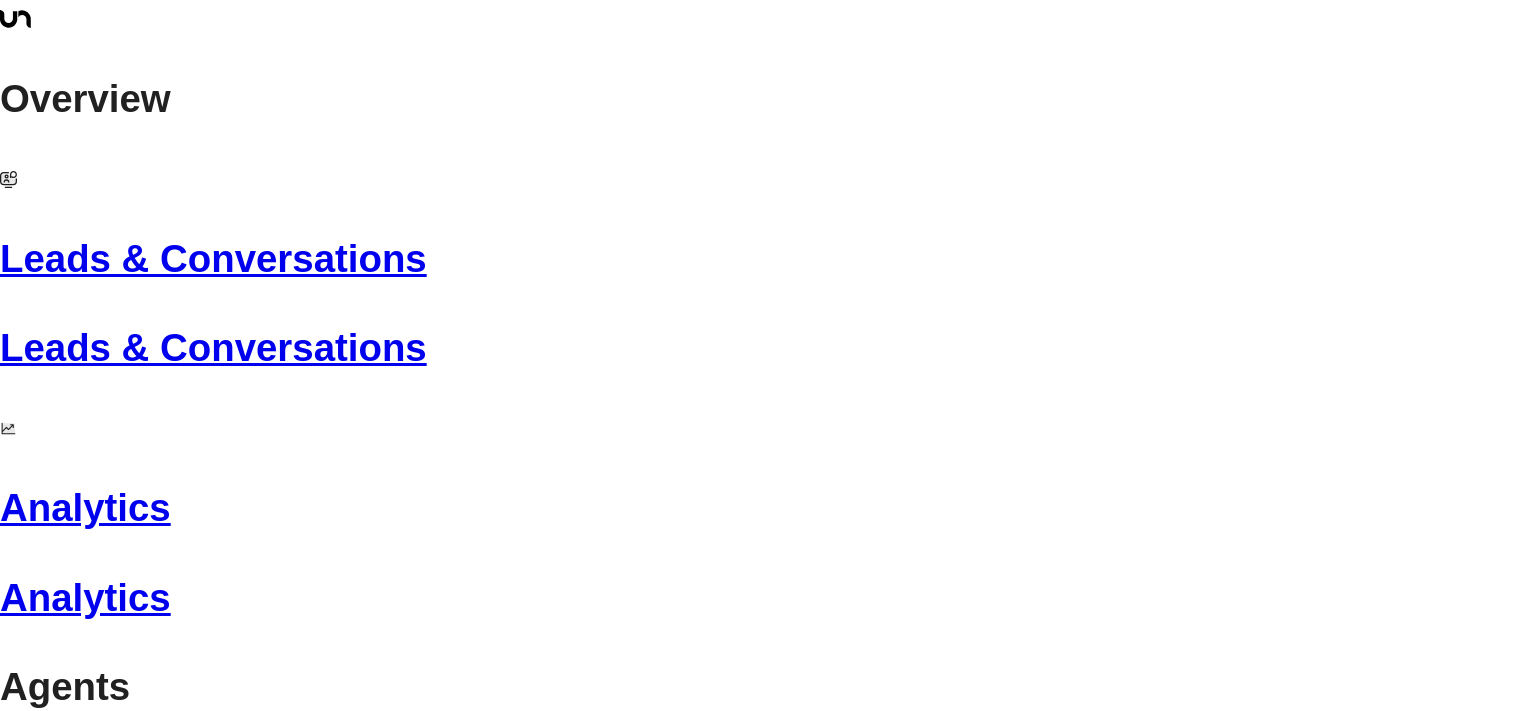 click at bounding box center [31, 2558] 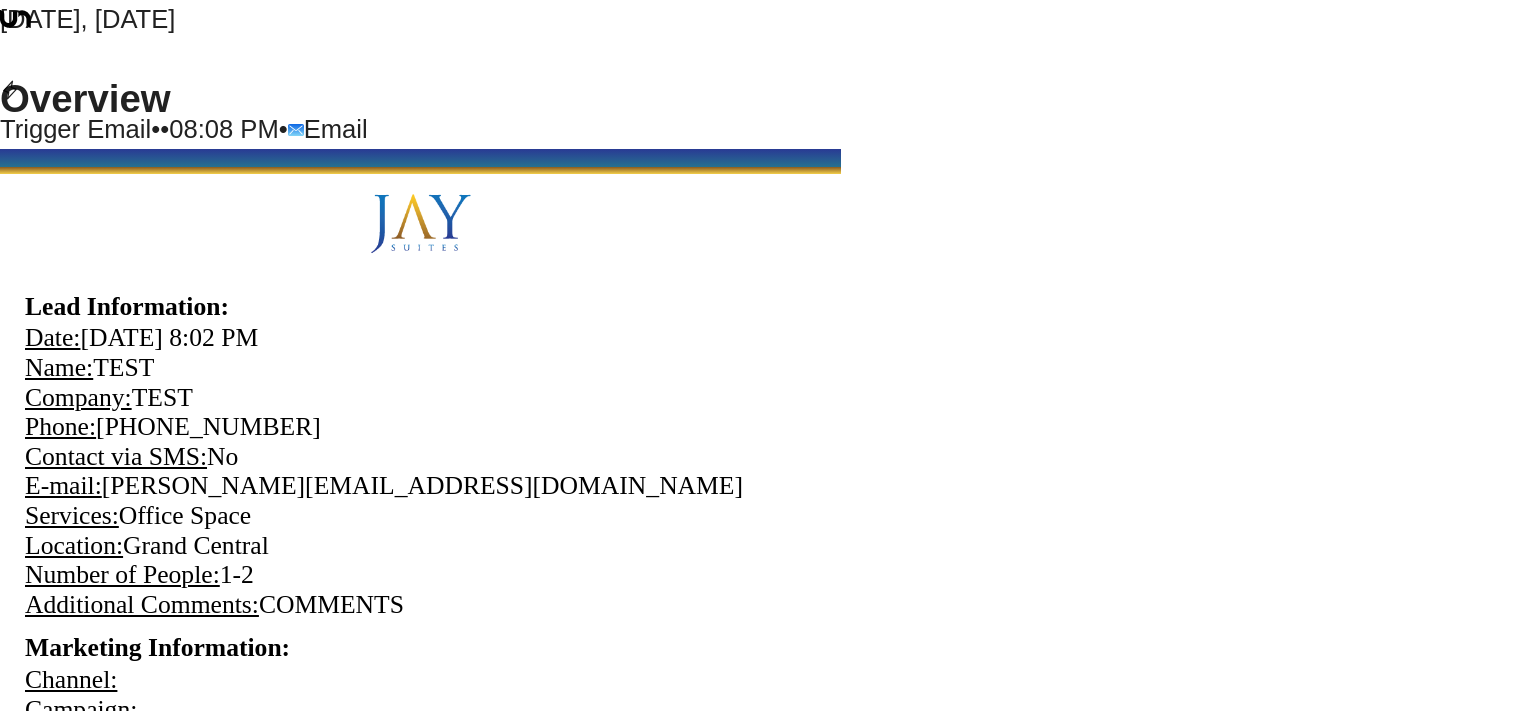 scroll, scrollTop: 280, scrollLeft: 0, axis: vertical 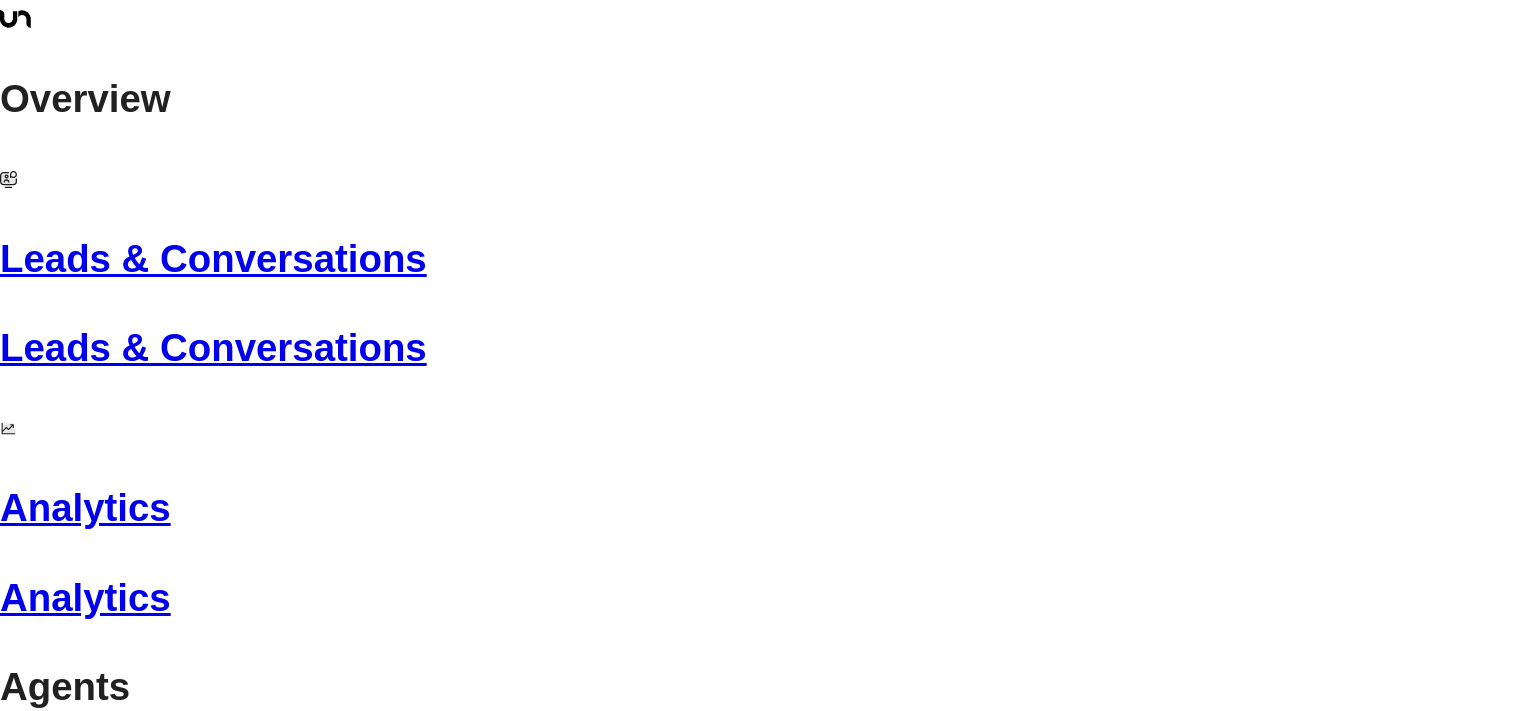 click on "Actions" at bounding box center [144, 2251] 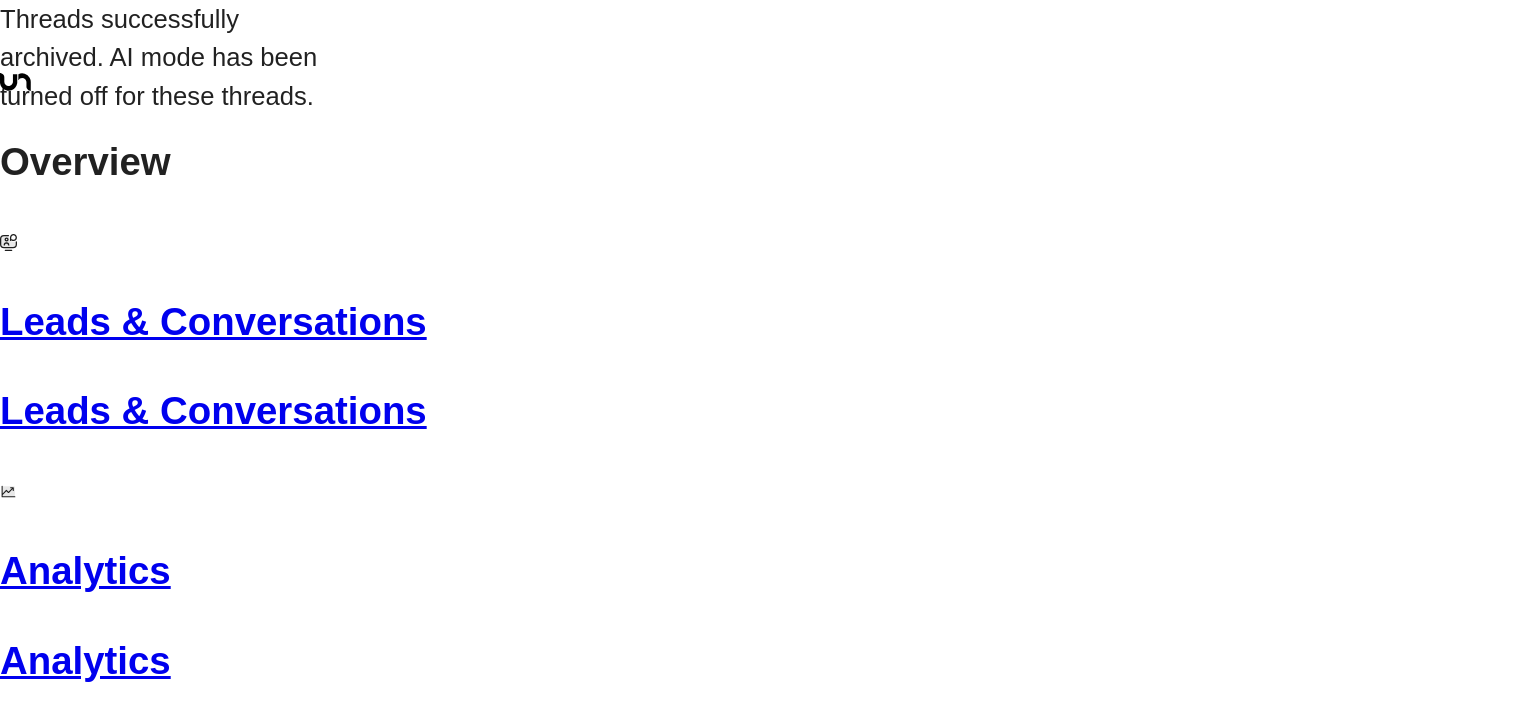 scroll, scrollTop: 190, scrollLeft: 0, axis: vertical 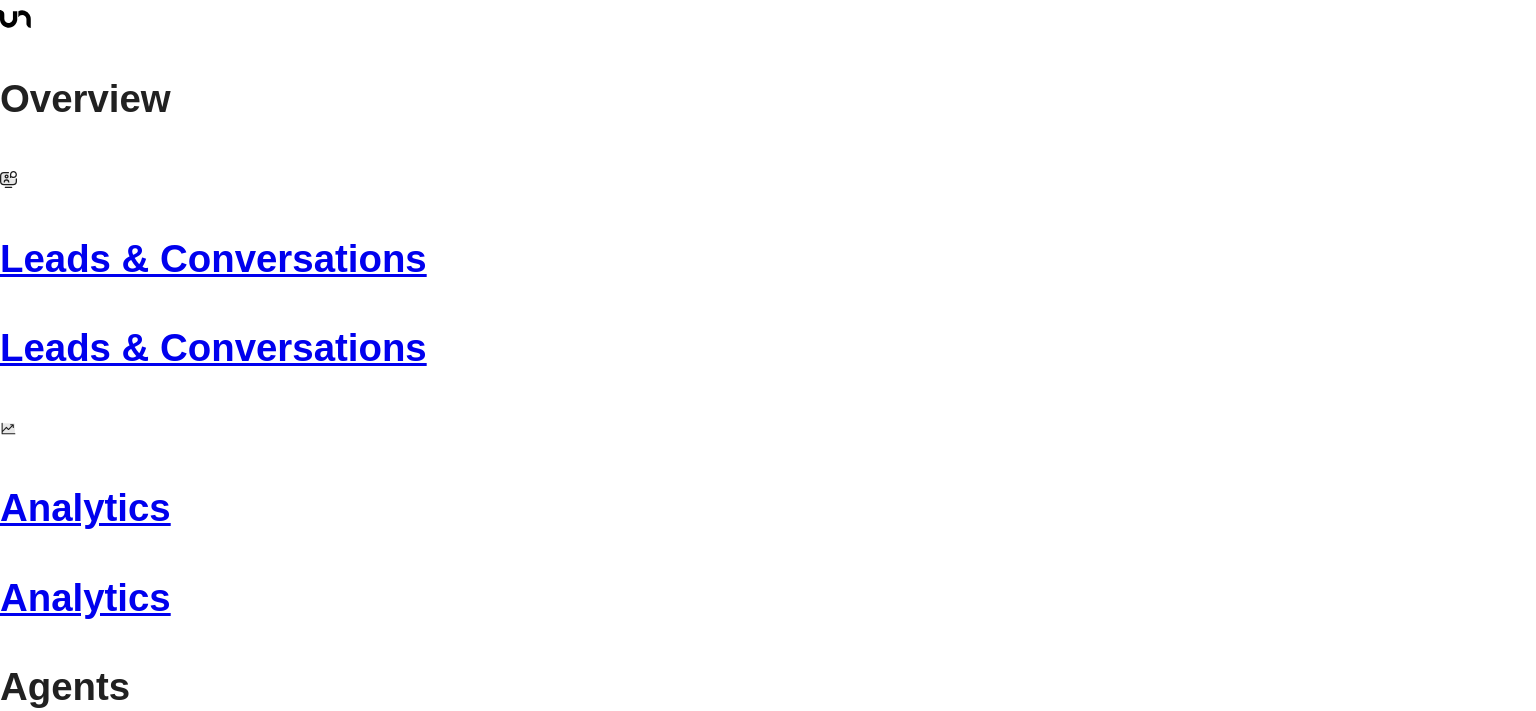 click on "…" at bounding box center [874, 3027] 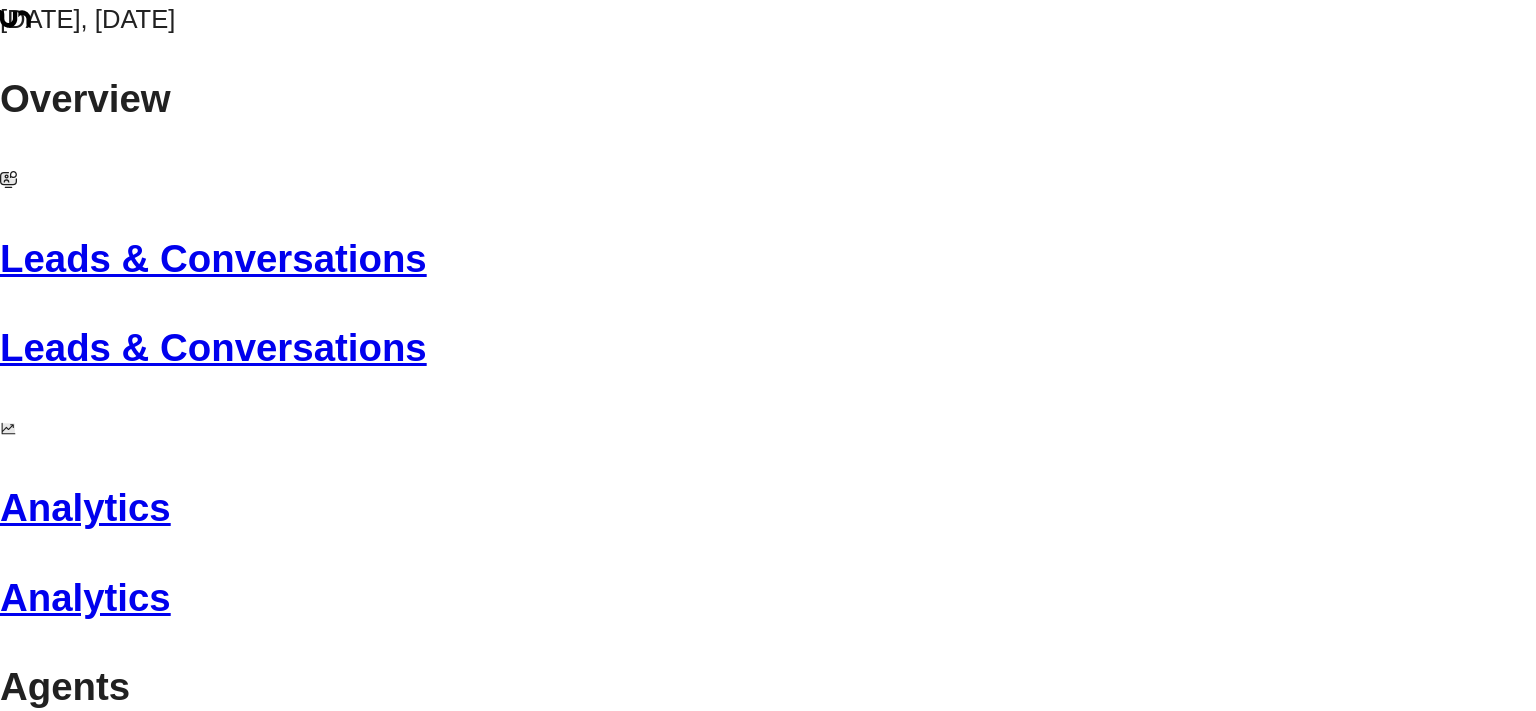 click 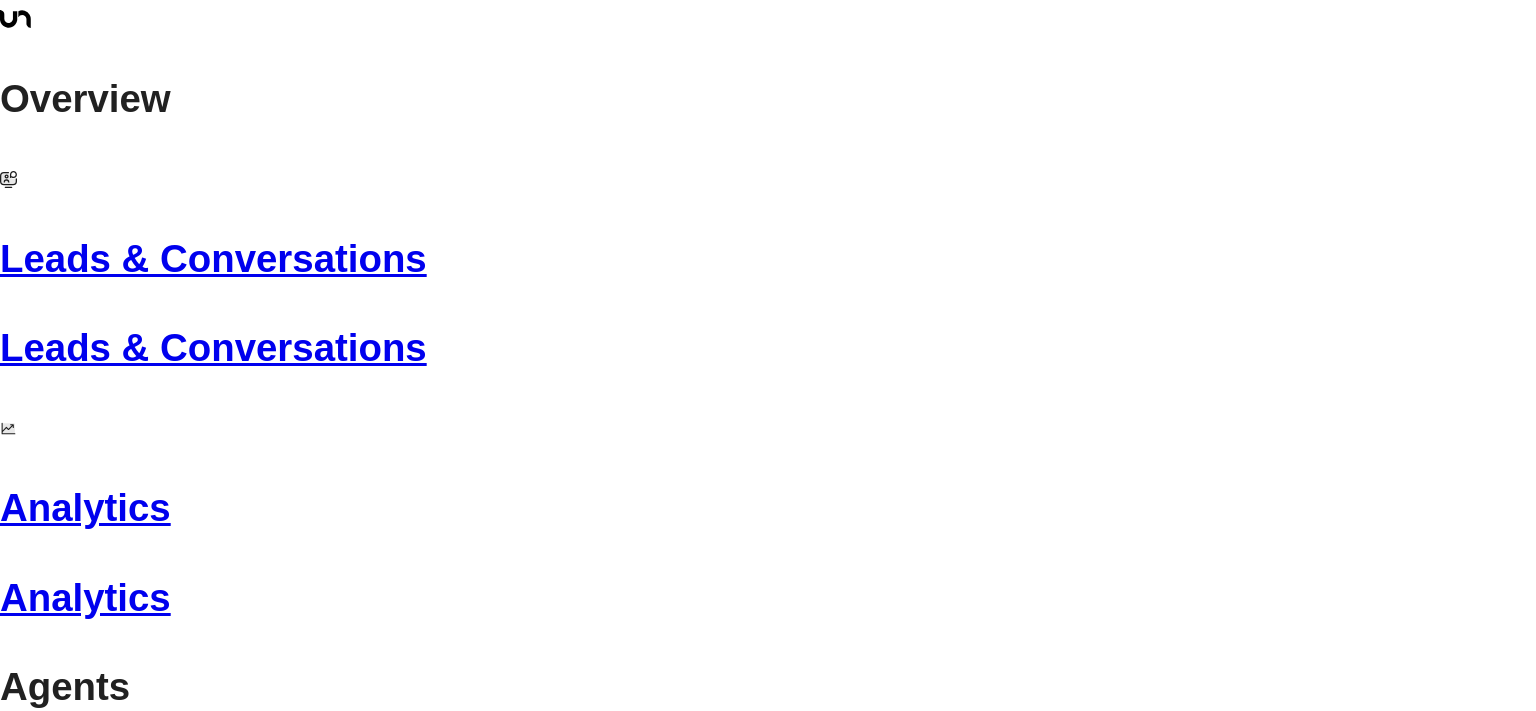 click on "Actions" at bounding box center (144, 2251) 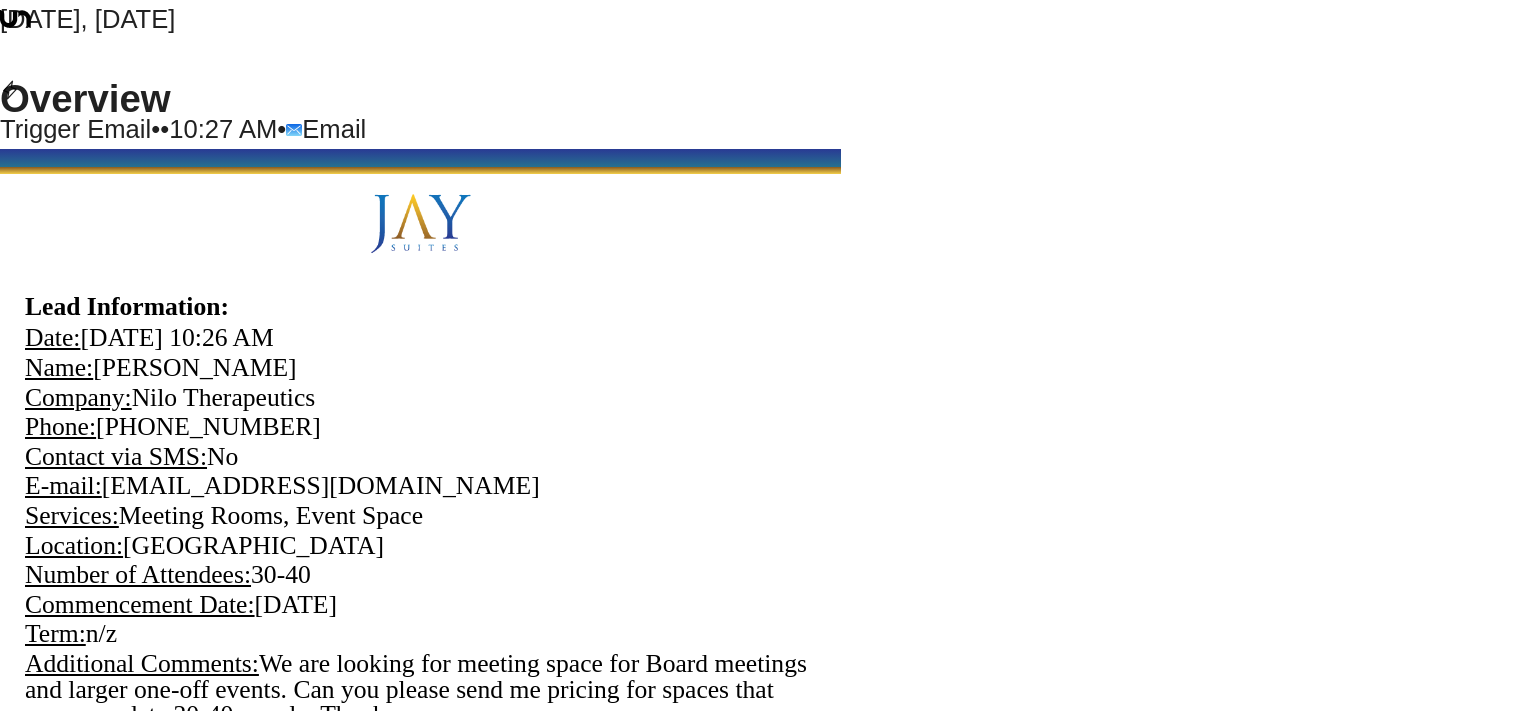 scroll, scrollTop: 1651, scrollLeft: 0, axis: vertical 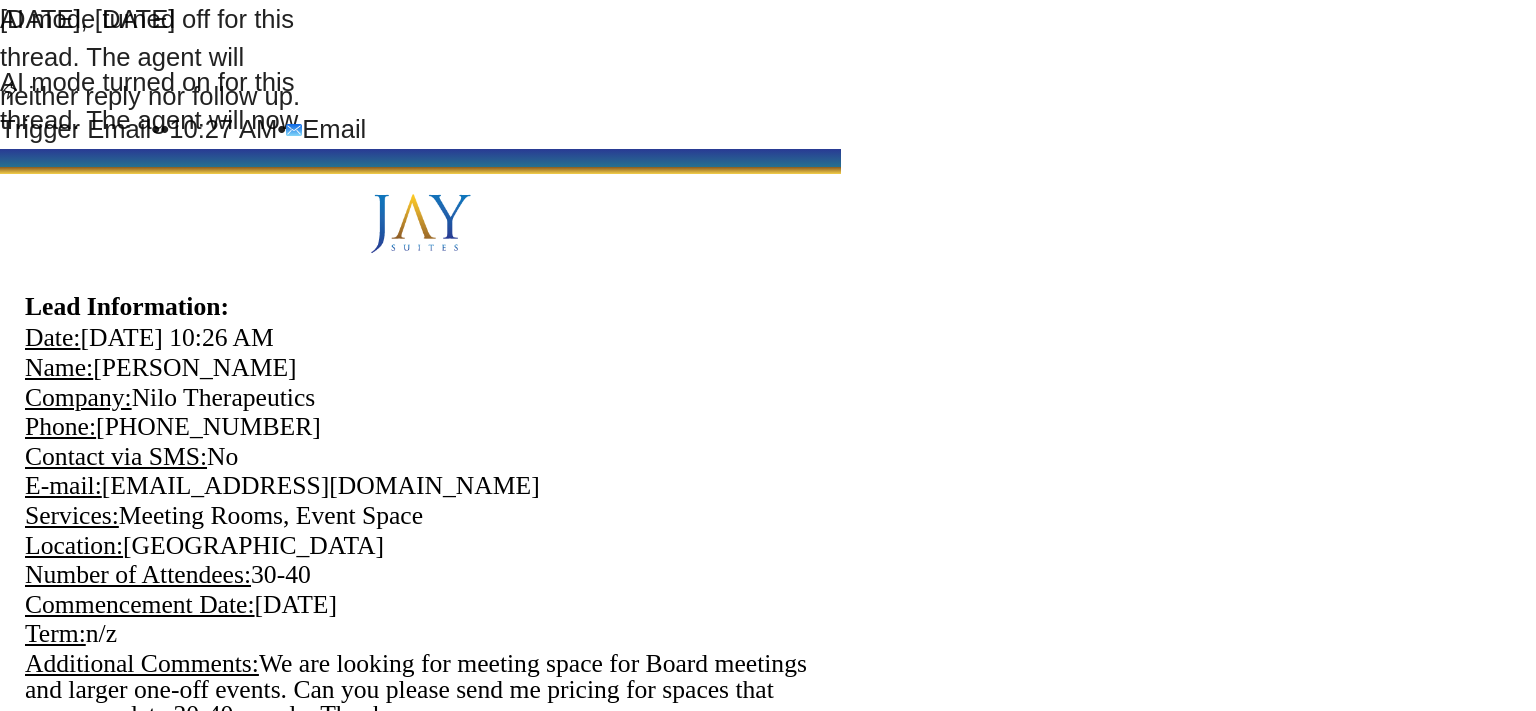 click on "Actions" at bounding box center (768, 2798) 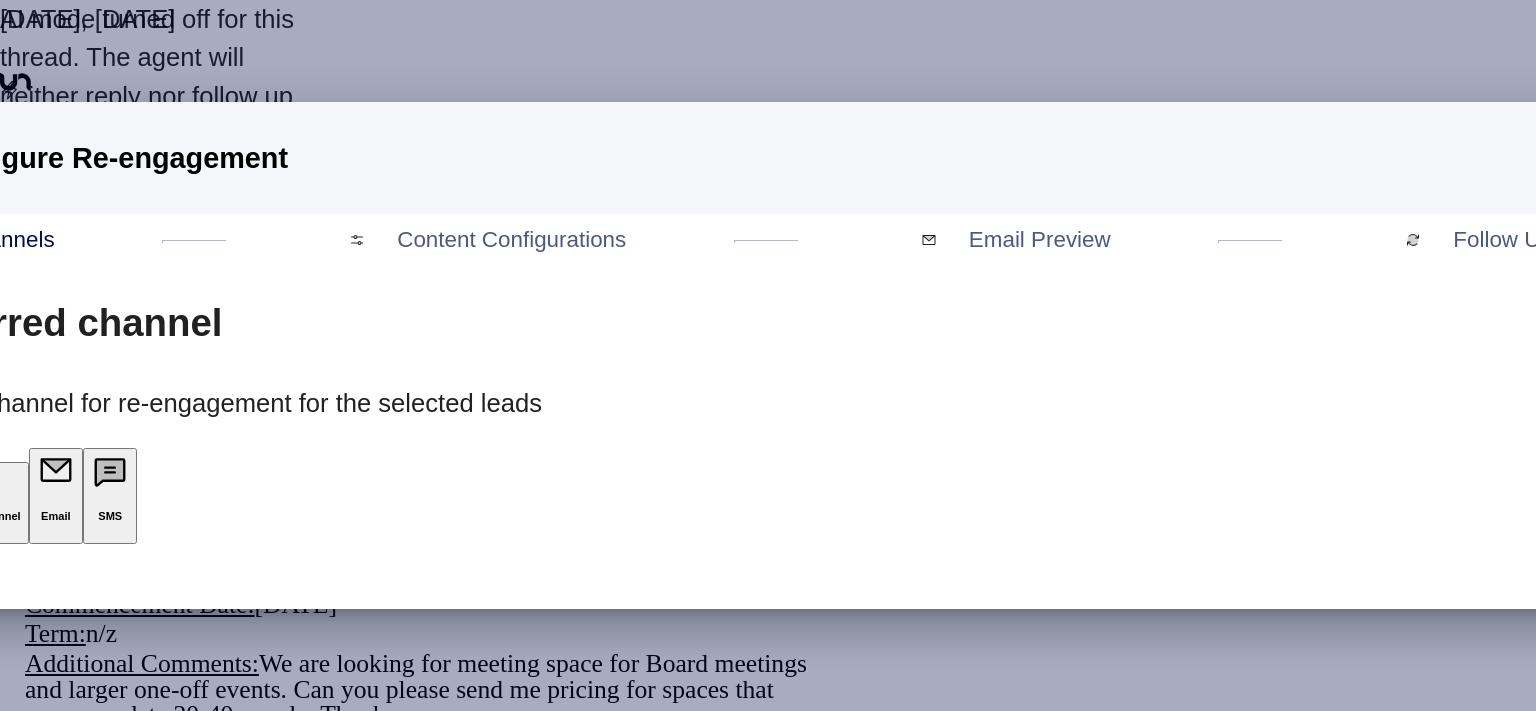 click on "Email" at bounding box center (56, 487) 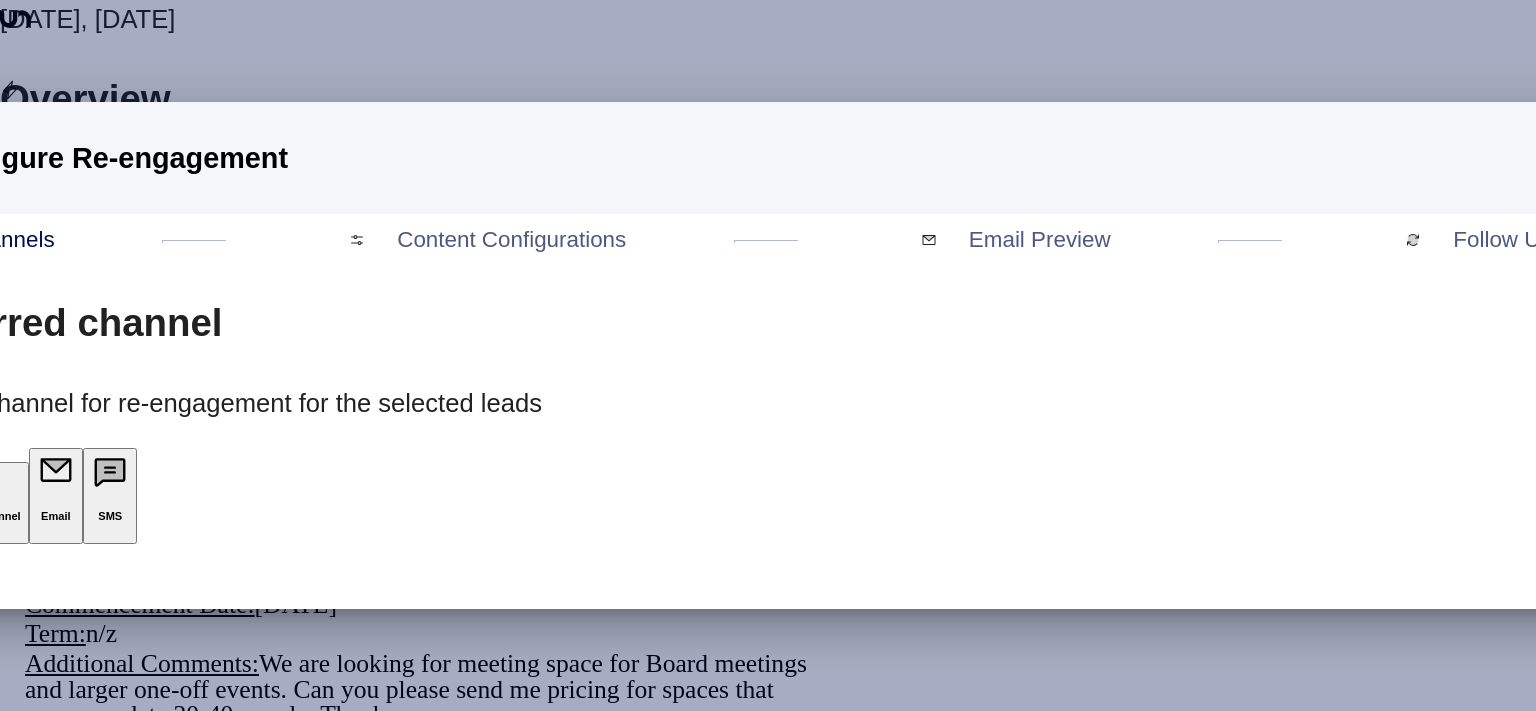 click on "Next" at bounding box center [-56, 568] 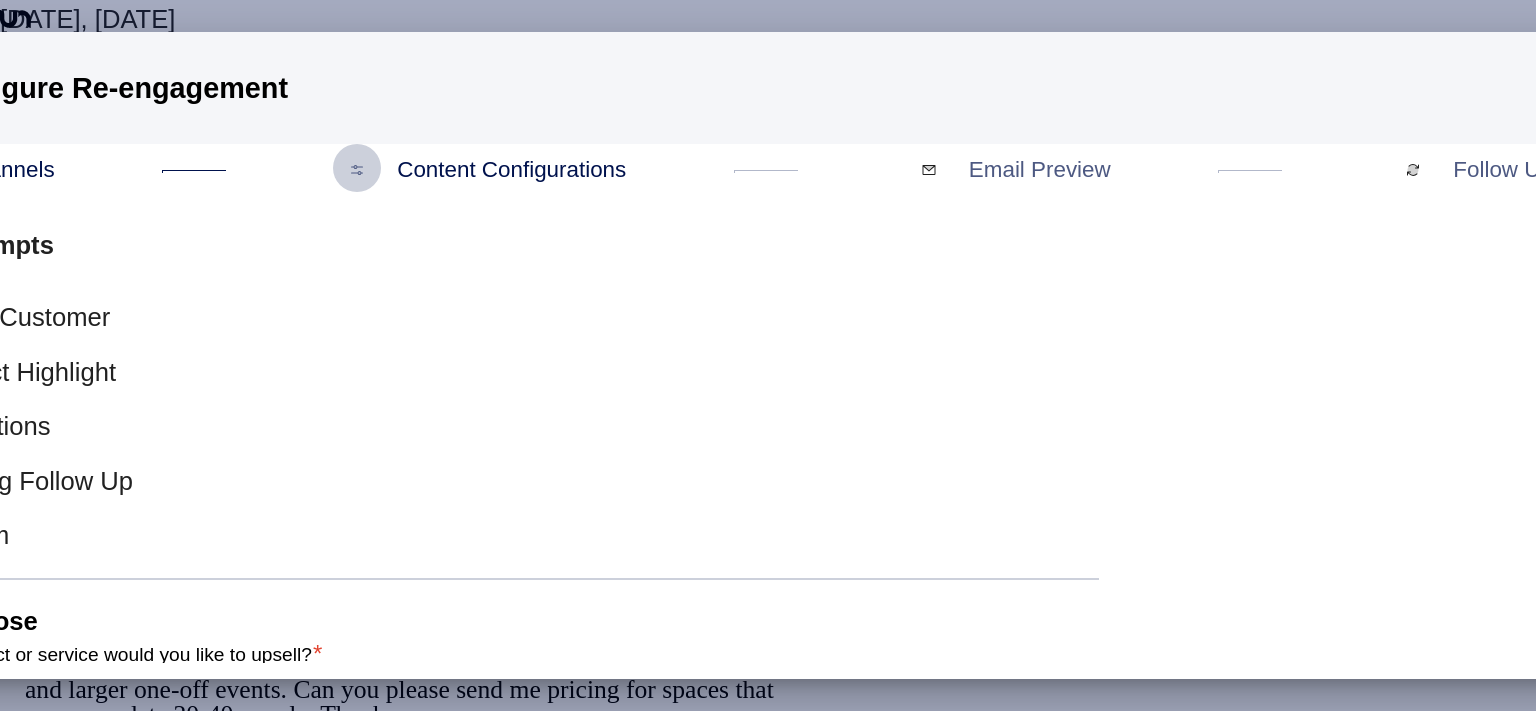 click on "Preview" at bounding box center (64, 1319) 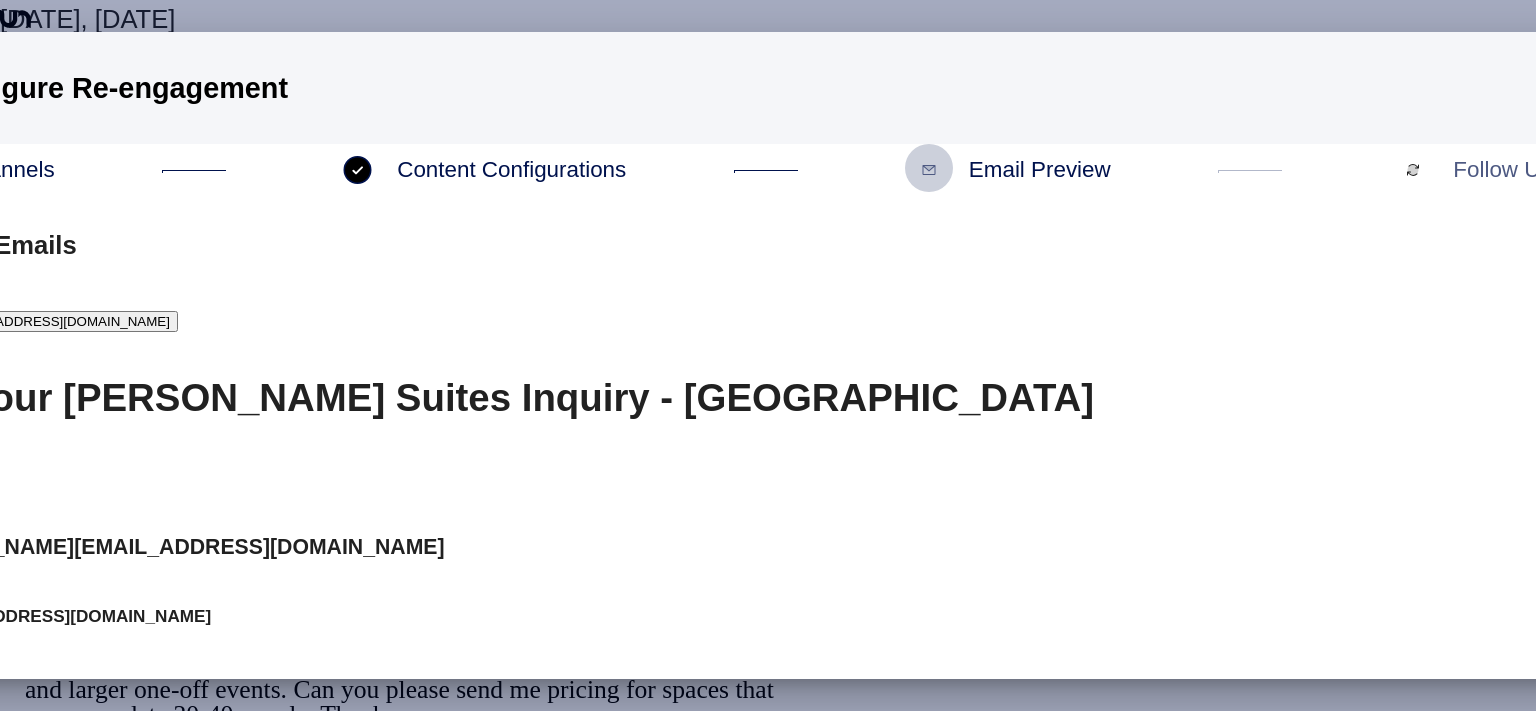 drag, startPoint x: 619, startPoint y: 335, endPoint x: 731, endPoint y: 354, distance: 113.600174 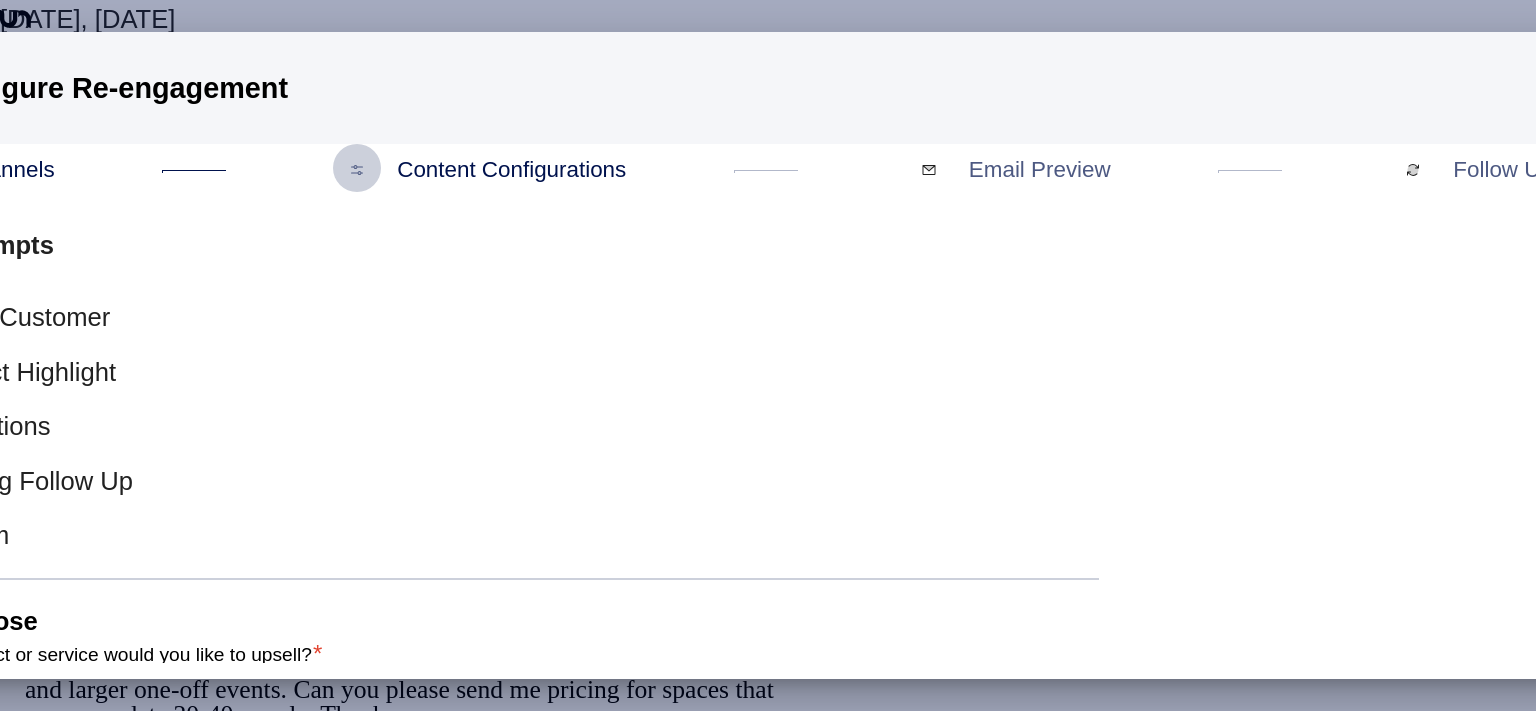 click on "*********" at bounding box center (209, 702) 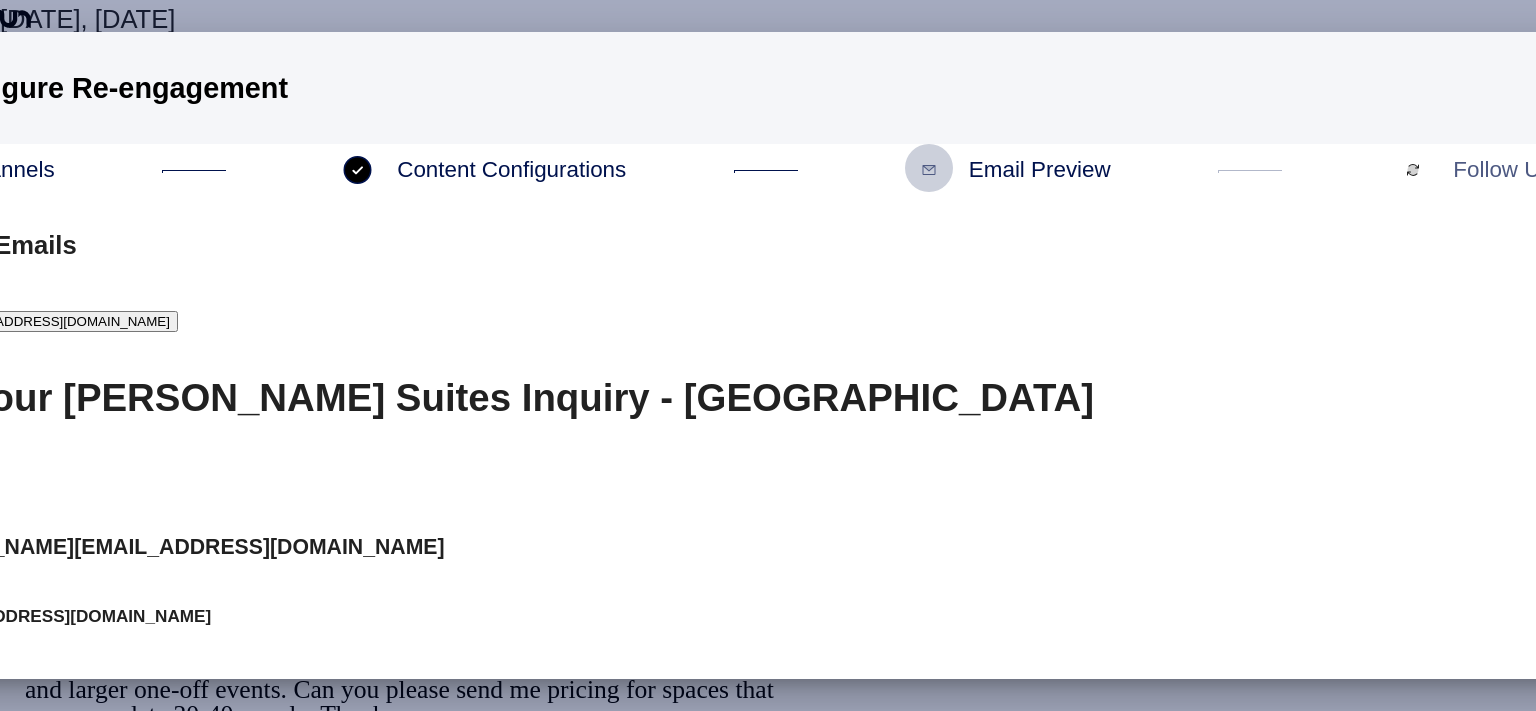 click on "Back" at bounding box center [-53, 797] 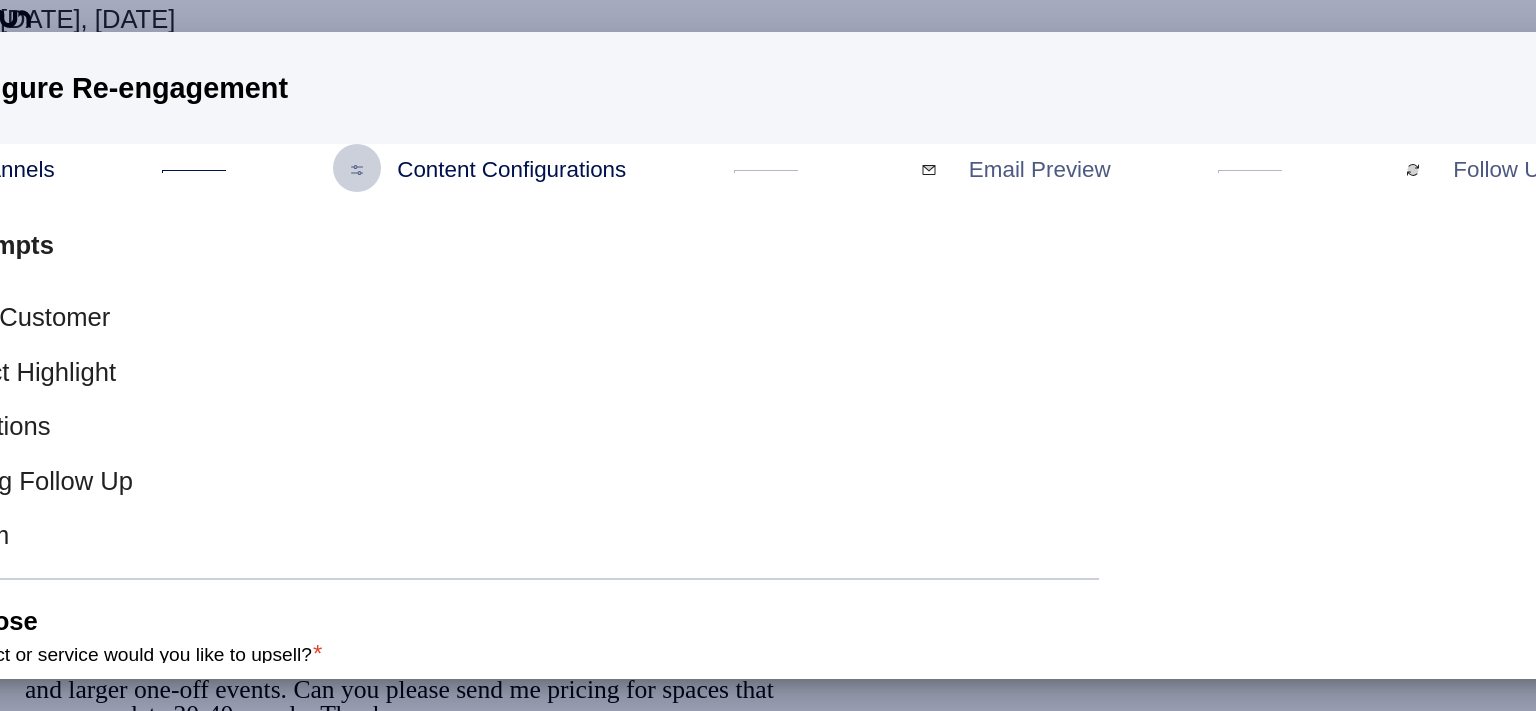 click on "Product Highlight" at bounding box center (15, 372) 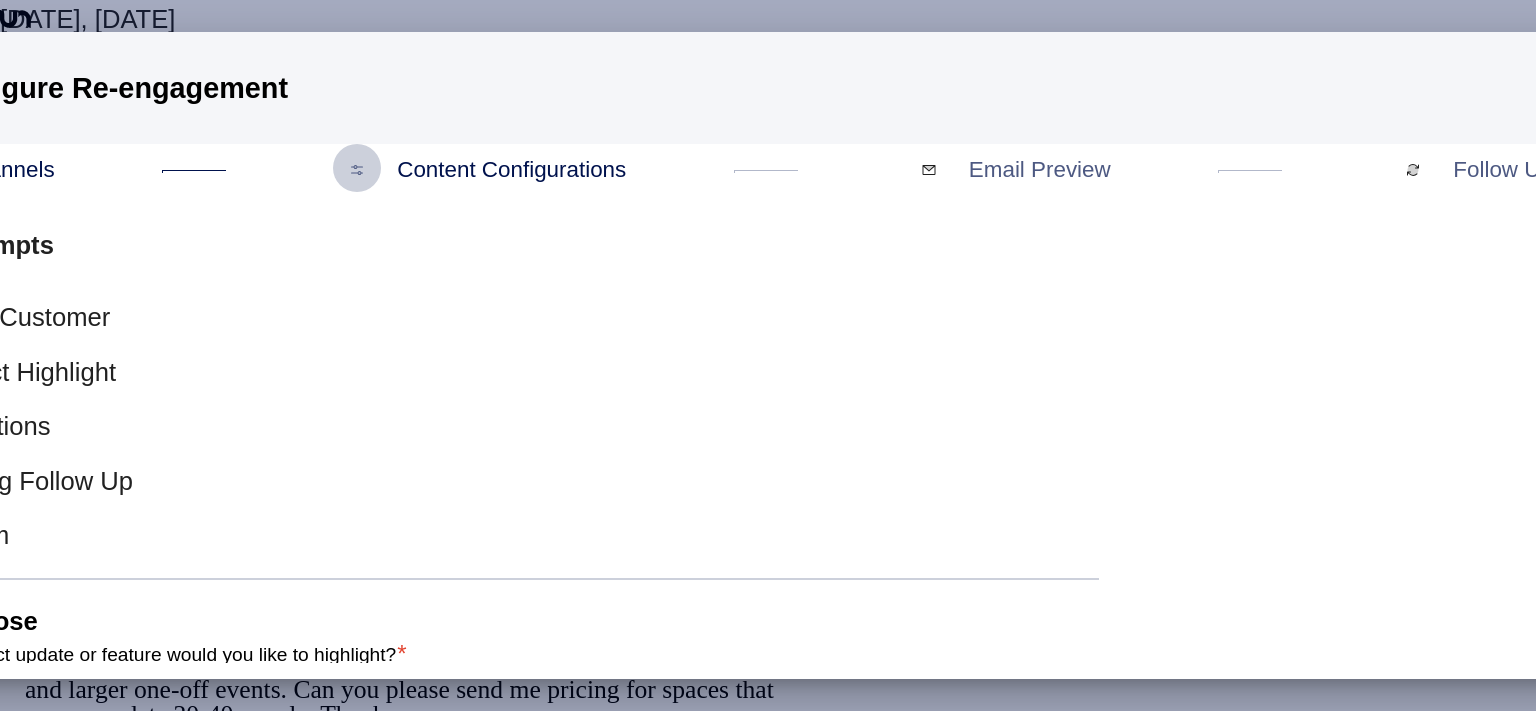 click on "Promotions" at bounding box center (-18, 426) 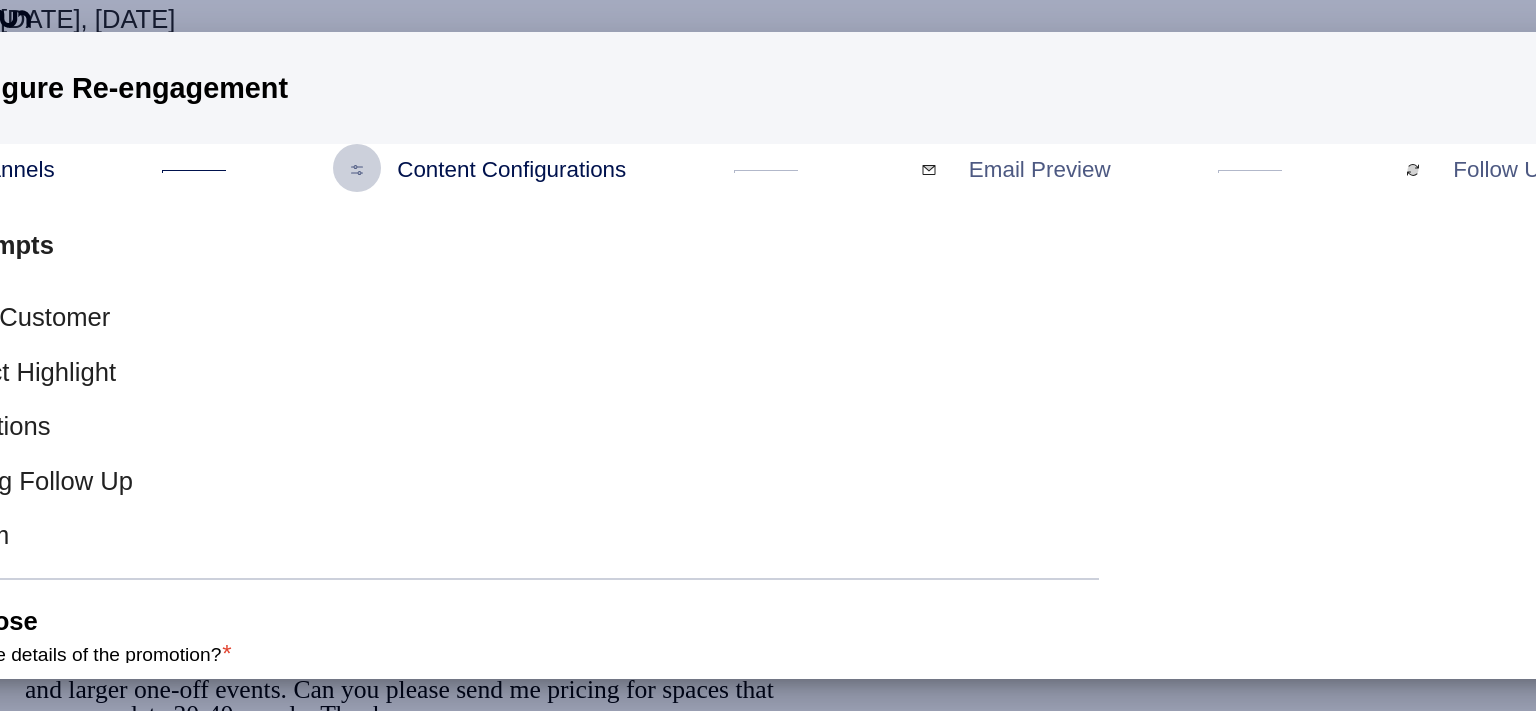 click on "Meeting Follow Up" at bounding box center (23, 481) 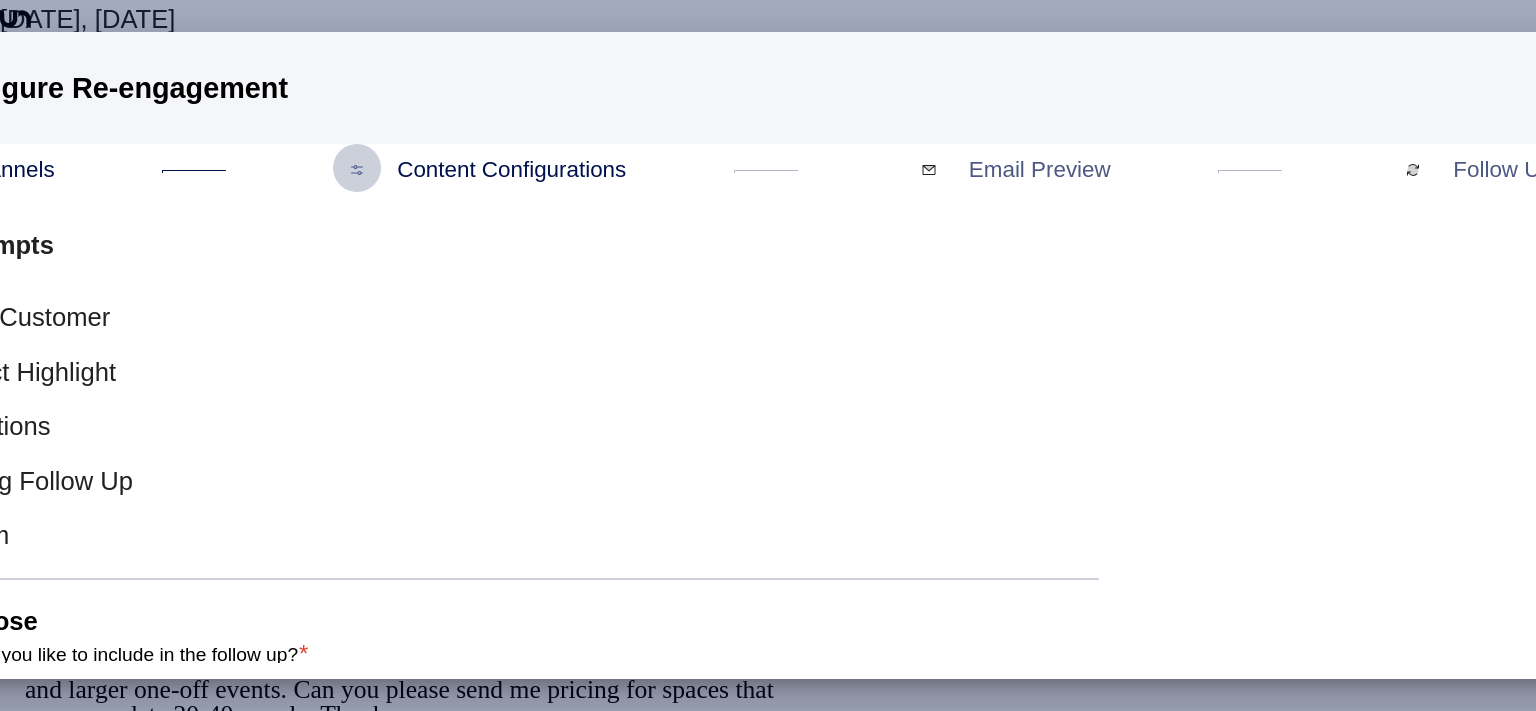 click on "Custom" at bounding box center (-39, 535) 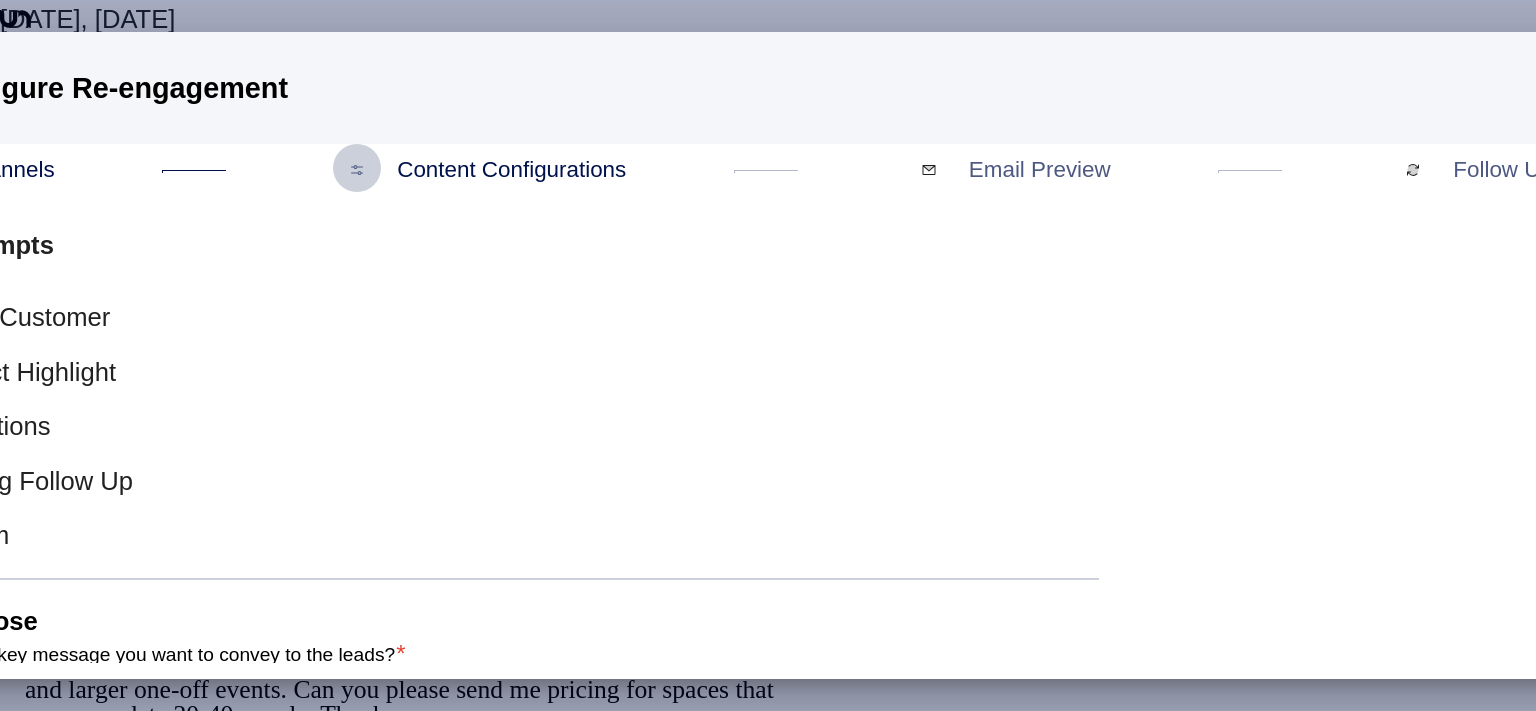 click at bounding box center [768, 729] 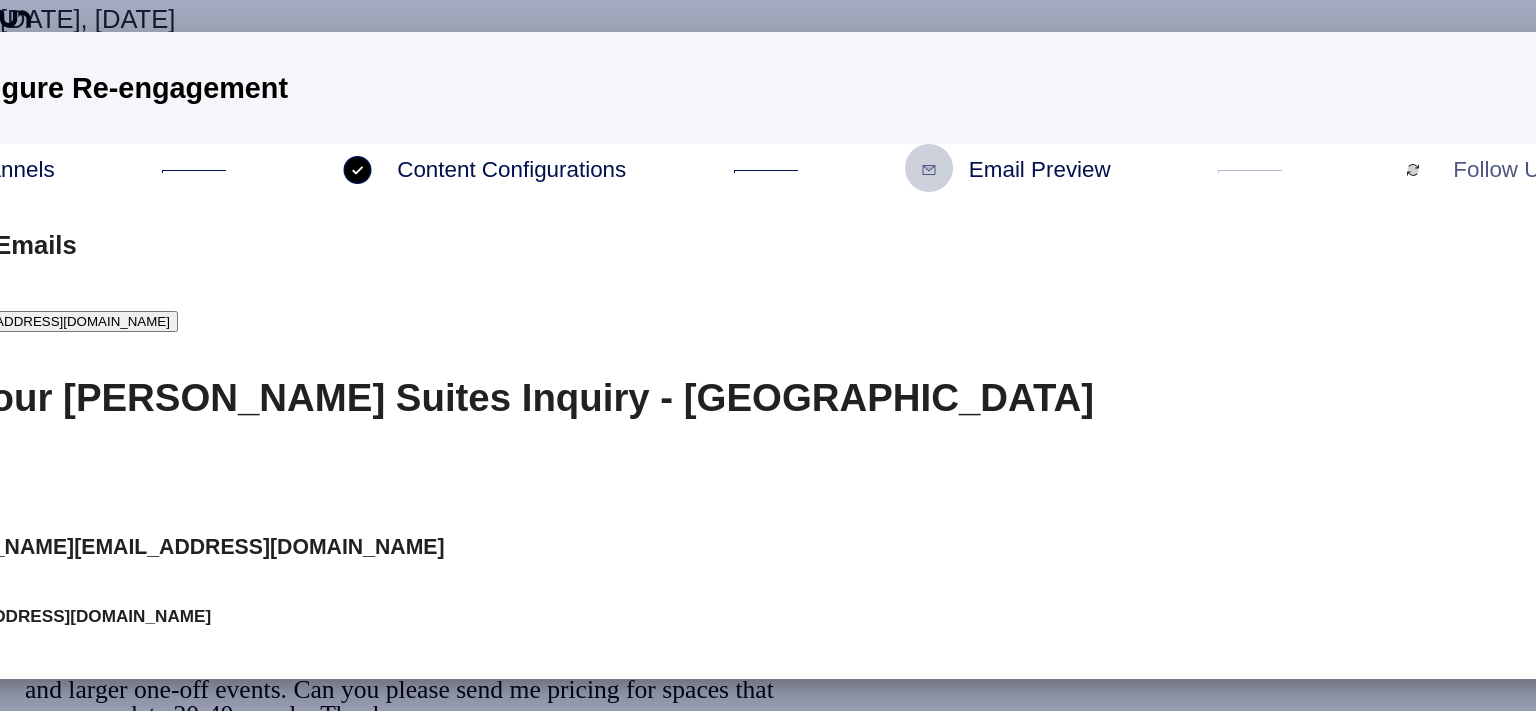 click on "Next" at bounding box center (47, 874) 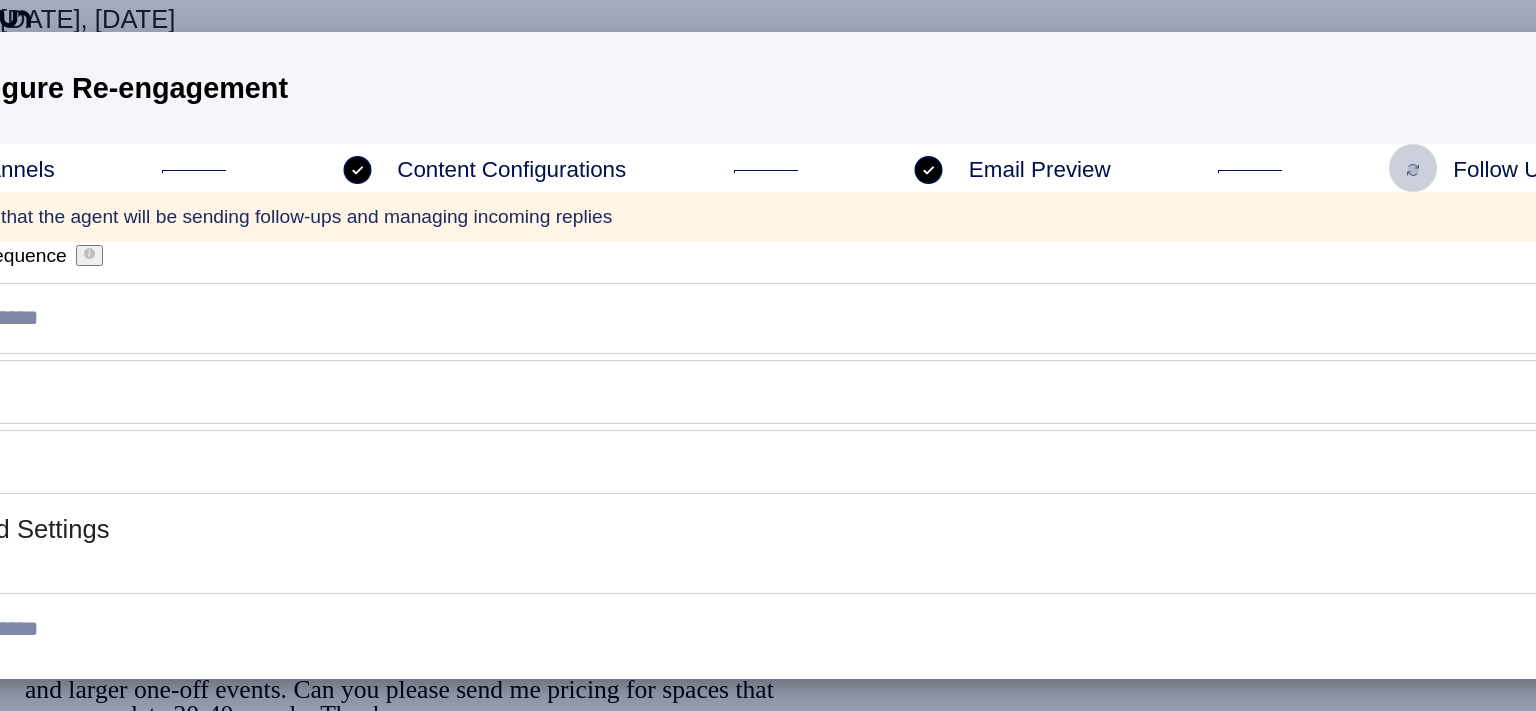 click on "Send" at bounding box center (-53, 1942) 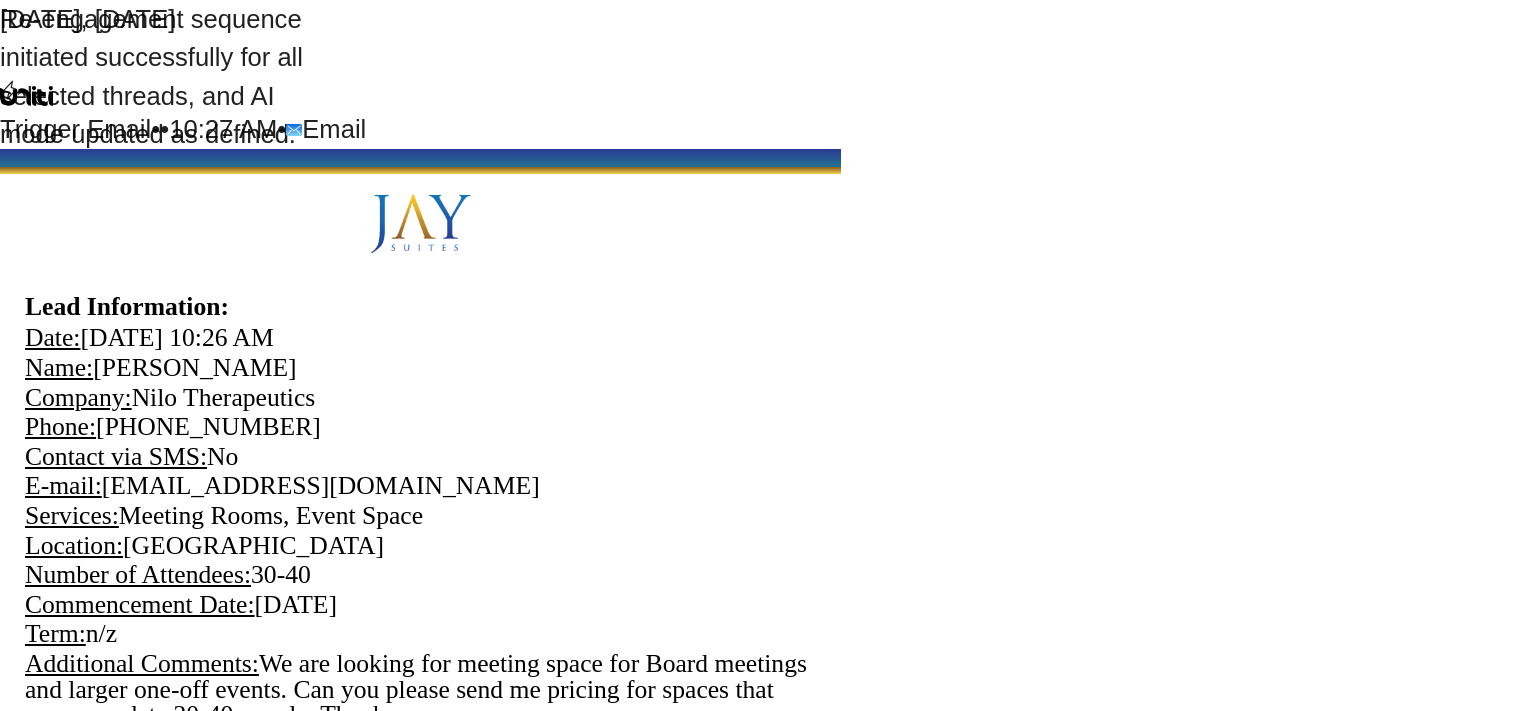 click on "Leads & Conversations" at bounding box center [768, 337] 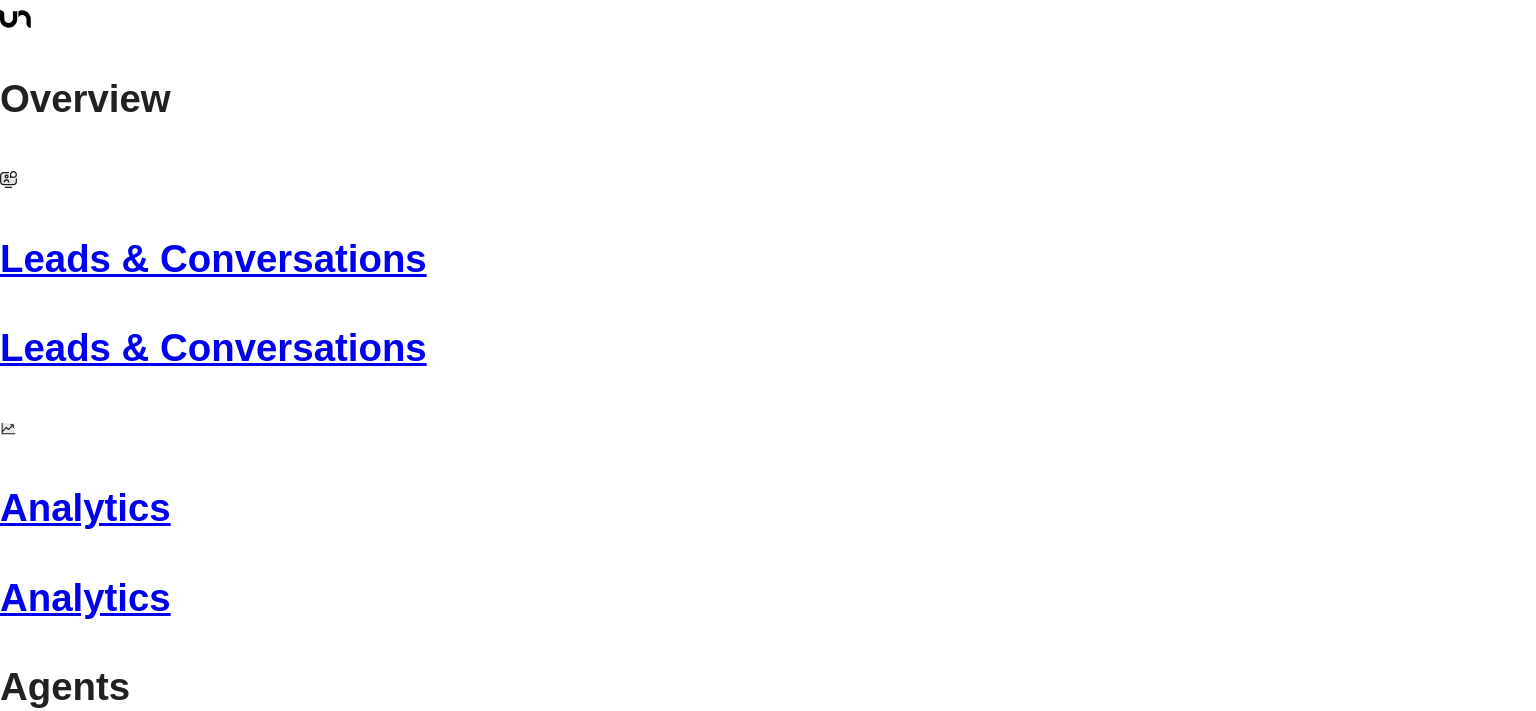 click on "6" at bounding box center (842, 3030) 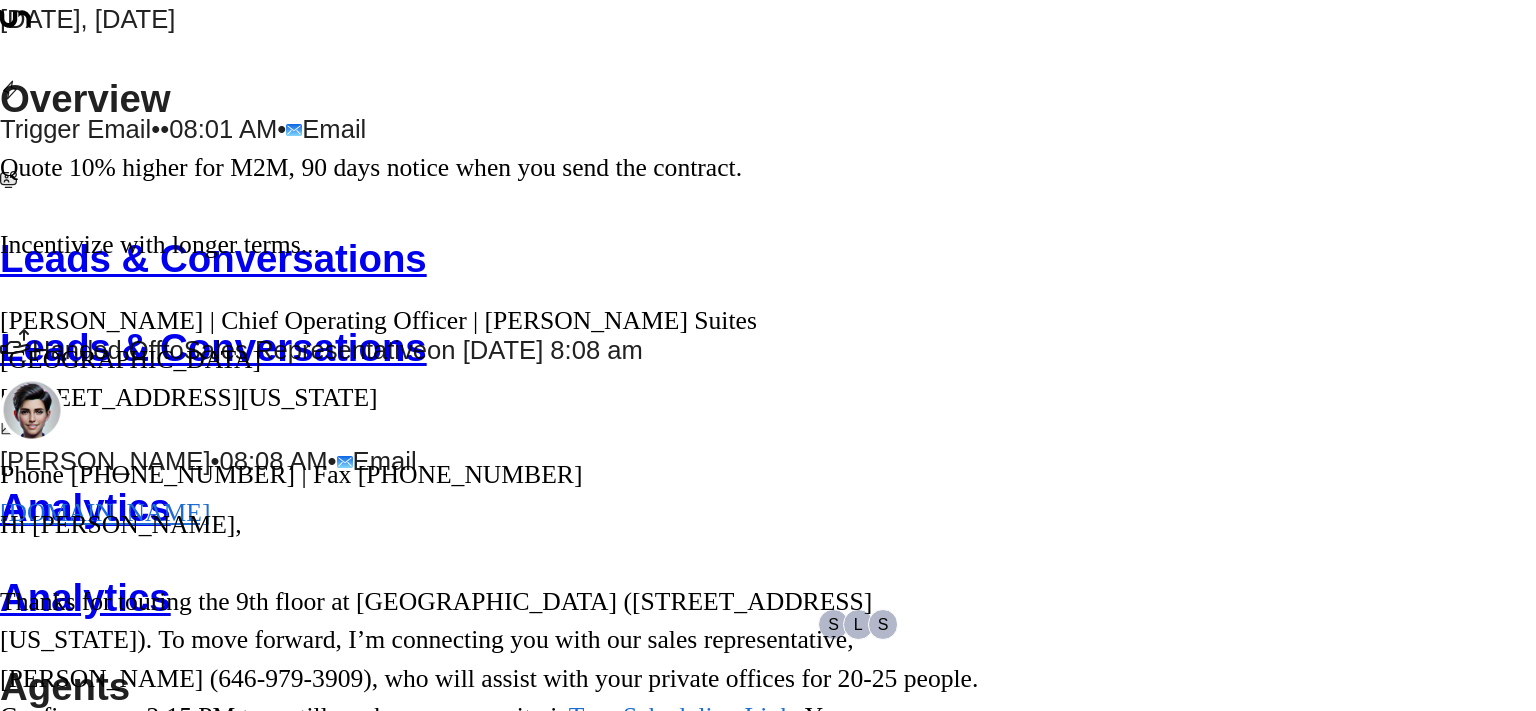 scroll, scrollTop: 106, scrollLeft: 0, axis: vertical 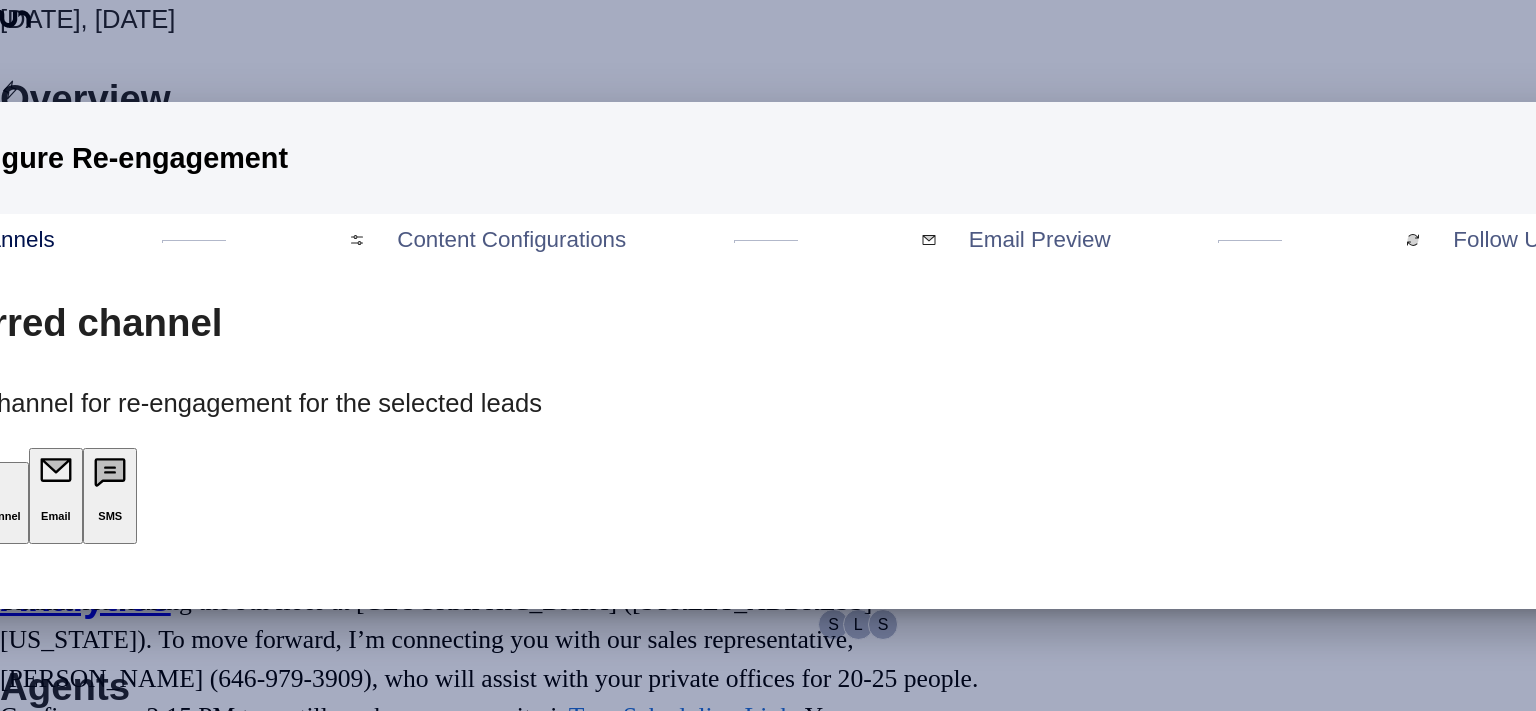 click on "Use Previous Channel" at bounding box center [-38, 516] 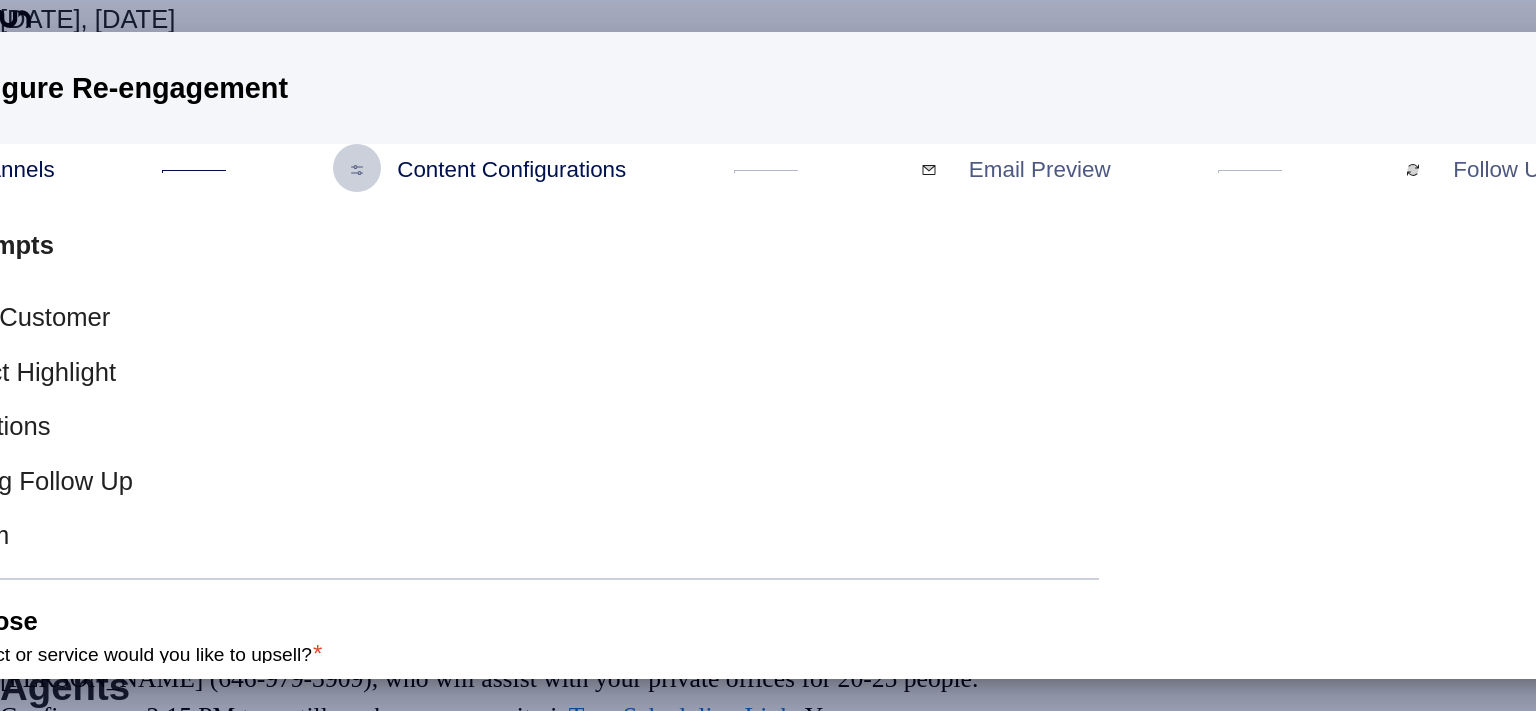 click on "Meeting Follow Up" at bounding box center (23, 481) 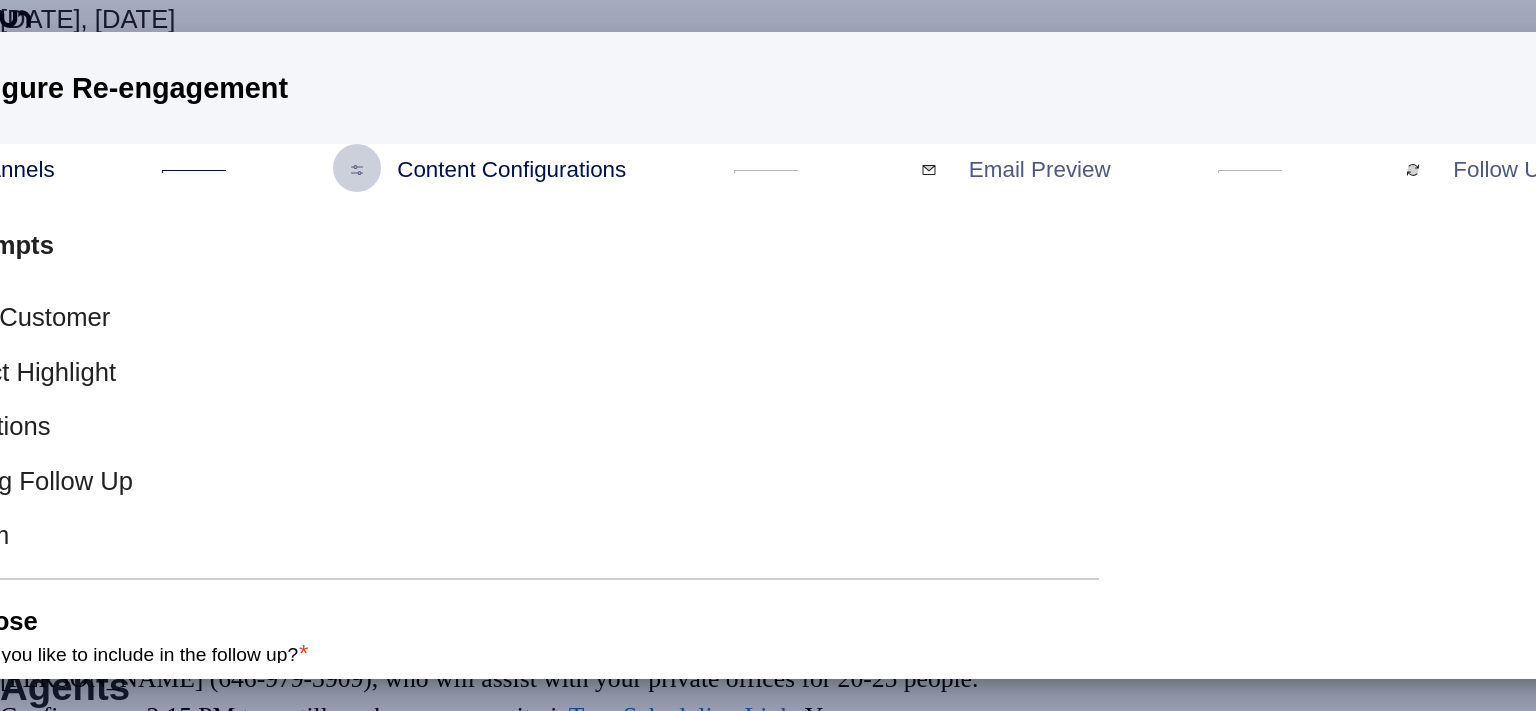 click at bounding box center (768, 708) 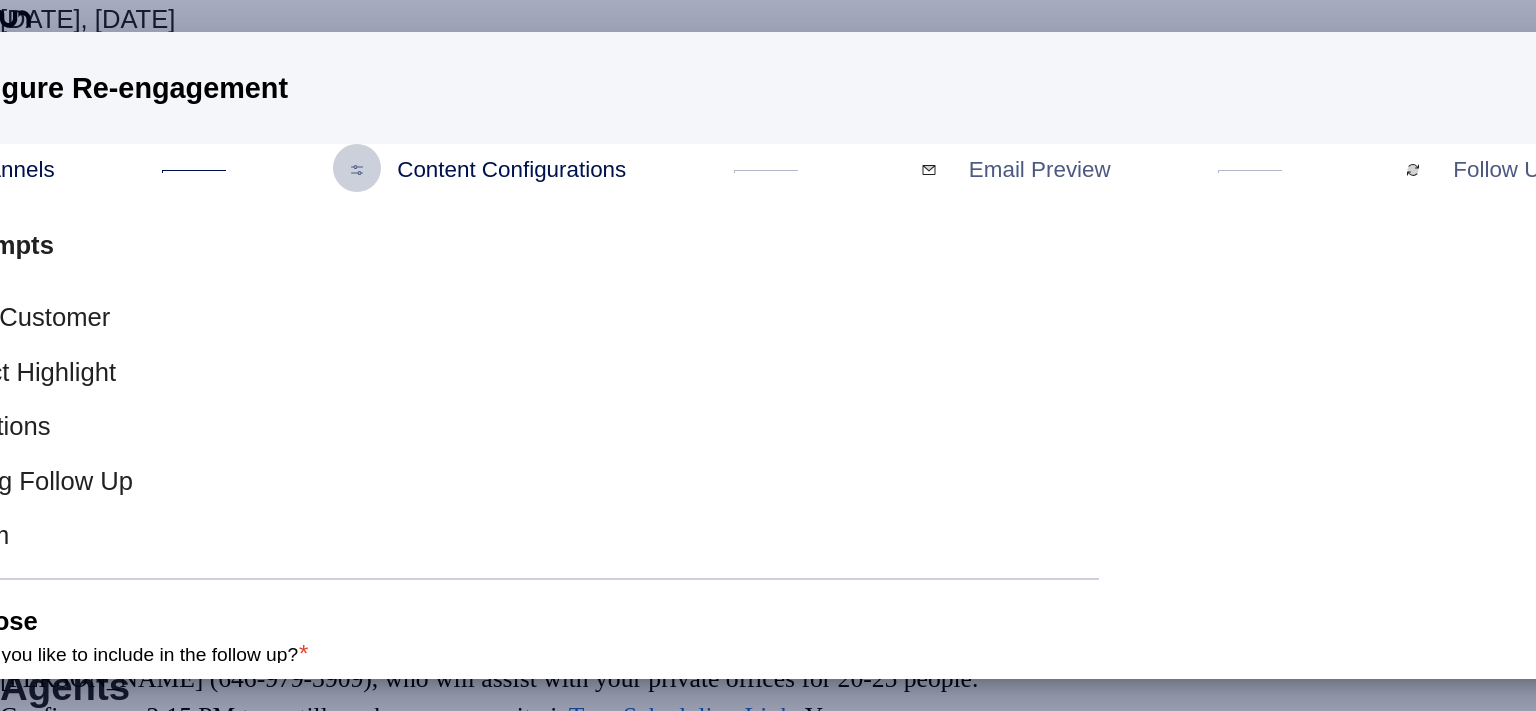 type on "**********" 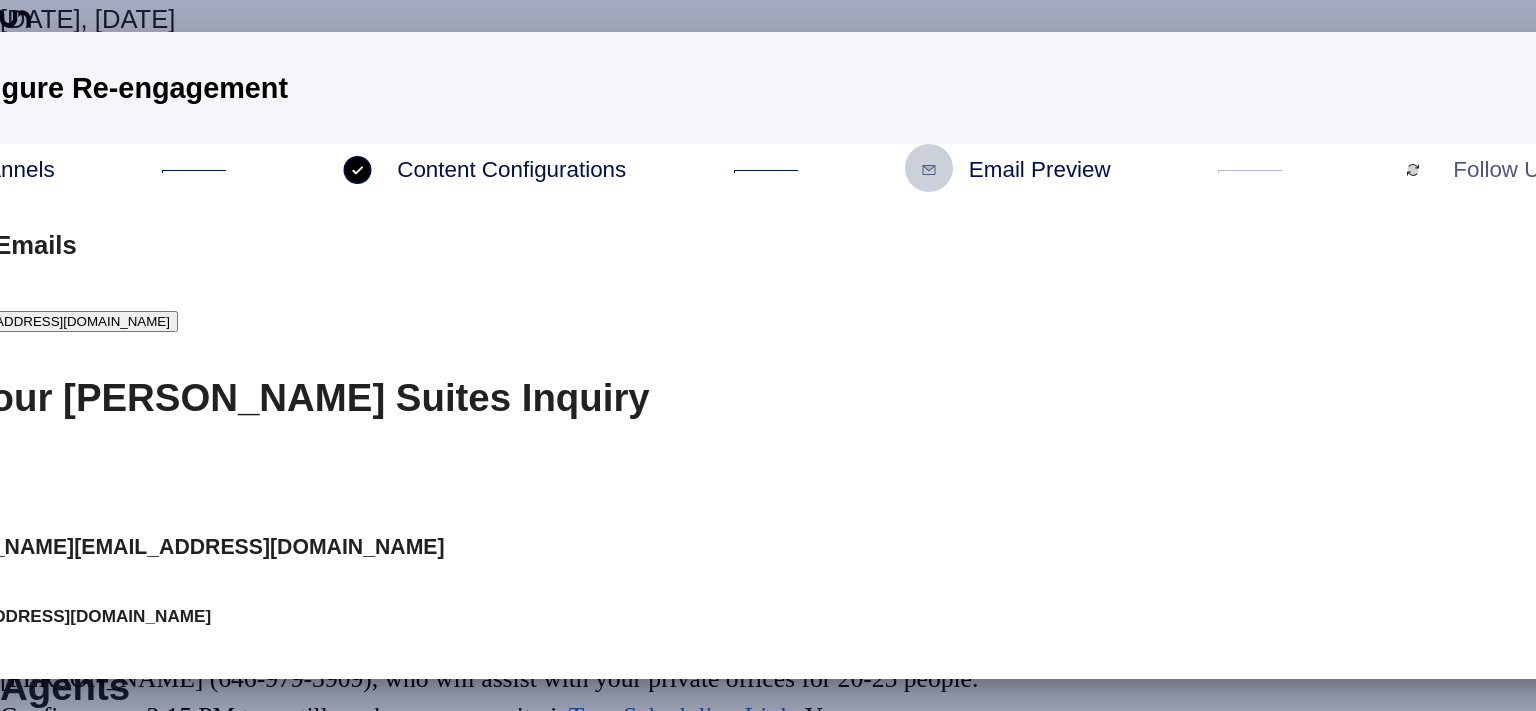 click on "Next" at bounding box center (47, 951) 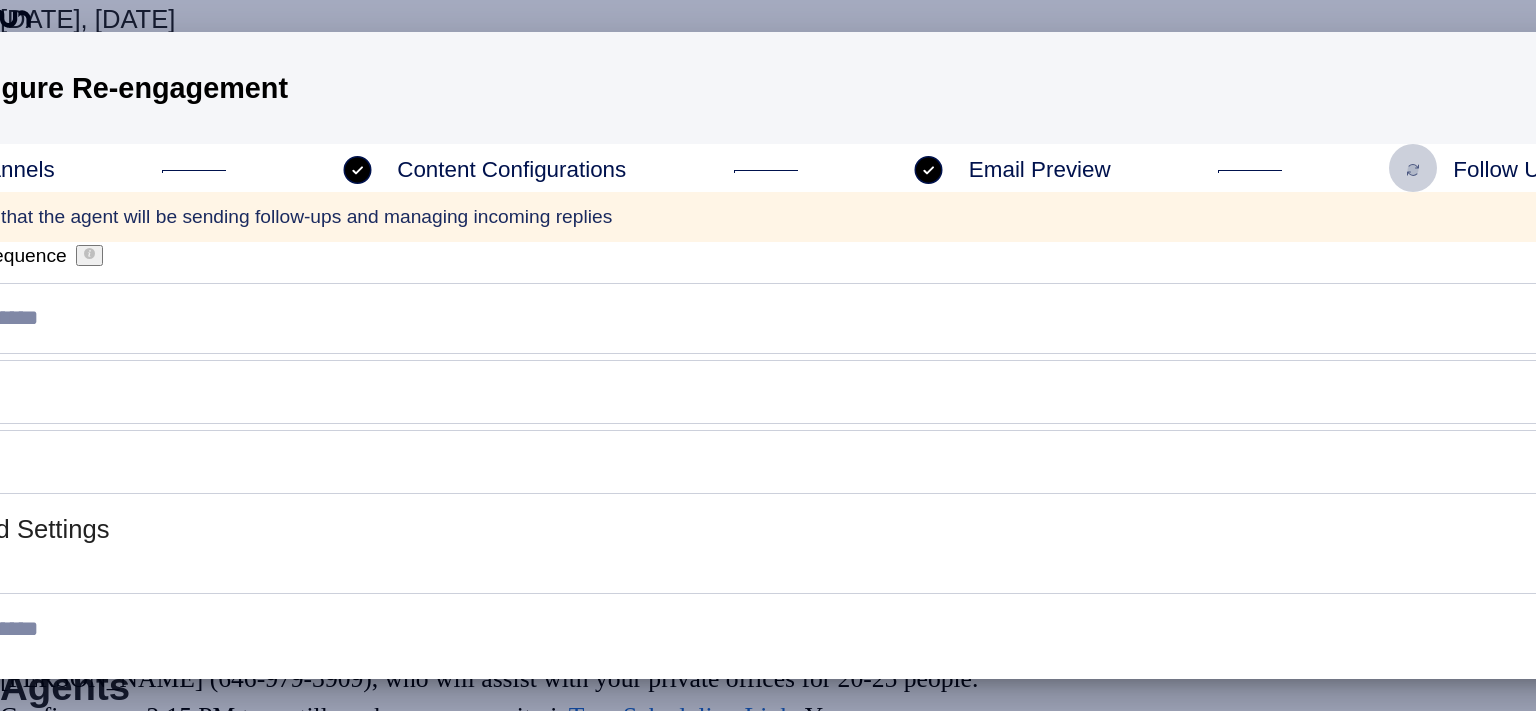 click on "Send" at bounding box center [-53, 1942] 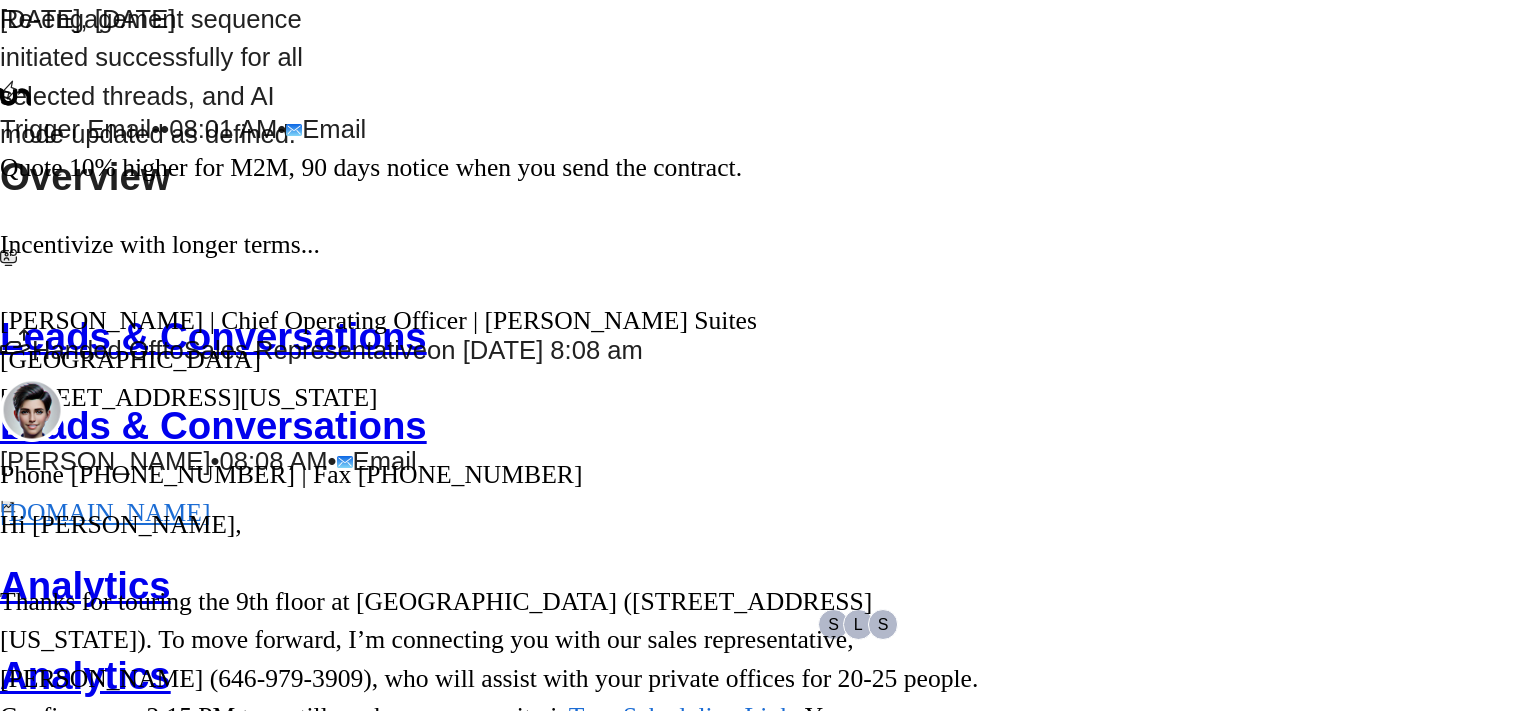 click 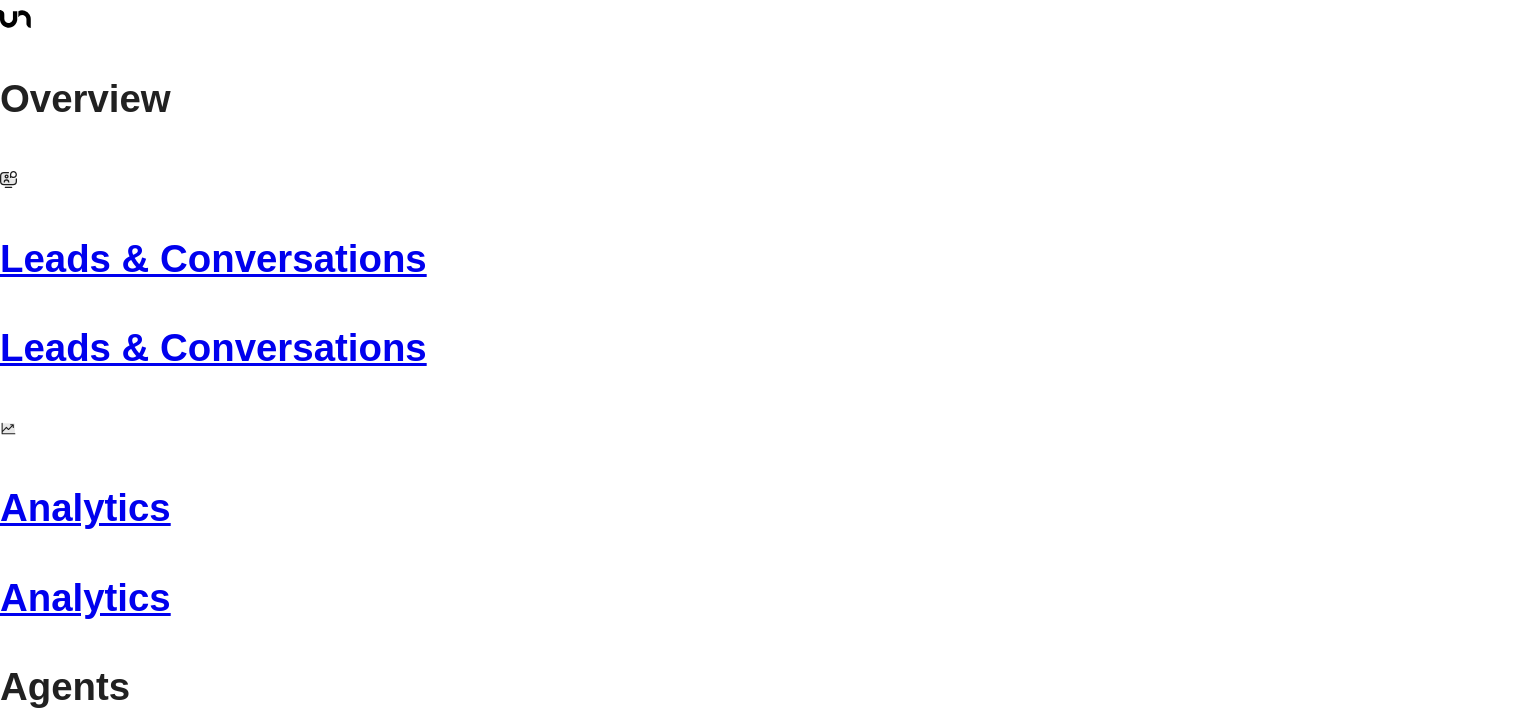 scroll, scrollTop: 0, scrollLeft: 0, axis: both 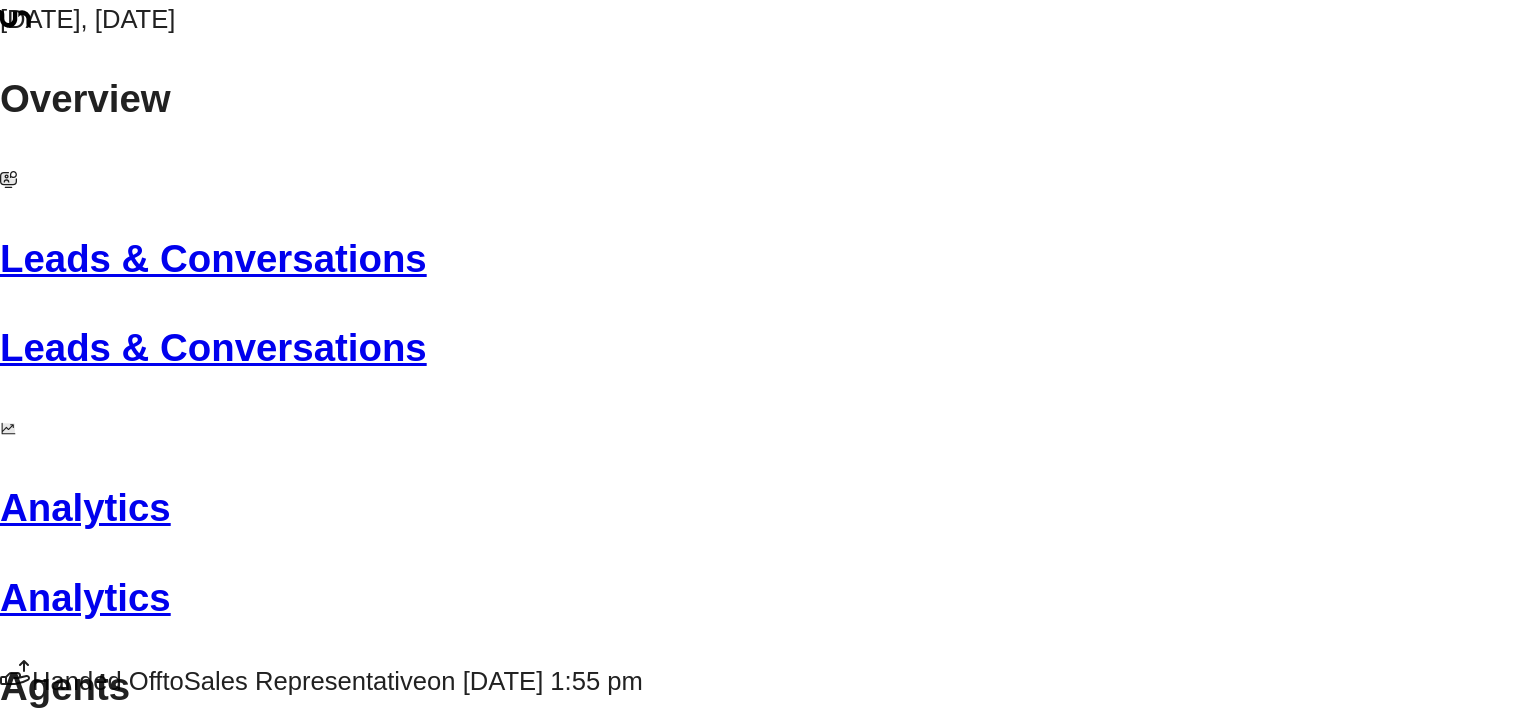 drag, startPoint x: 968, startPoint y: 458, endPoint x: 1080, endPoint y: 513, distance: 124.7758 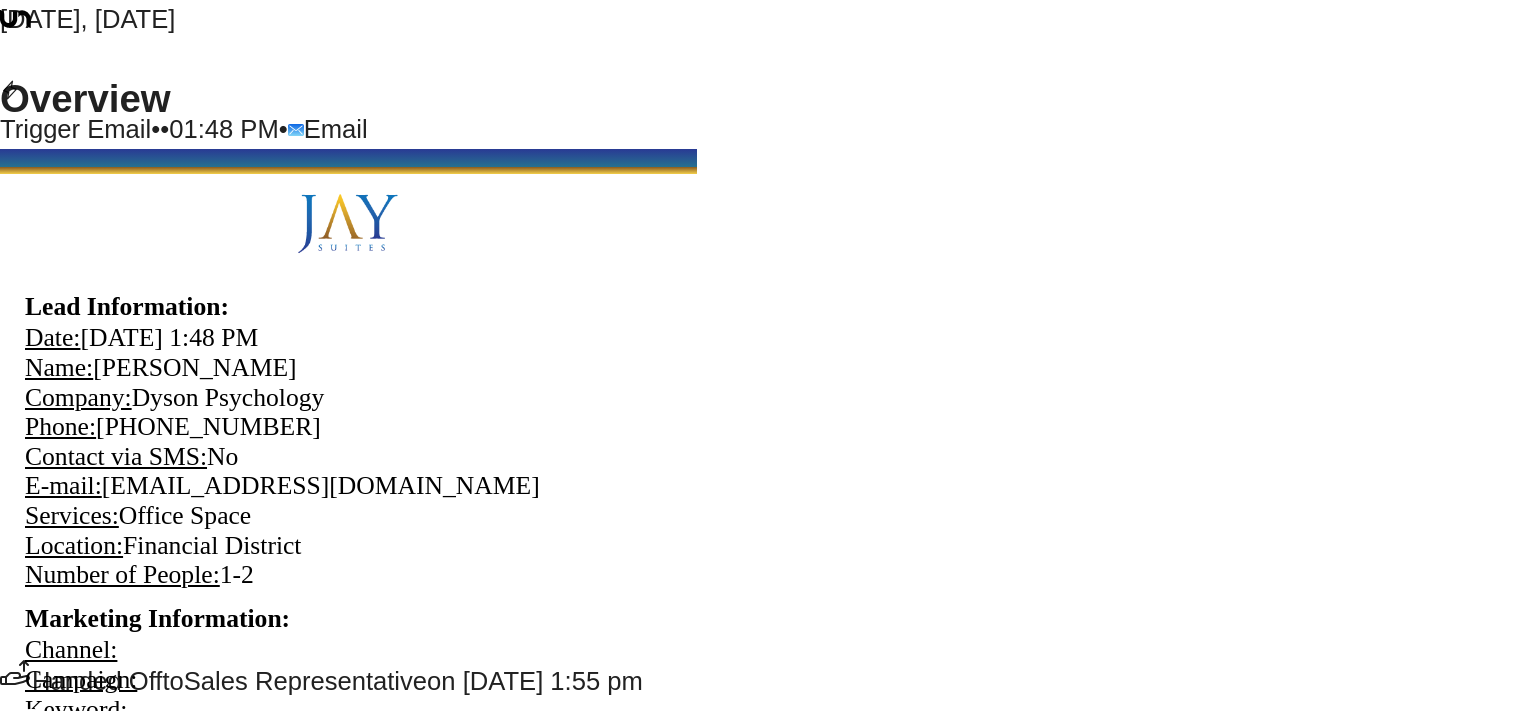 scroll, scrollTop: 605, scrollLeft: 0, axis: vertical 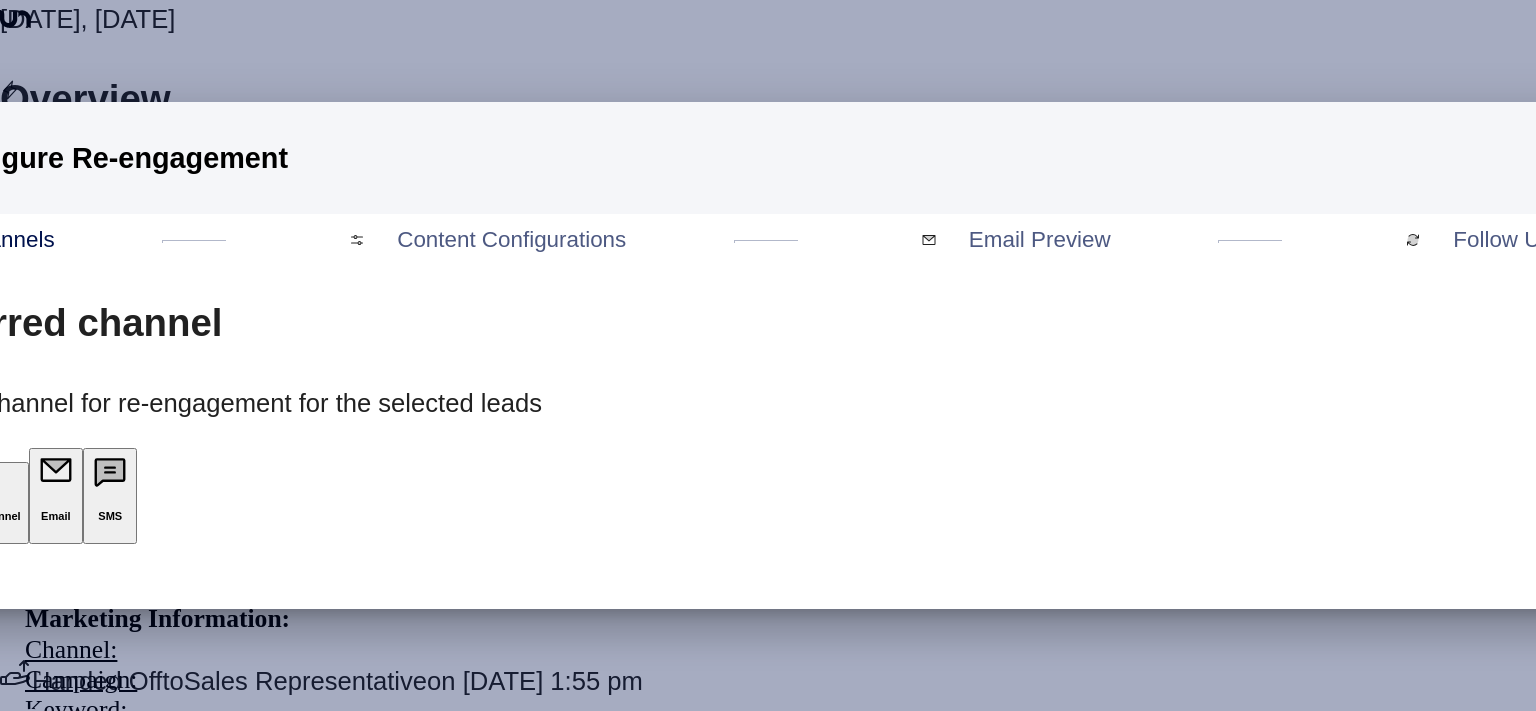 click on "Use Previous Channel" at bounding box center [-38, 516] 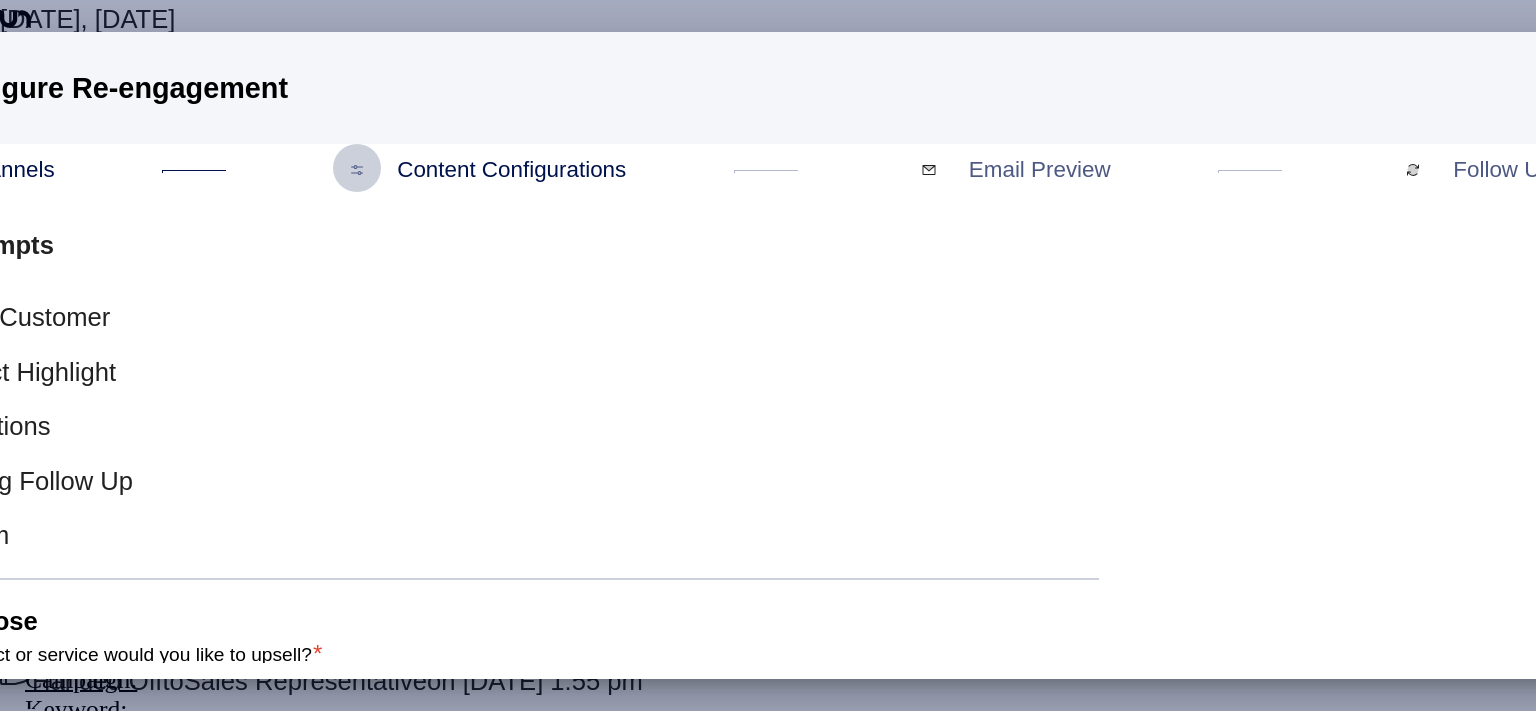 click on "Custom" at bounding box center (-39, 535) 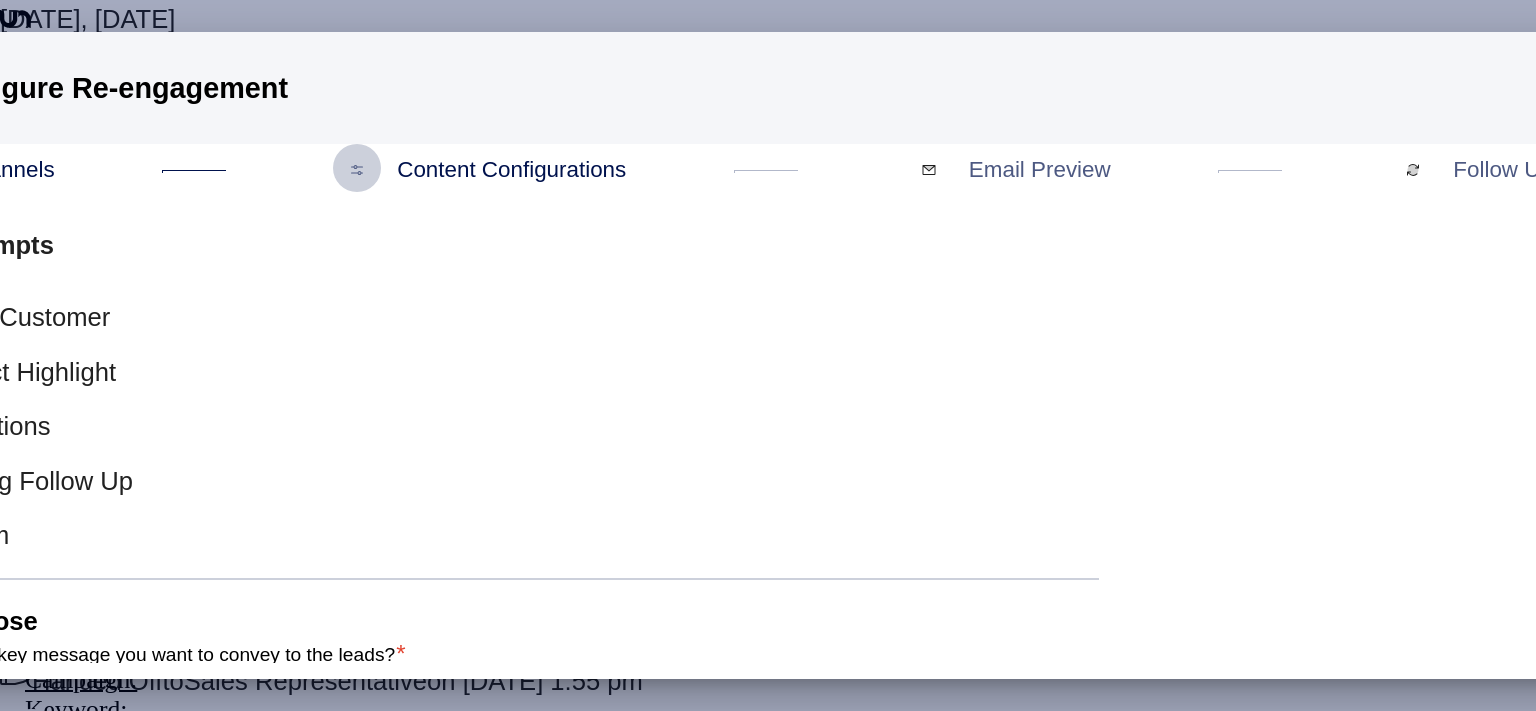 click at bounding box center [768, 729] 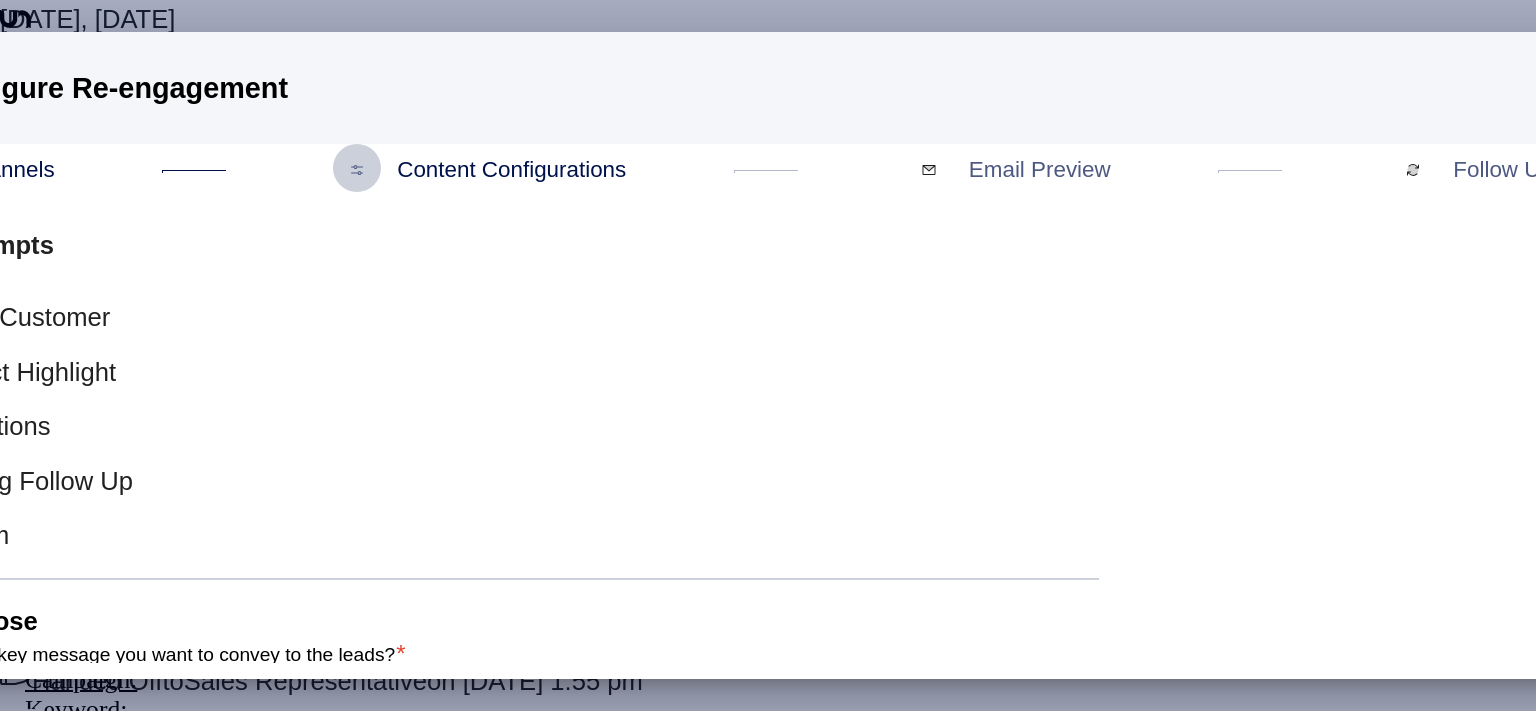 type on "**********" 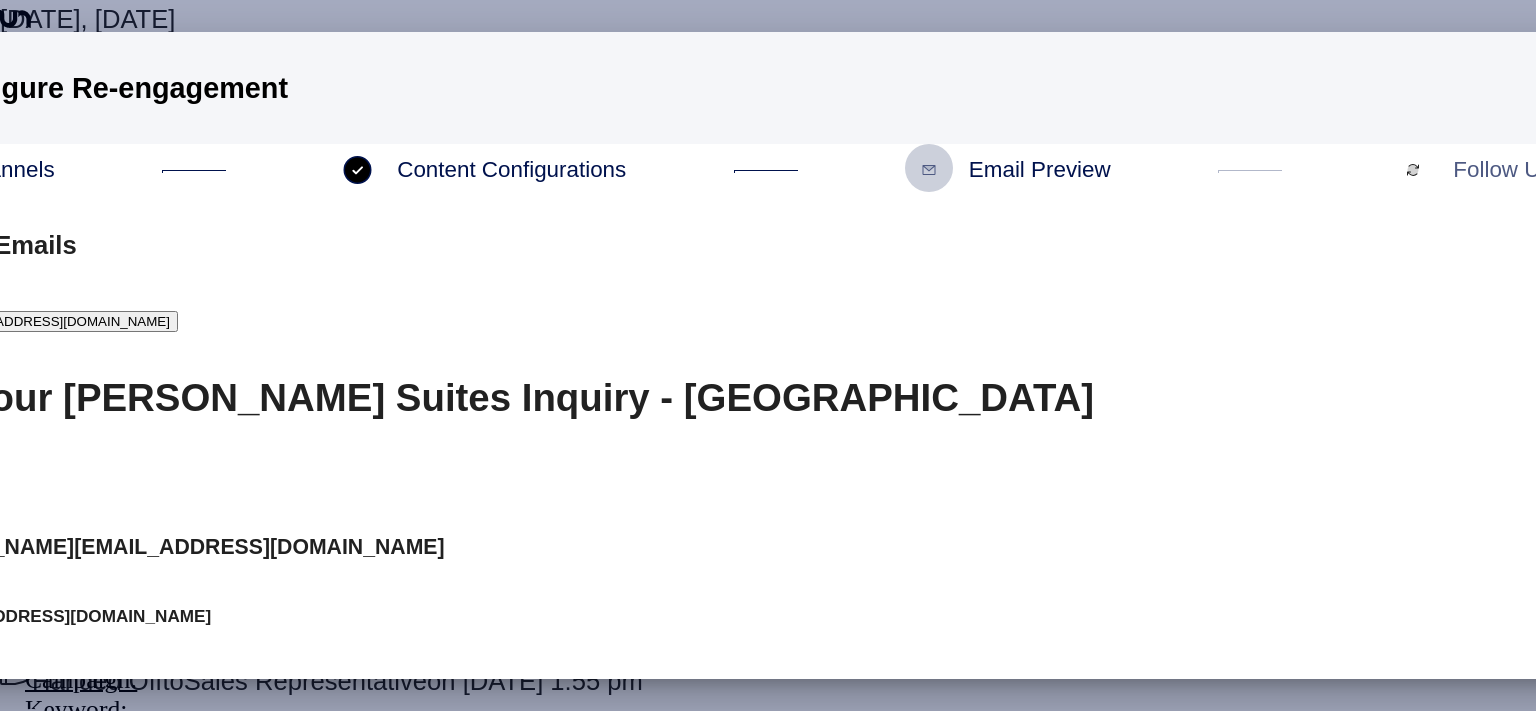 click on "Next" at bounding box center [47, 874] 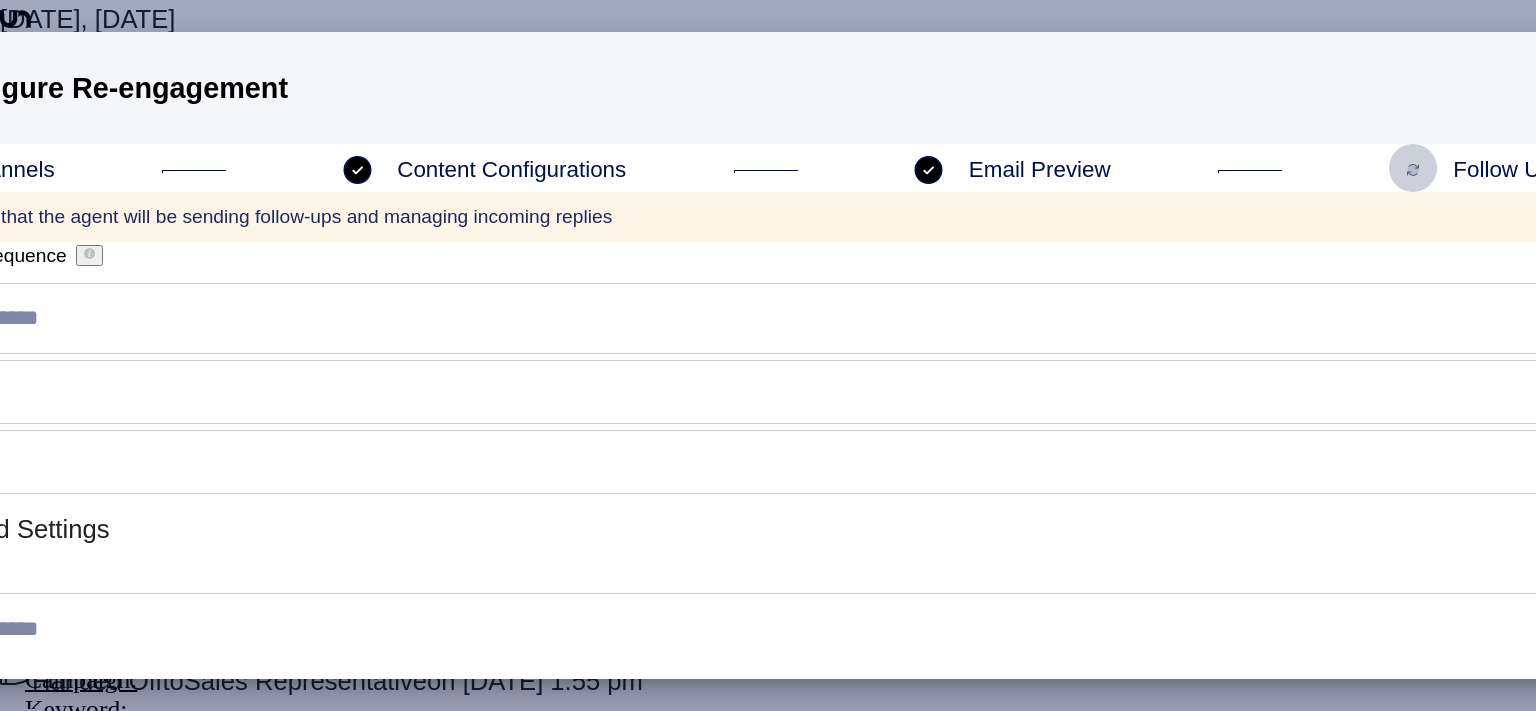 click on "Send" at bounding box center [-53, 1942] 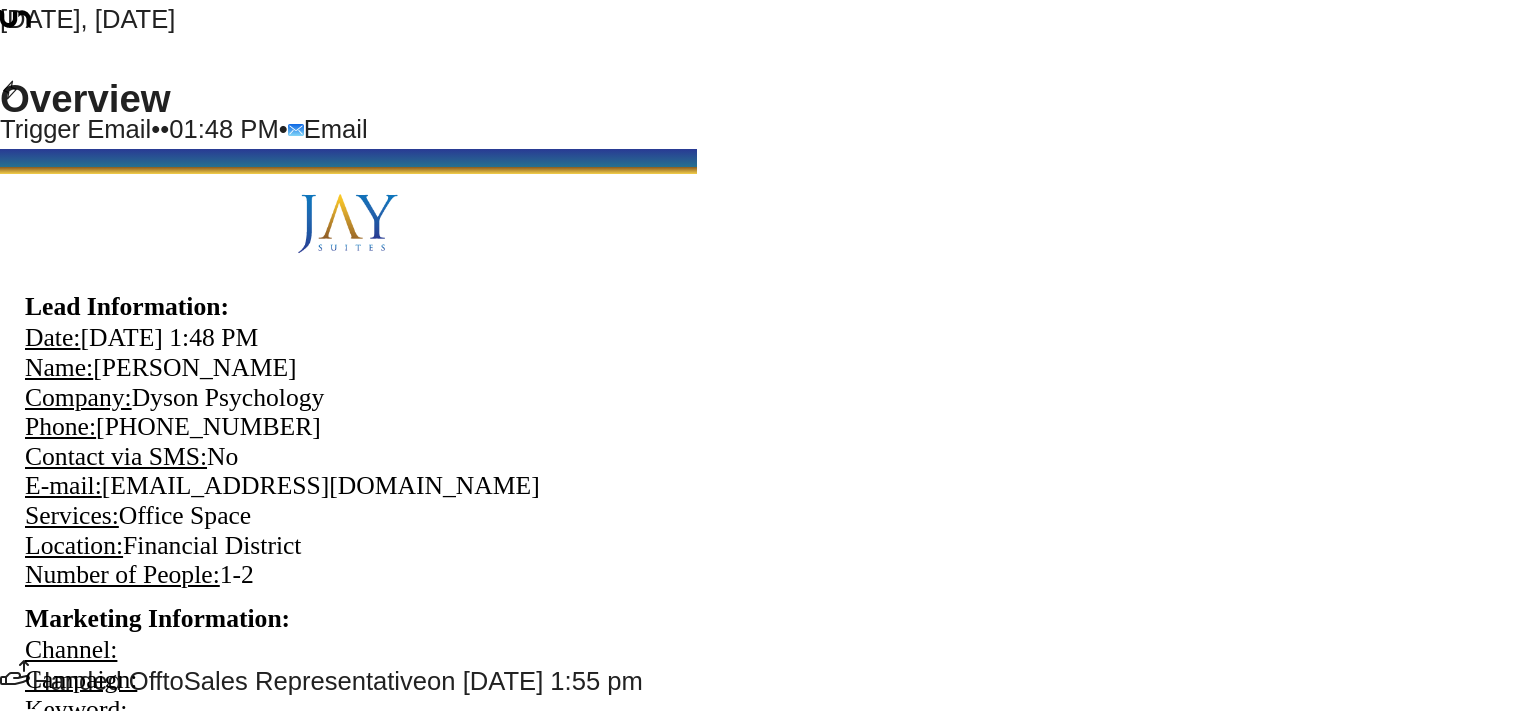 click 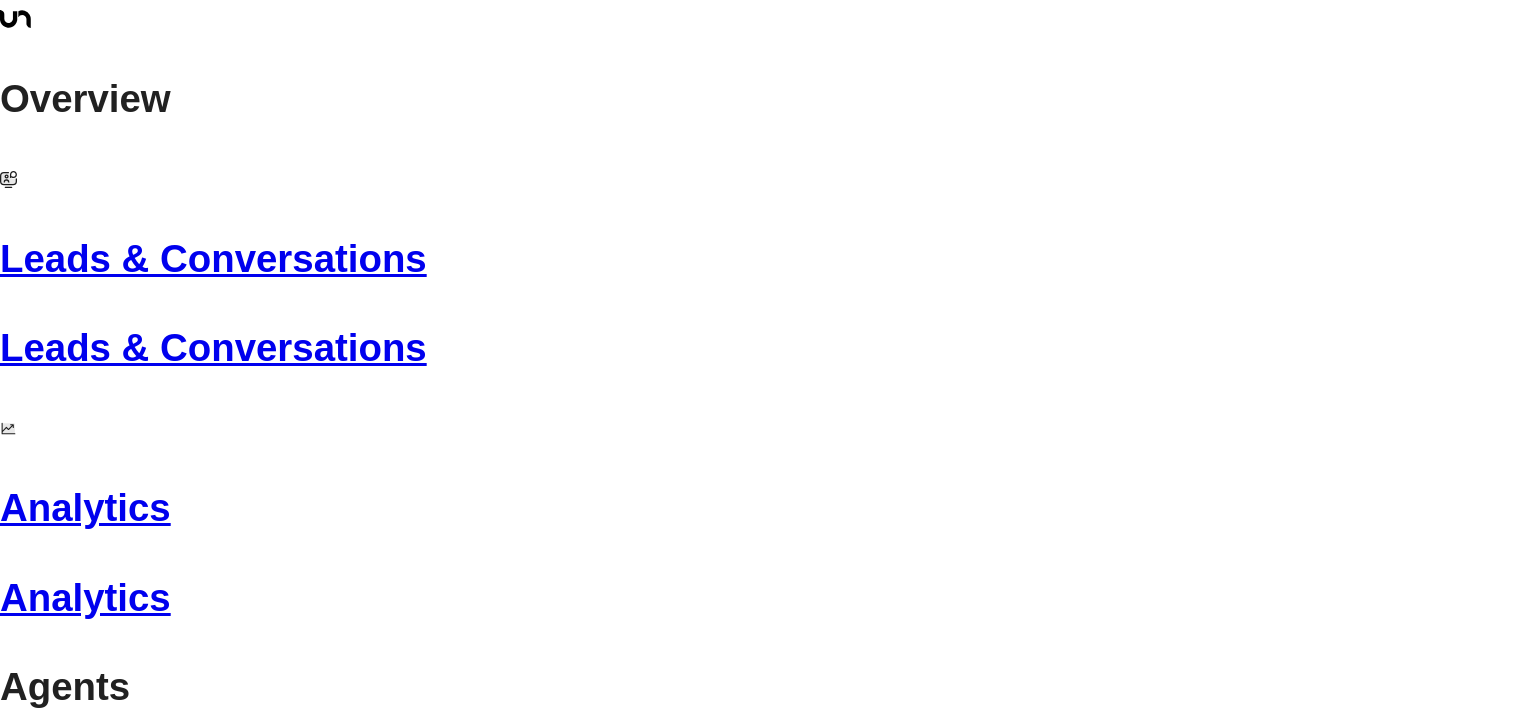 scroll, scrollTop: 0, scrollLeft: 0, axis: both 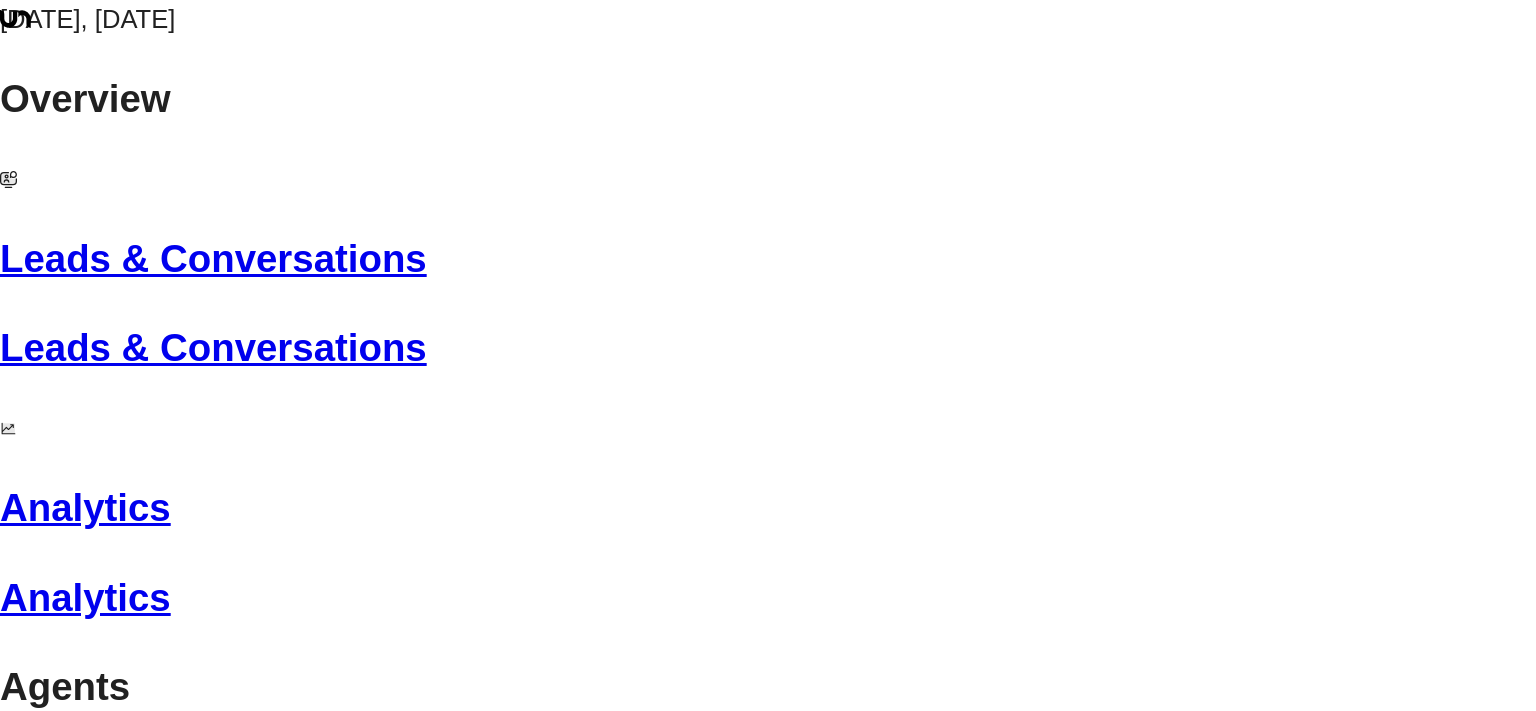 click 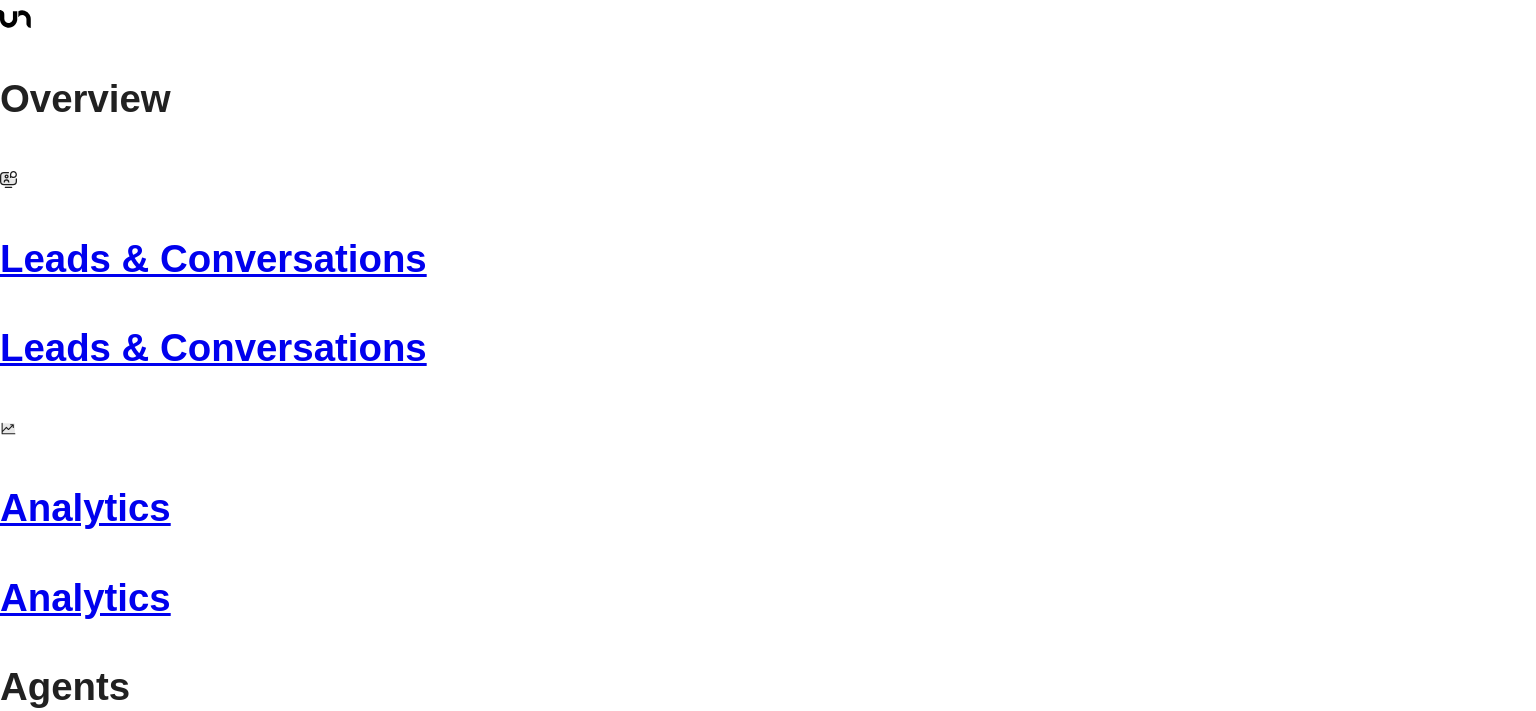 scroll, scrollTop: 190, scrollLeft: 0, axis: vertical 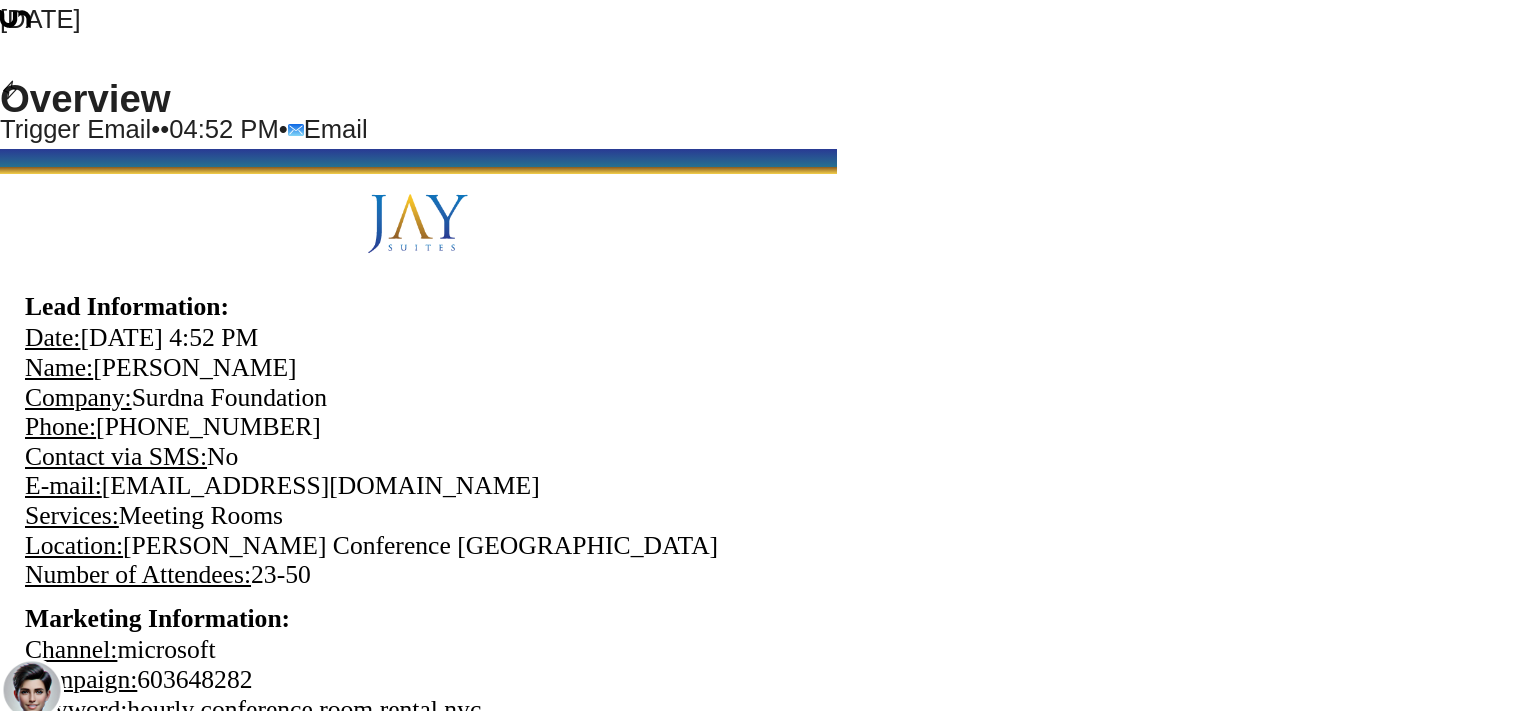 drag, startPoint x: 752, startPoint y: 472, endPoint x: 597, endPoint y: 470, distance: 155.01291 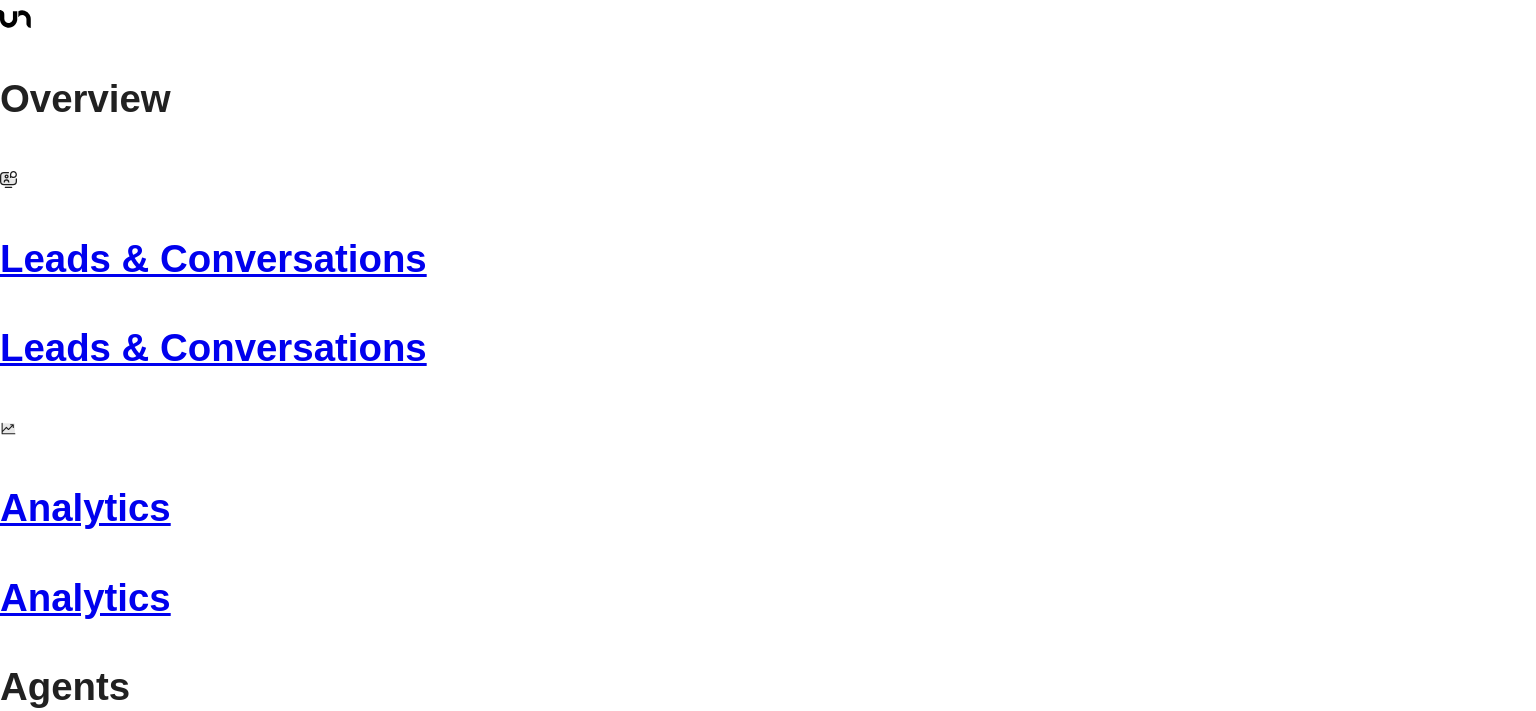 scroll, scrollTop: 190, scrollLeft: 0, axis: vertical 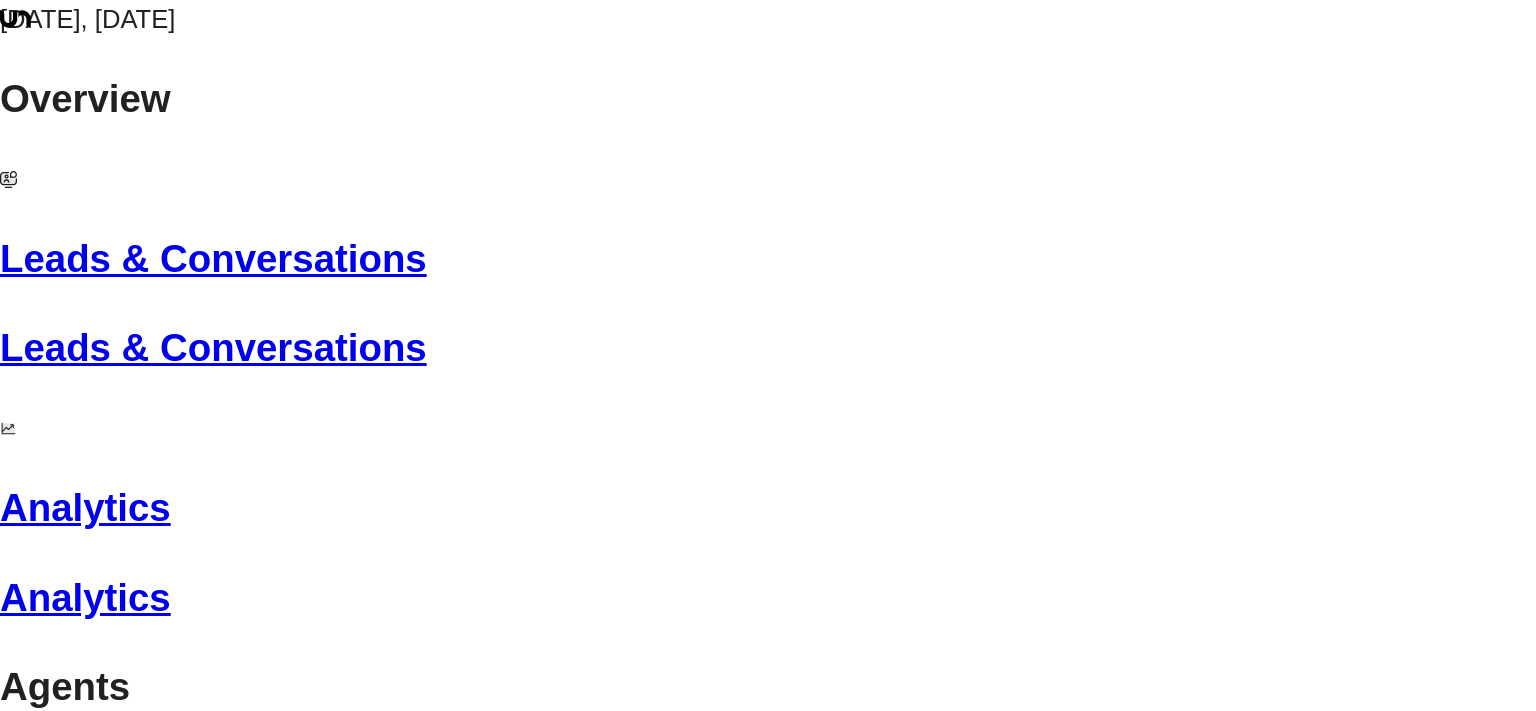 click on "Actions" at bounding box center (768, 2657) 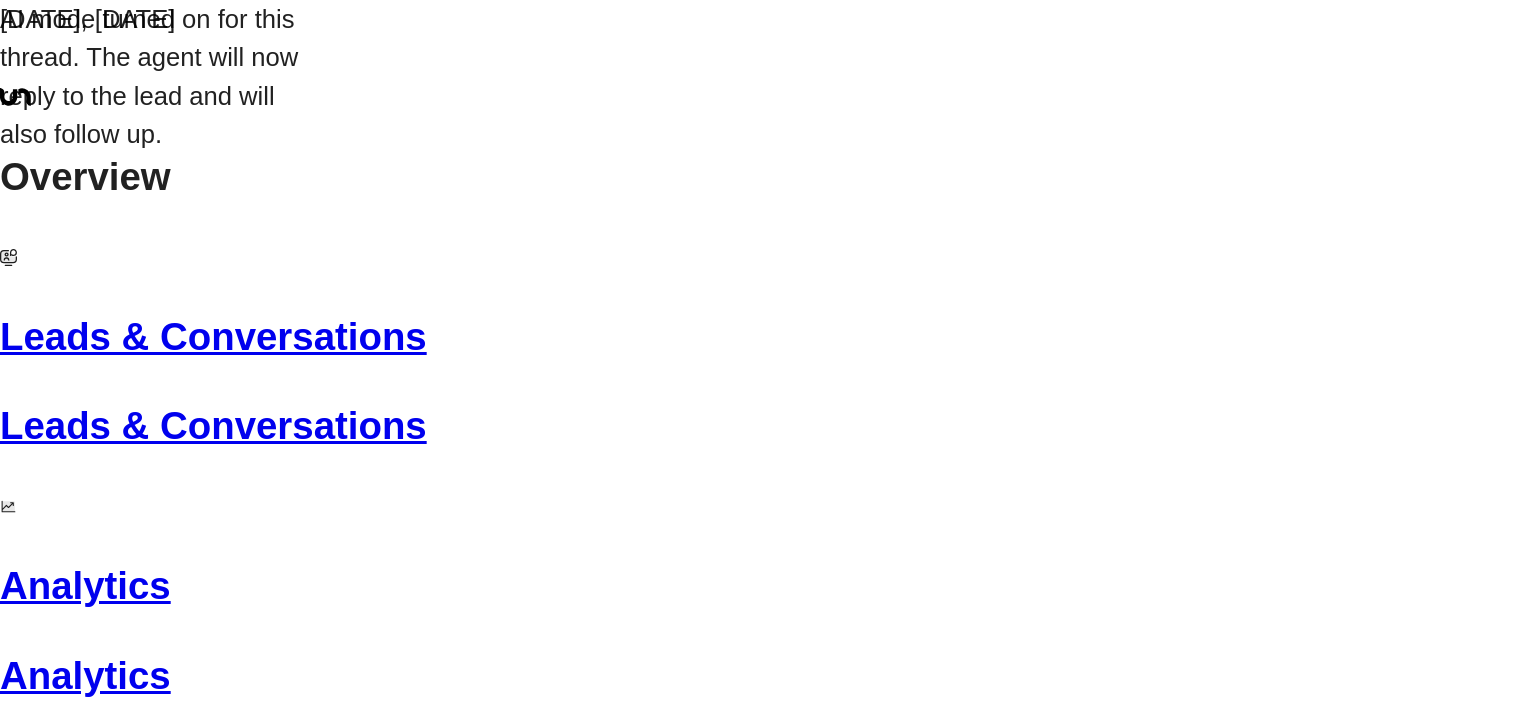 scroll, scrollTop: 202, scrollLeft: 0, axis: vertical 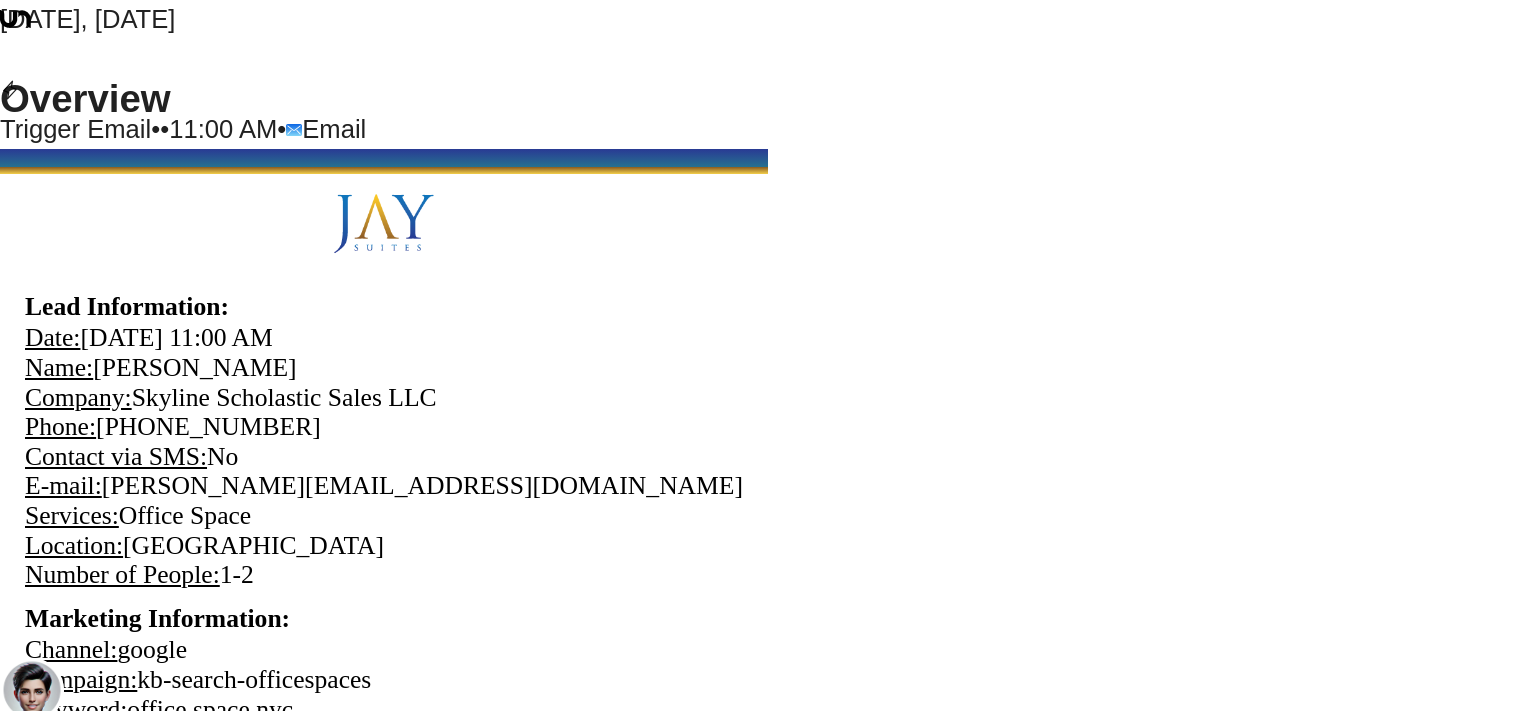 click 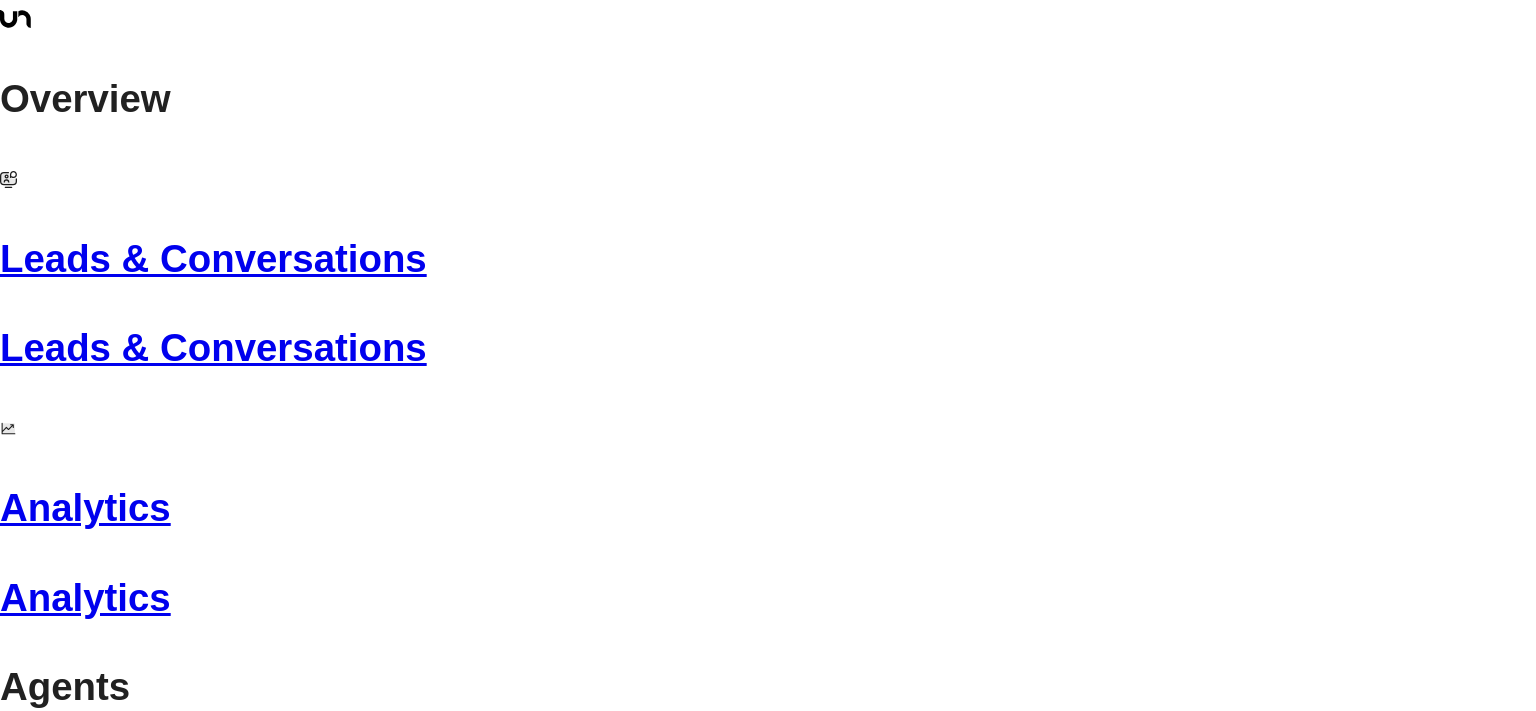 click on "[PERSON_NAME]" at bounding box center (175, 3418) 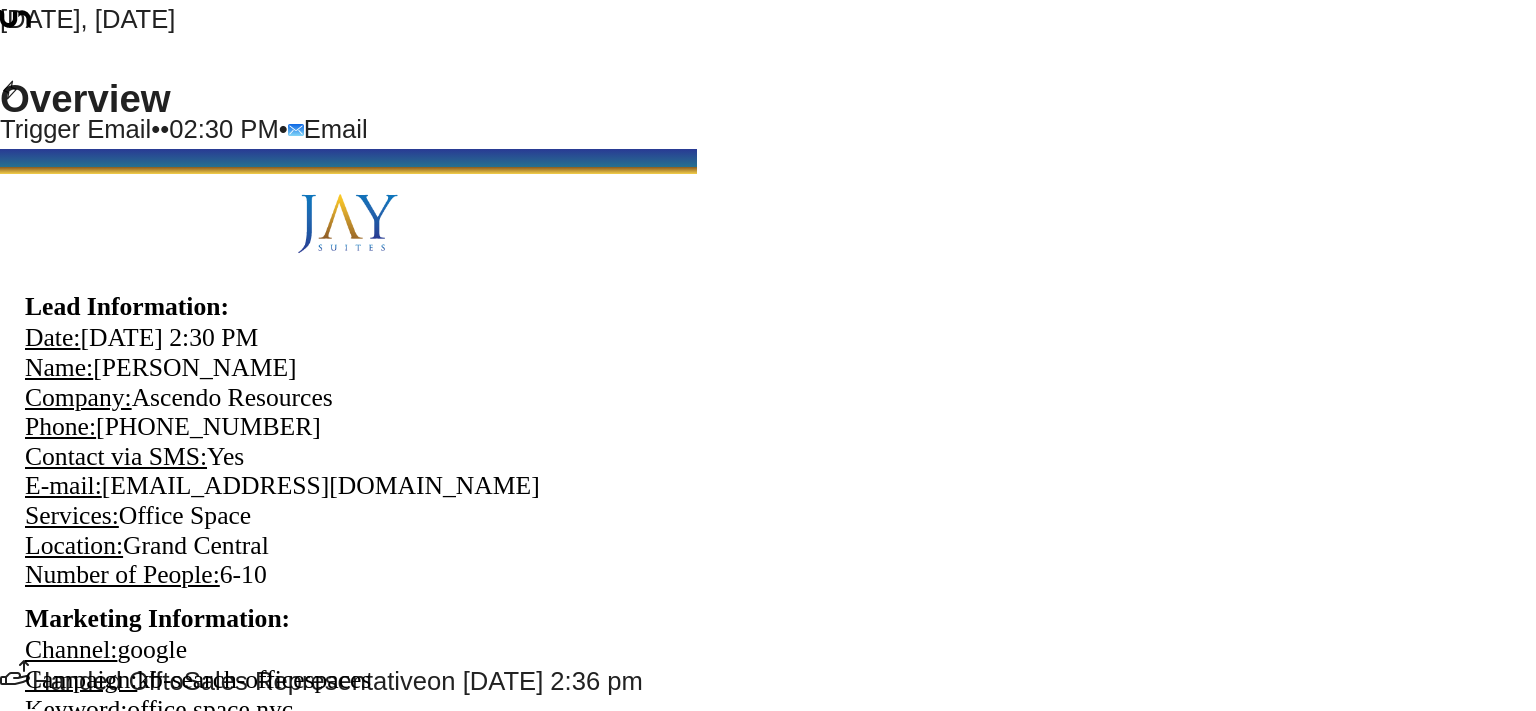 scroll, scrollTop: 275, scrollLeft: 0, axis: vertical 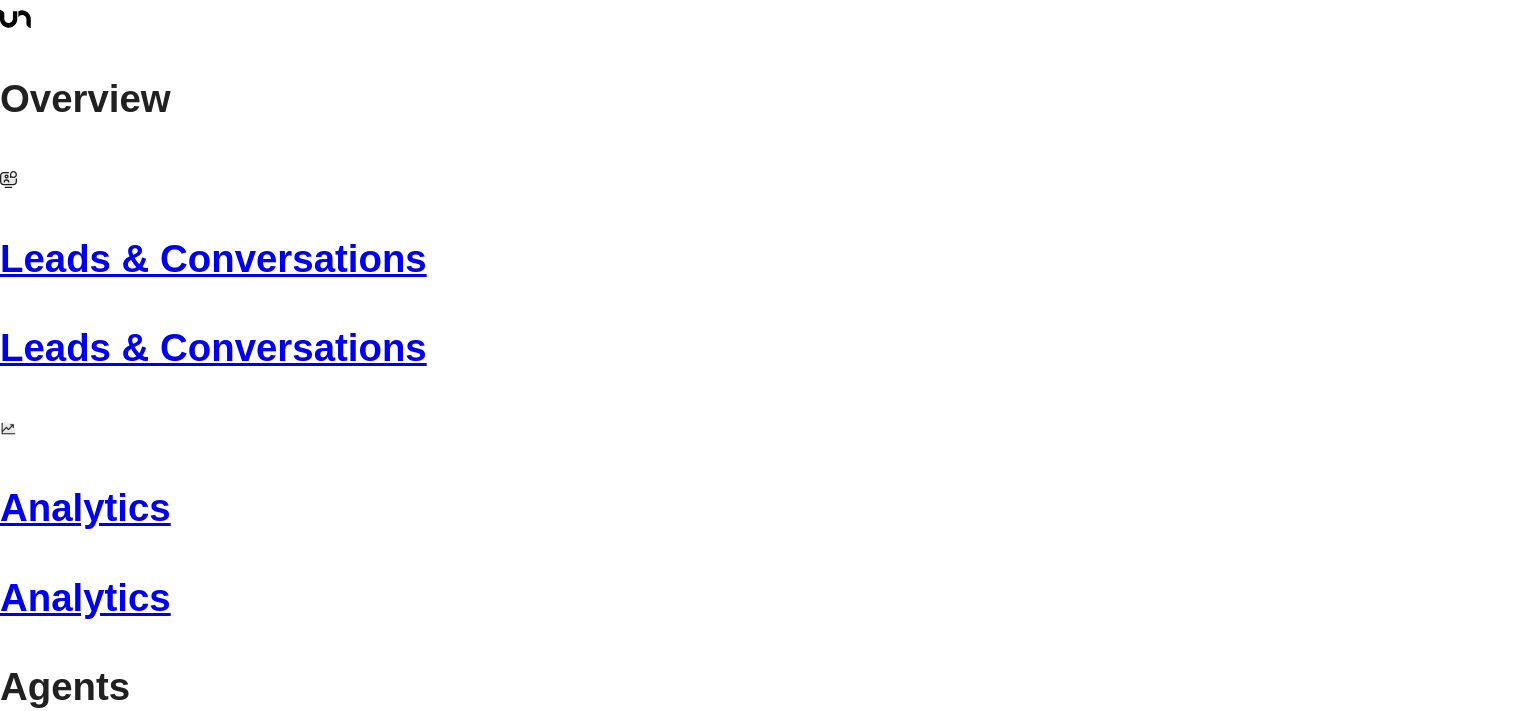 click on "[PERSON_NAME]" at bounding box center [175, 4154] 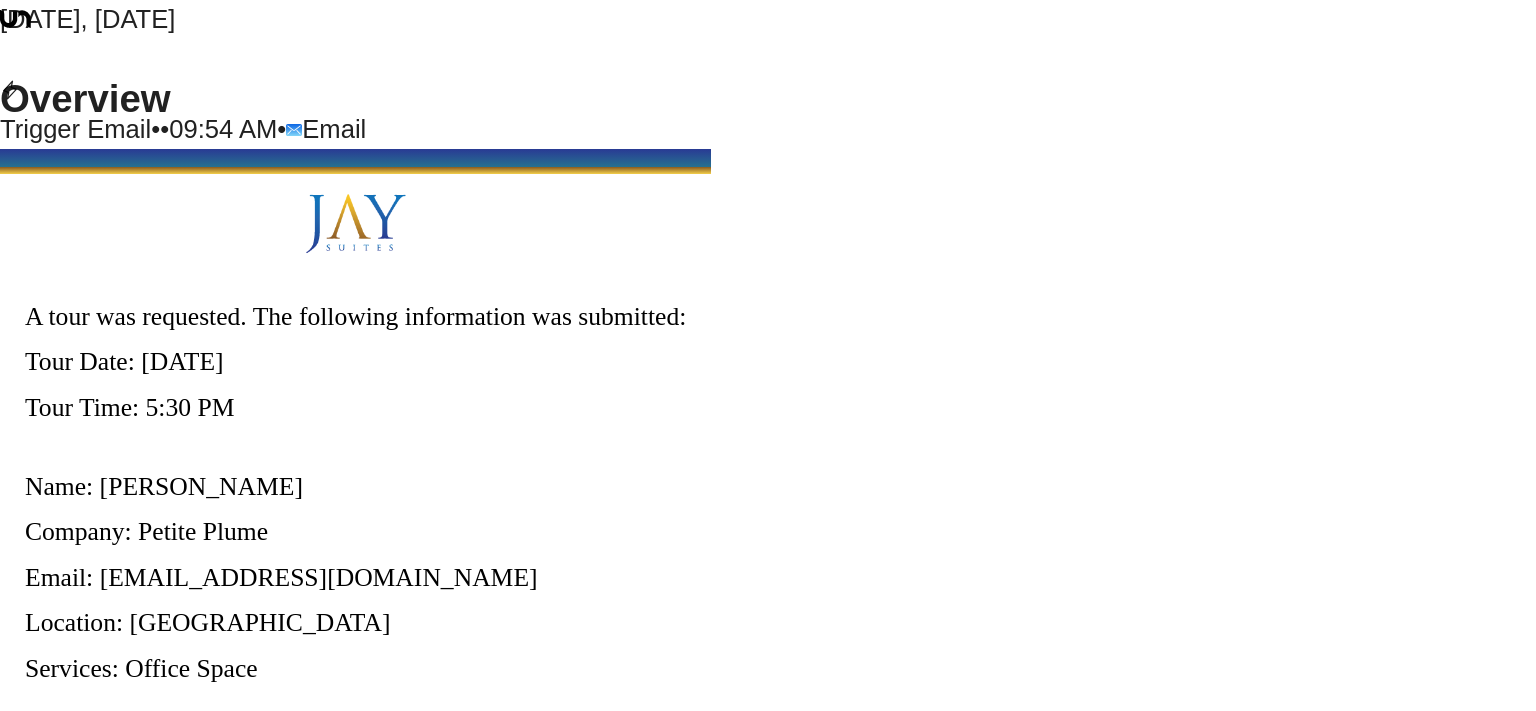 scroll, scrollTop: 234, scrollLeft: 0, axis: vertical 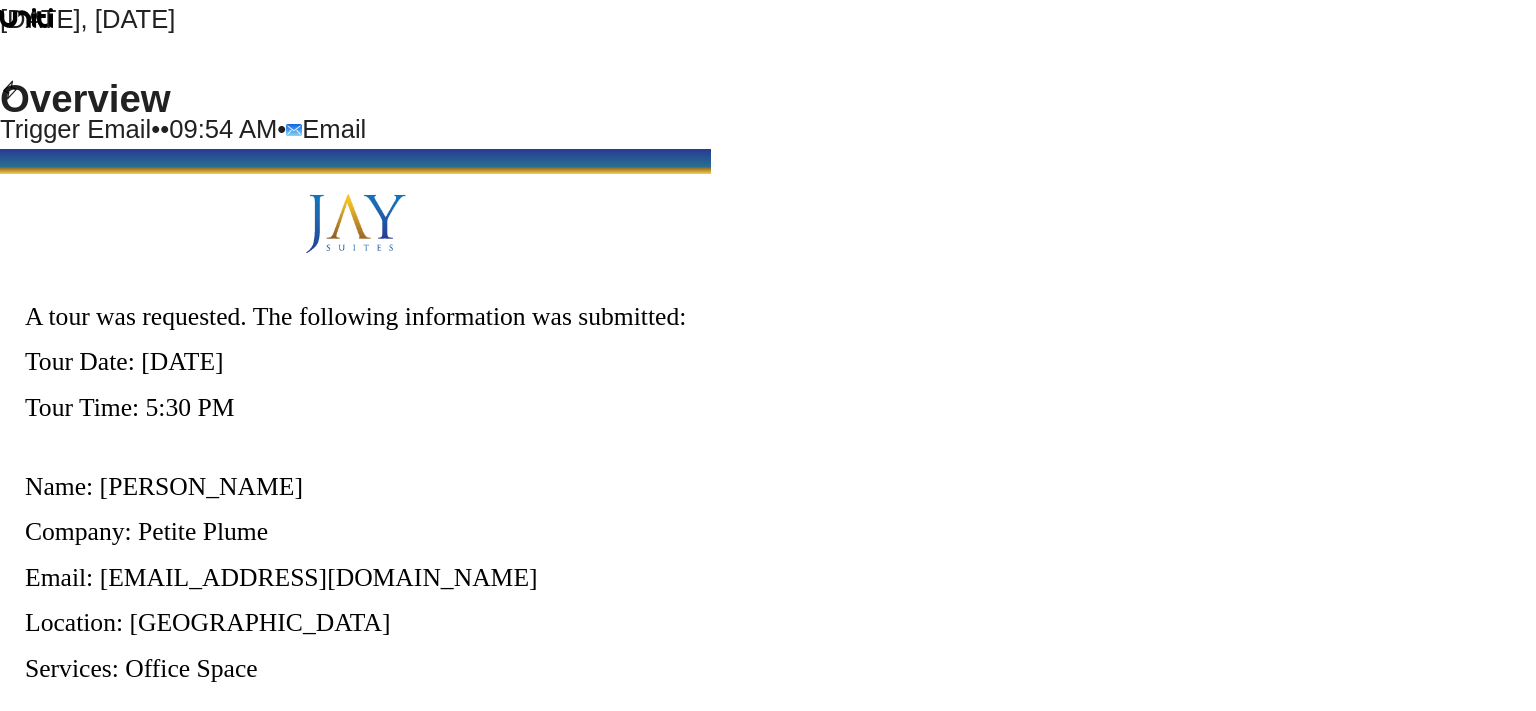 click on "Leads & Conversations" at bounding box center [768, 259] 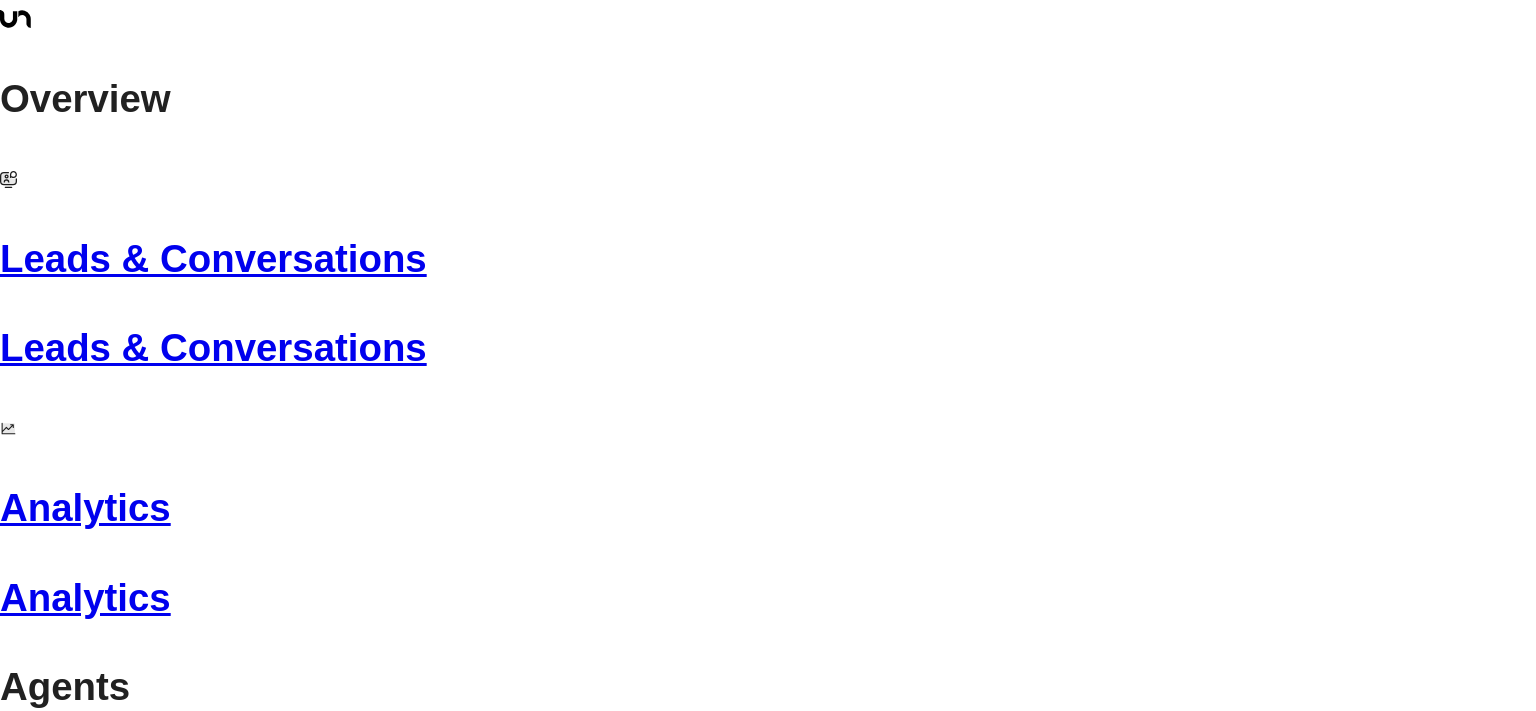click on "7" at bounding box center [851, 3030] 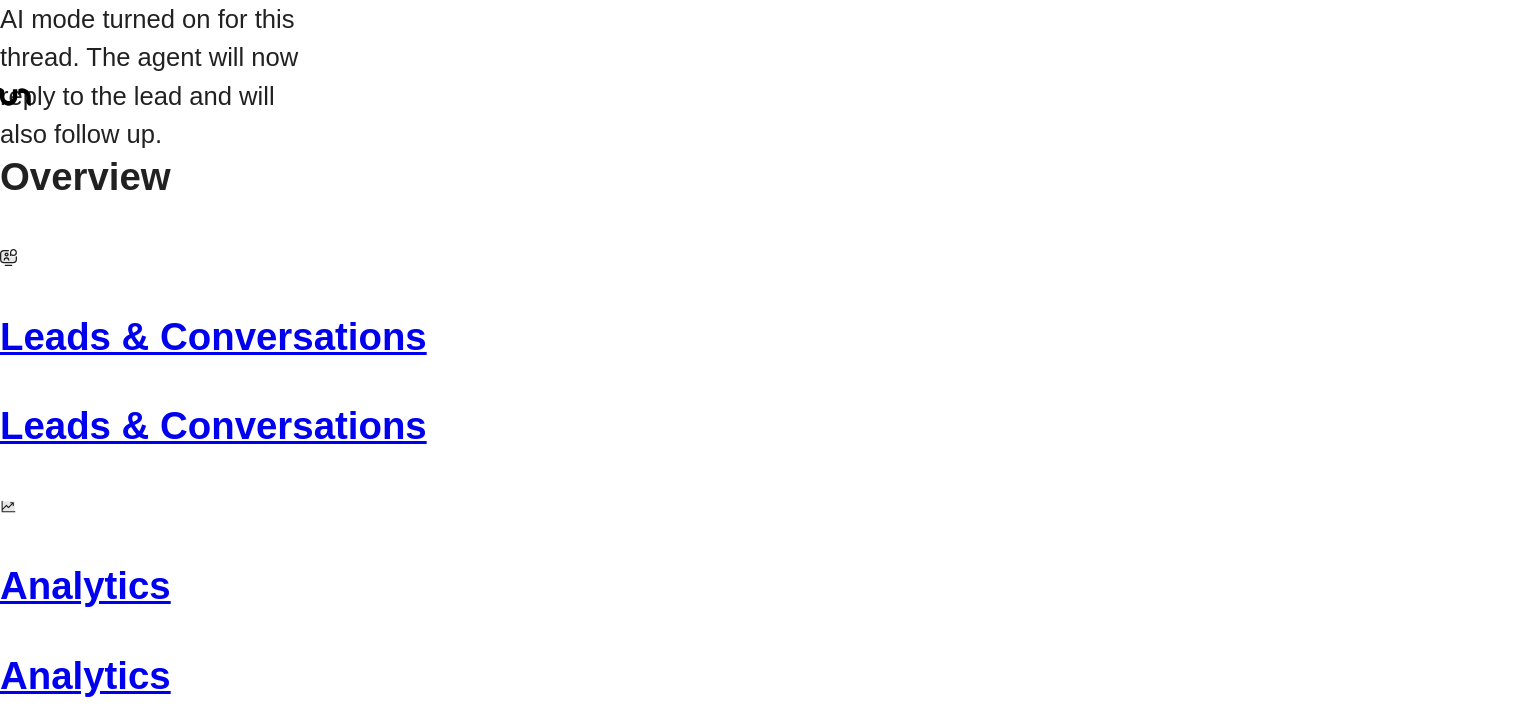 scroll, scrollTop: 2405, scrollLeft: 0, axis: vertical 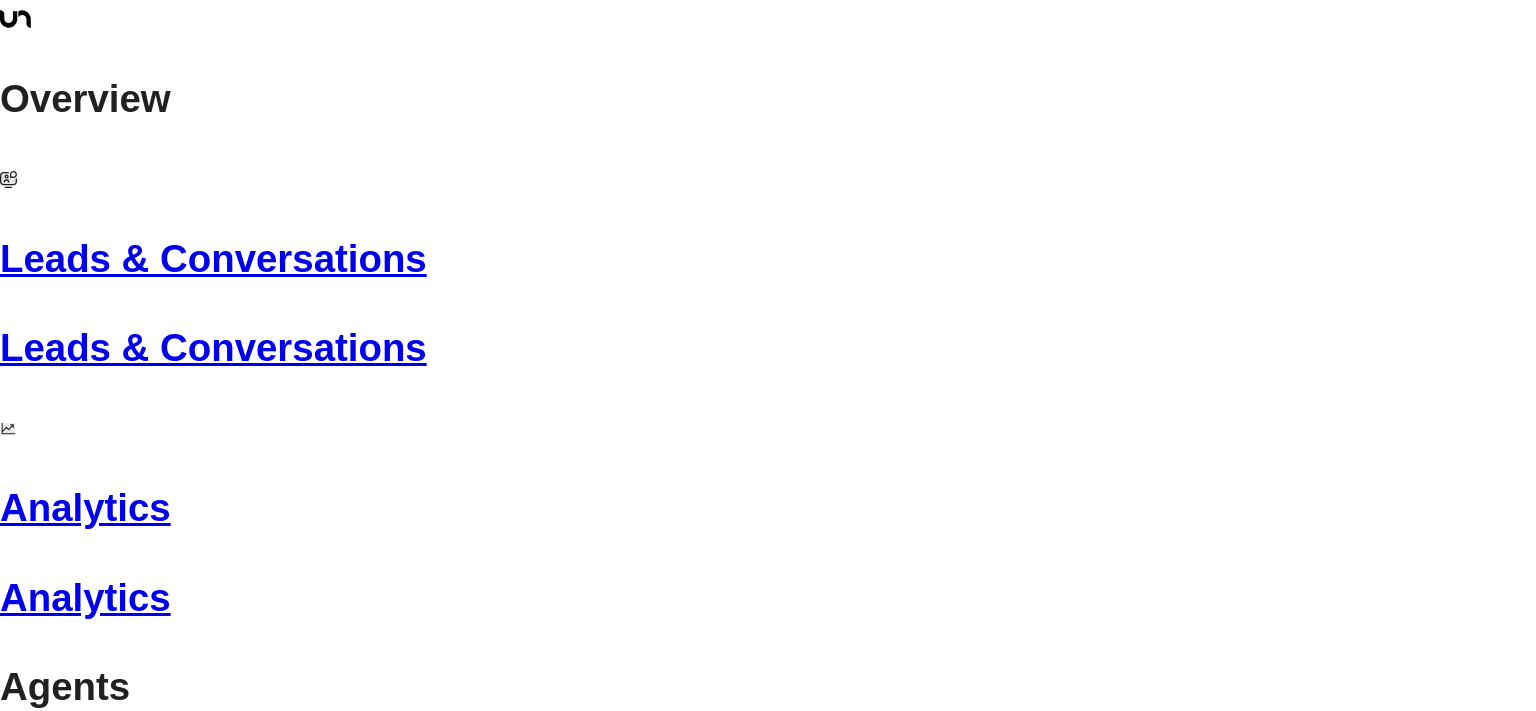 click 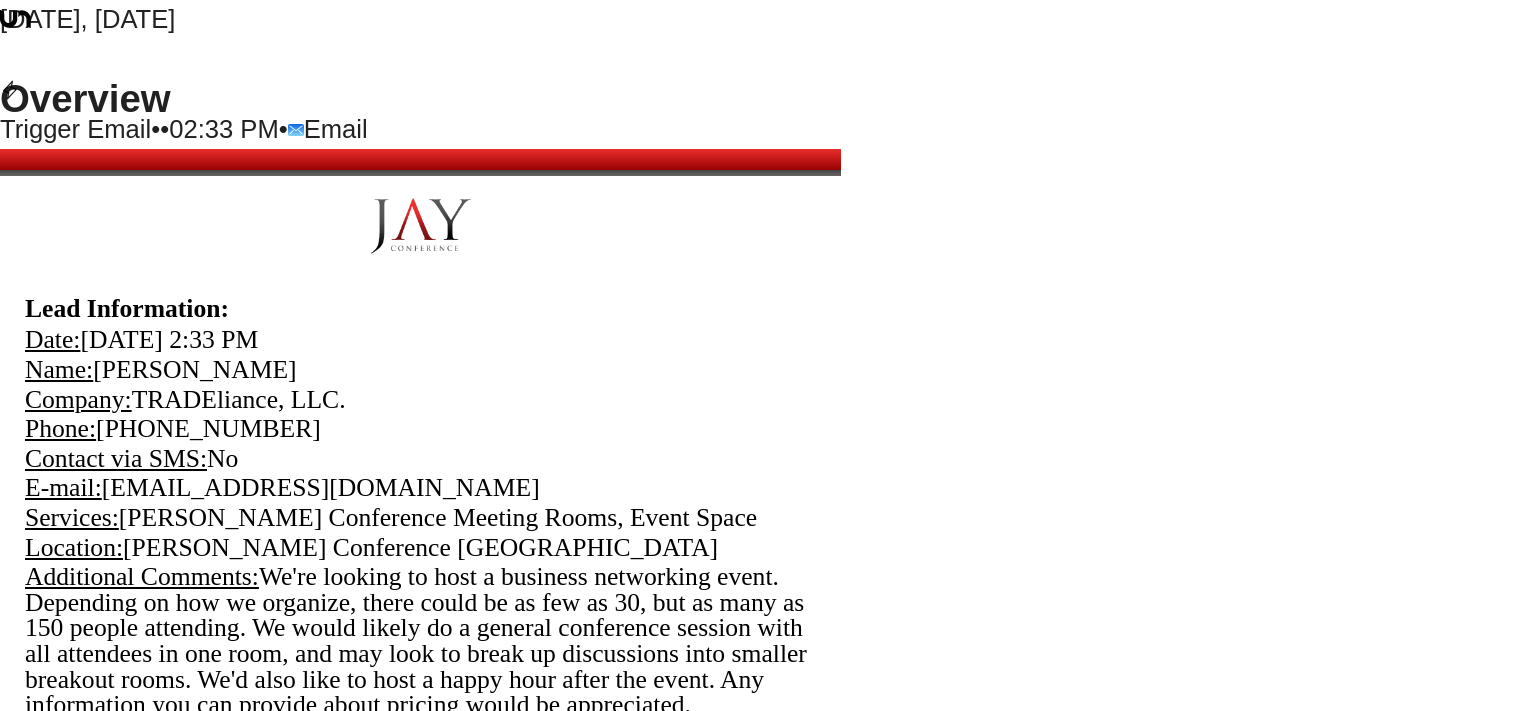 scroll, scrollTop: 103, scrollLeft: 0, axis: vertical 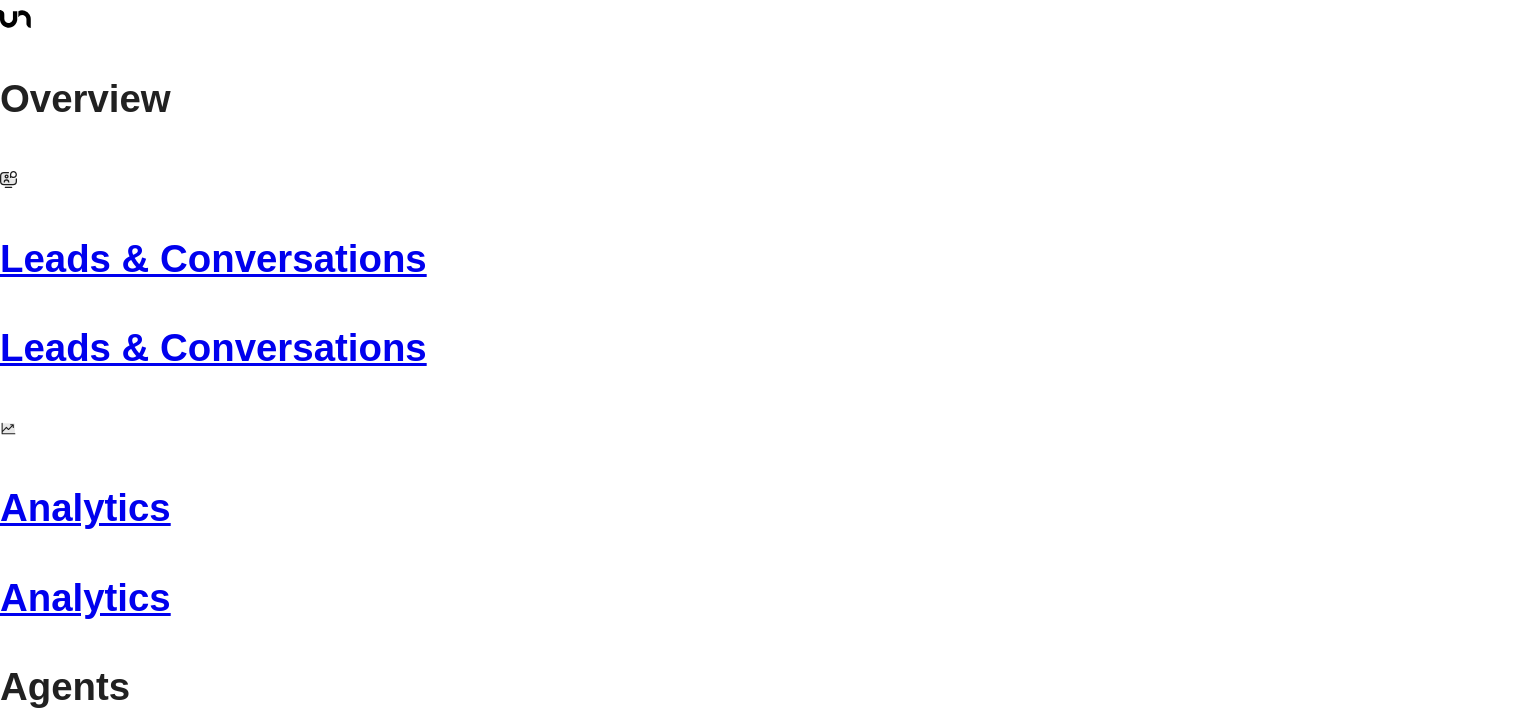 click 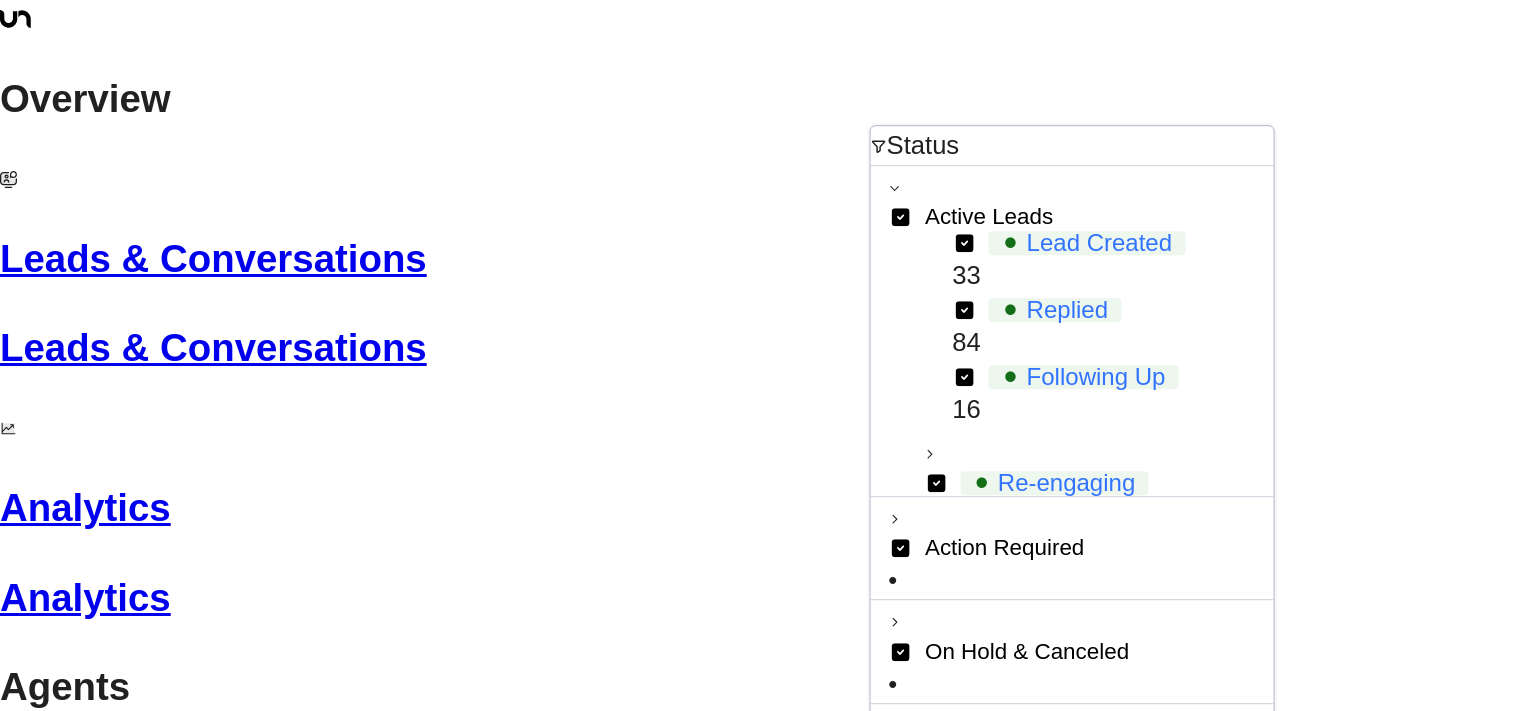 scroll, scrollTop: 1, scrollLeft: 0, axis: vertical 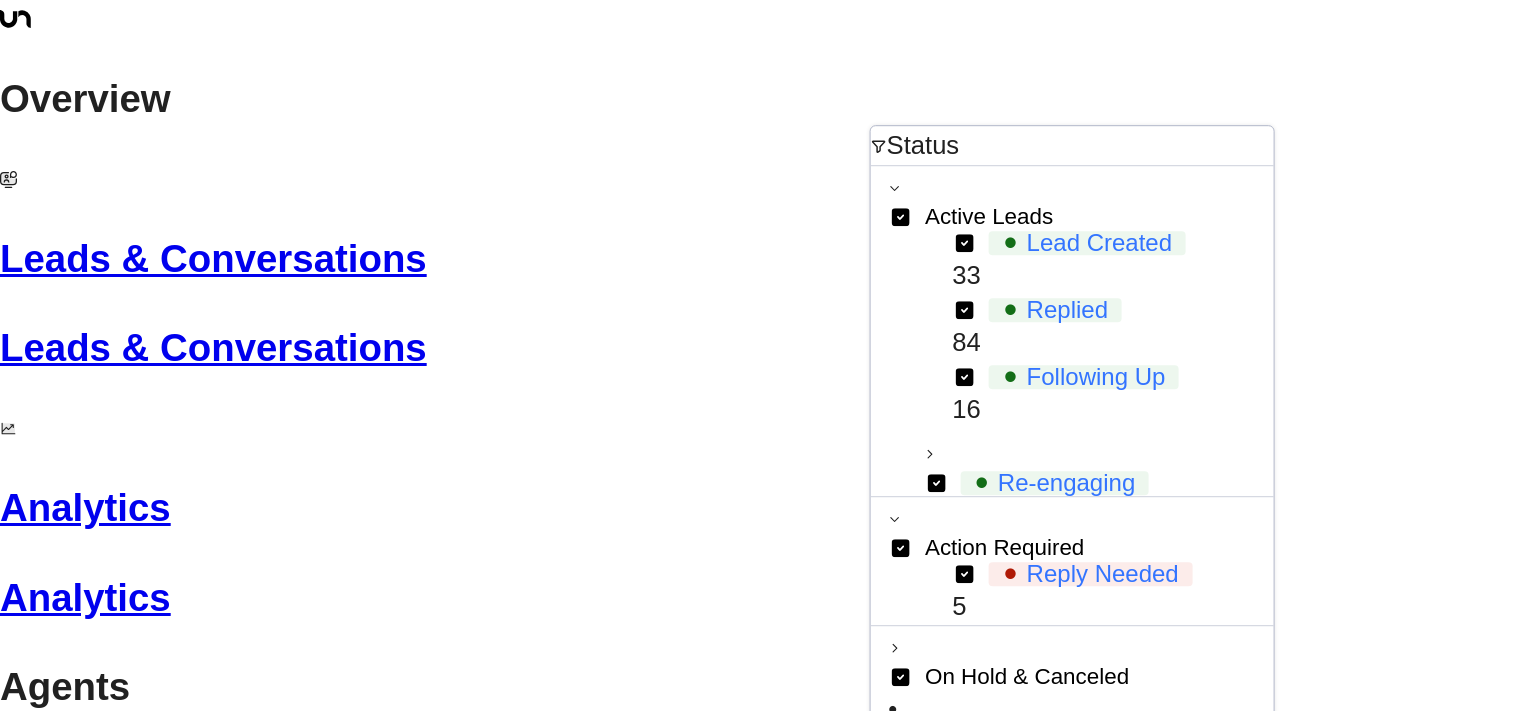 click 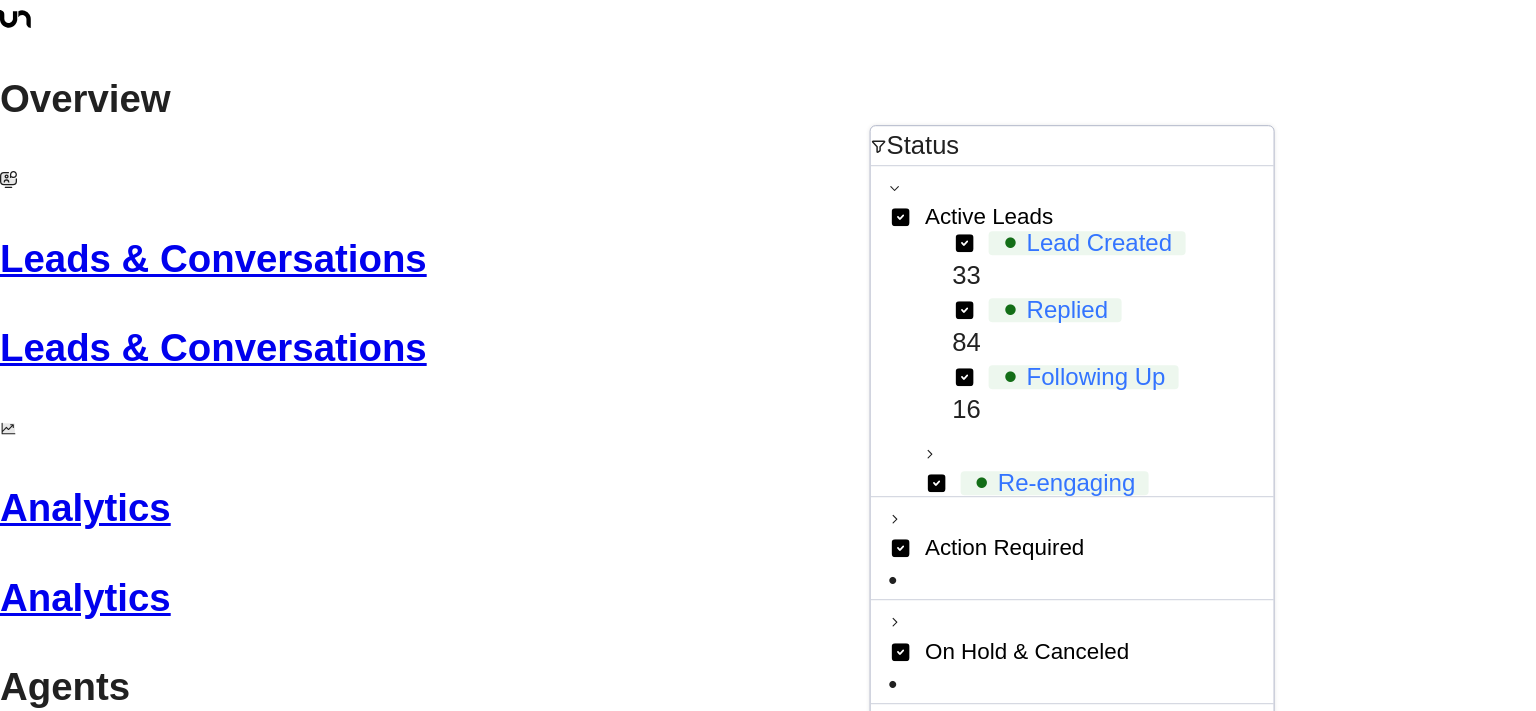 click on "On Hold & Canceled •" at bounding box center (1072, 652) 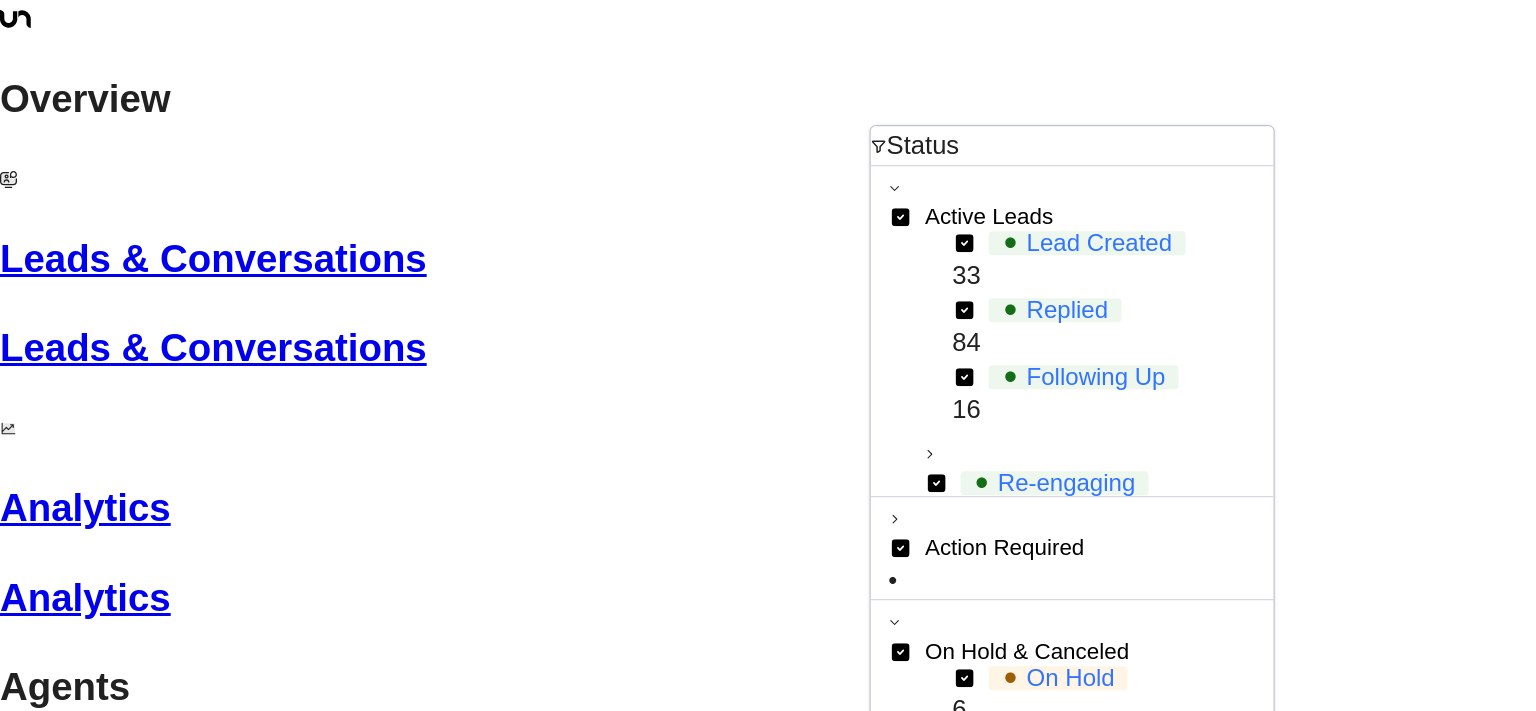 click 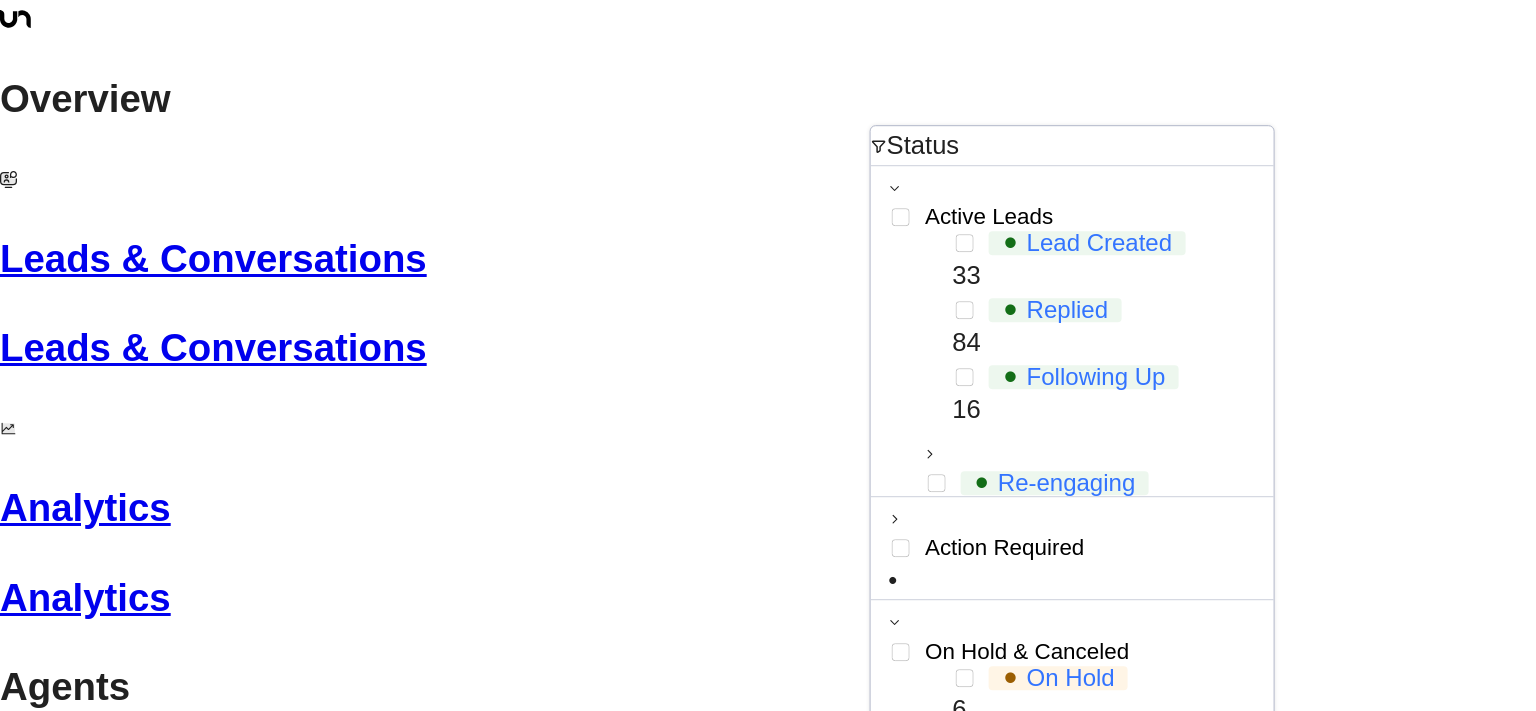 click on "Apply" at bounding box center (912, 1160) 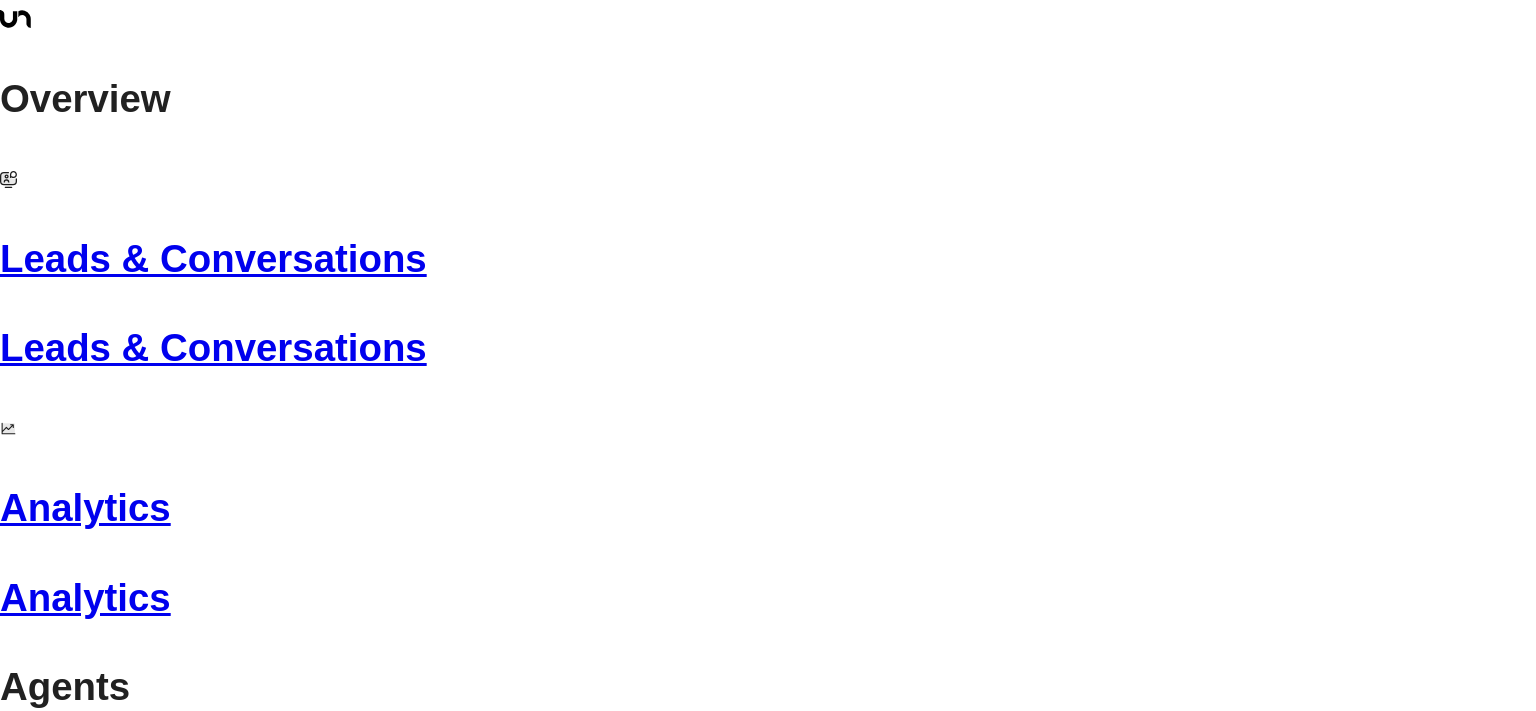 scroll, scrollTop: 190, scrollLeft: 0, axis: vertical 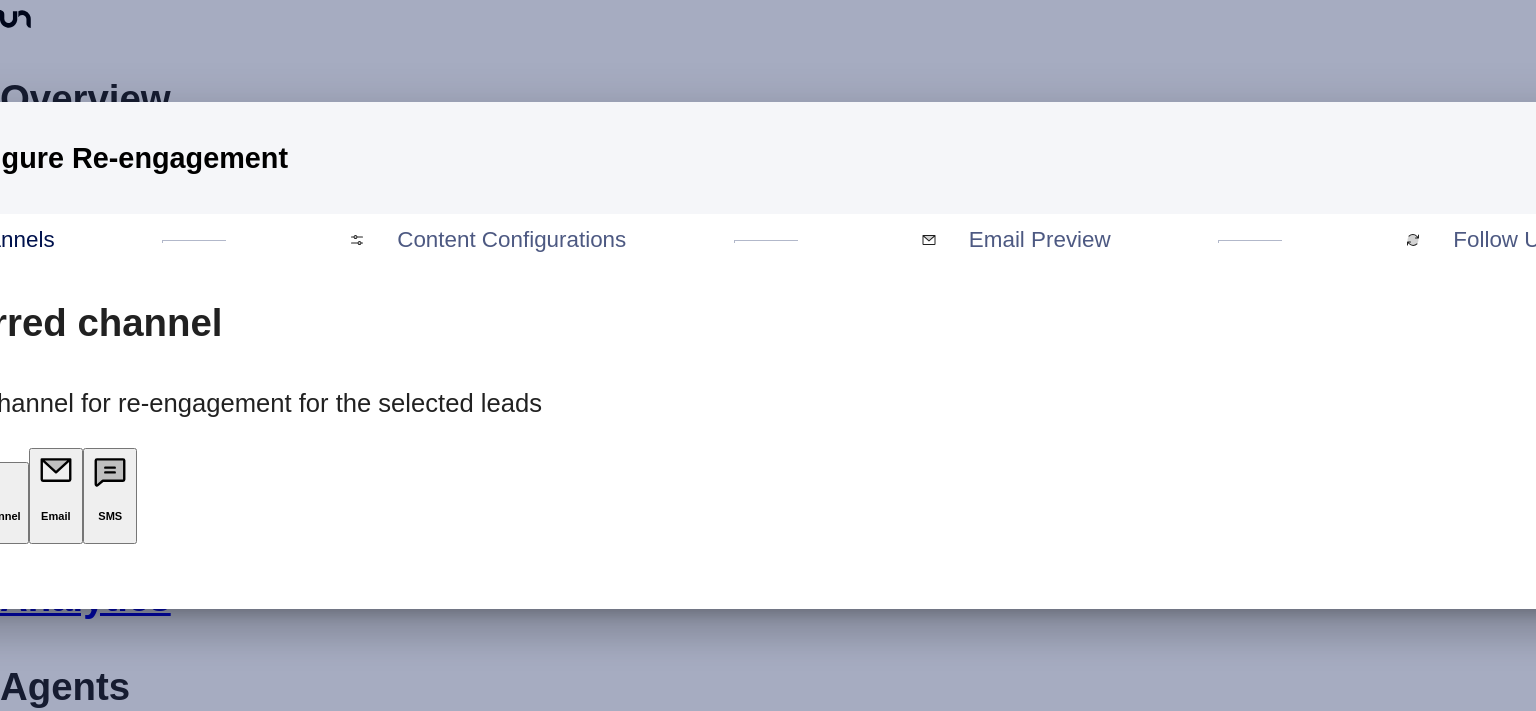 click on "Next" at bounding box center (-56, 568) 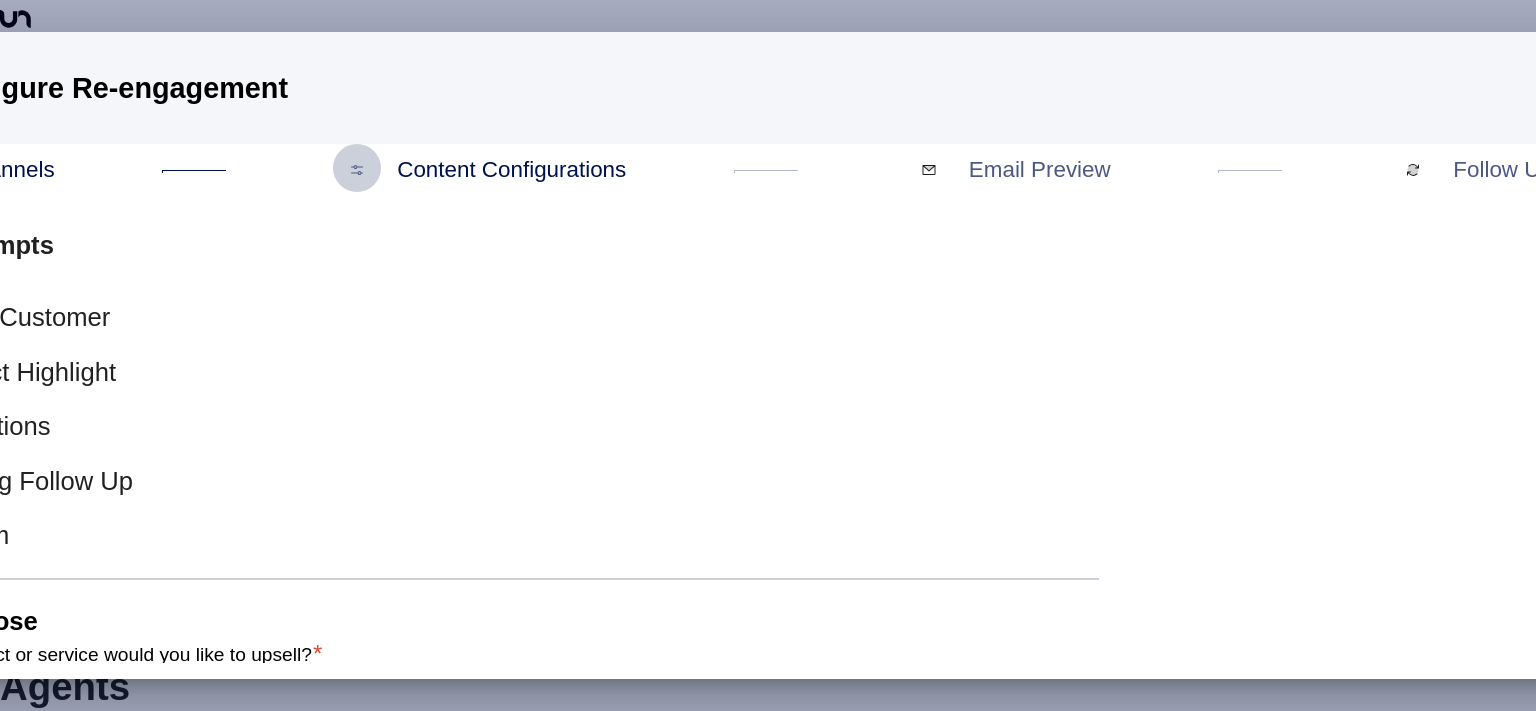click on "Meeting Follow Up" at bounding box center (23, 481) 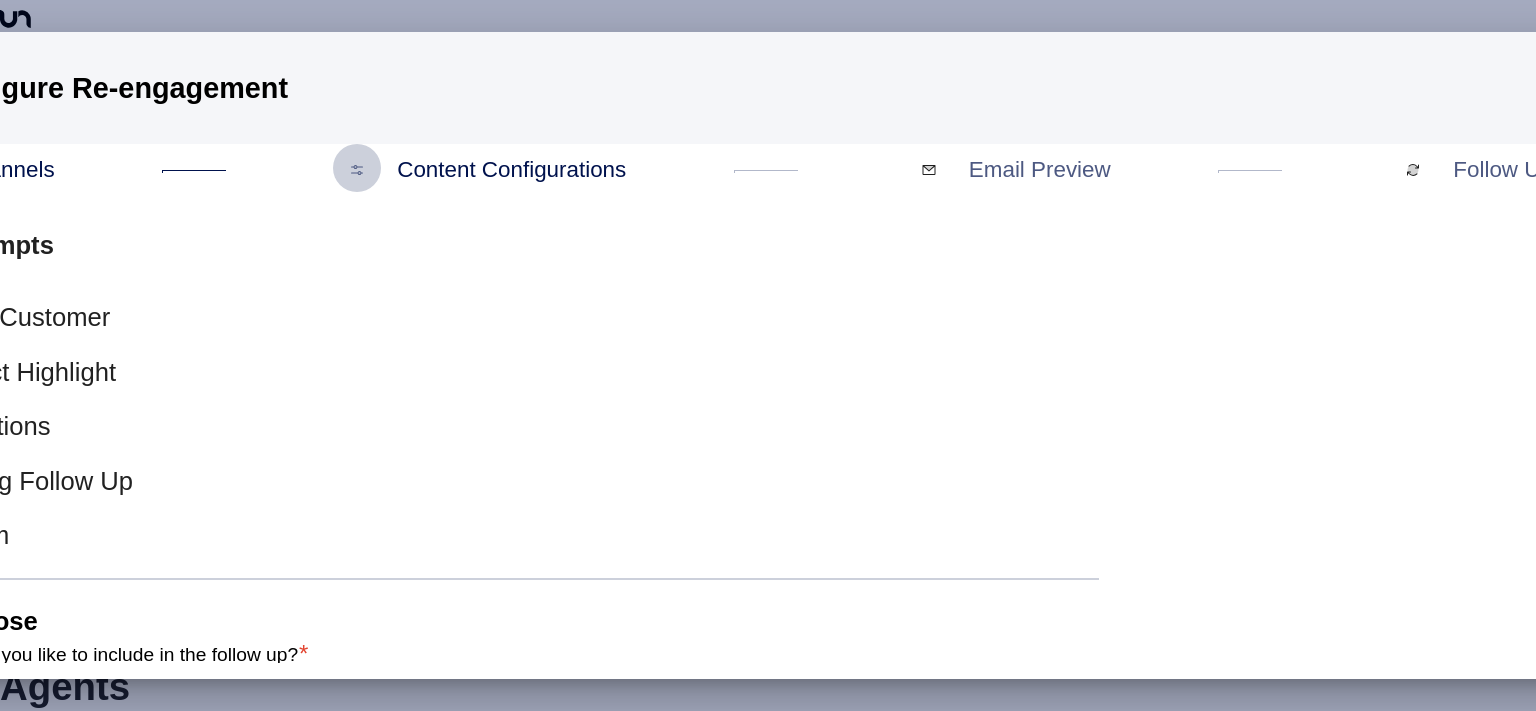 click on "Preview" at bounding box center [64, 1016] 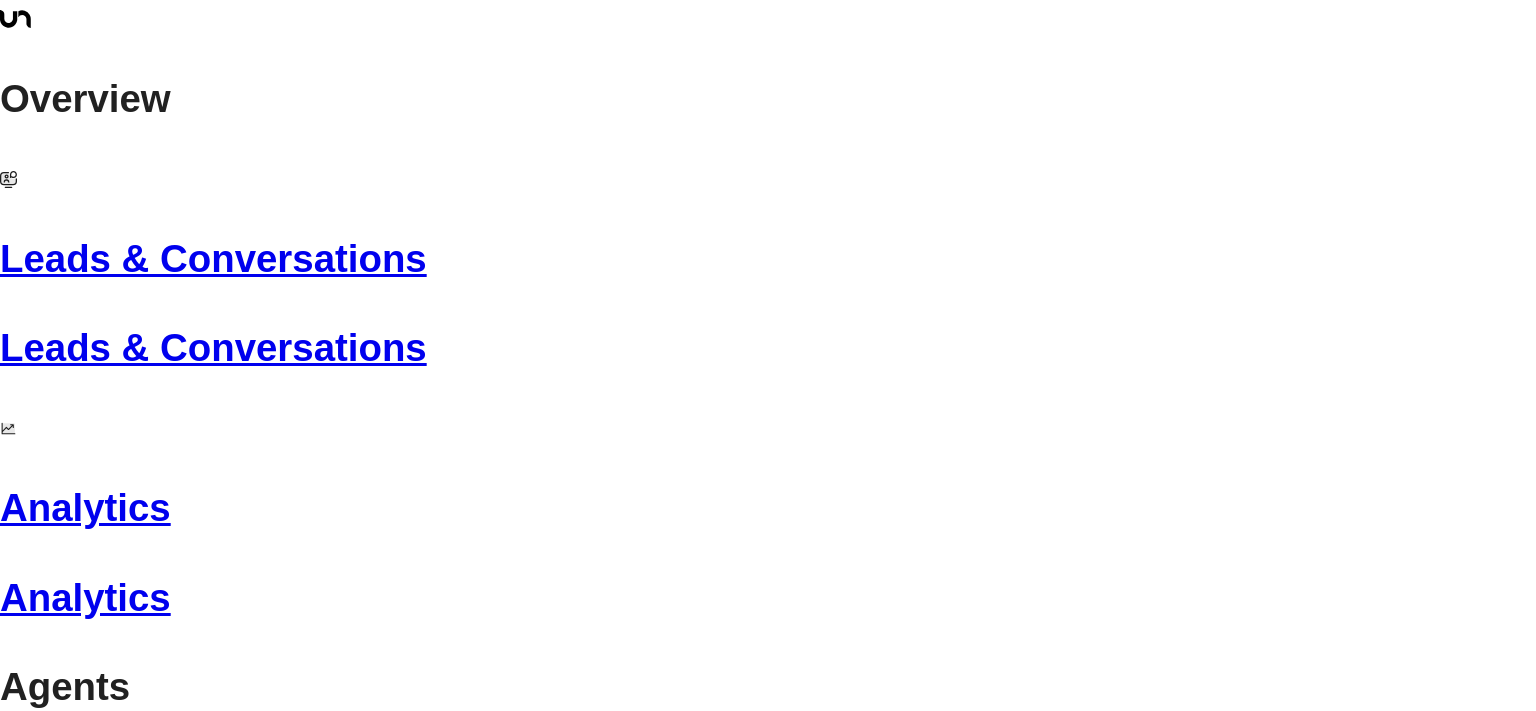 click at bounding box center [31, 4244] 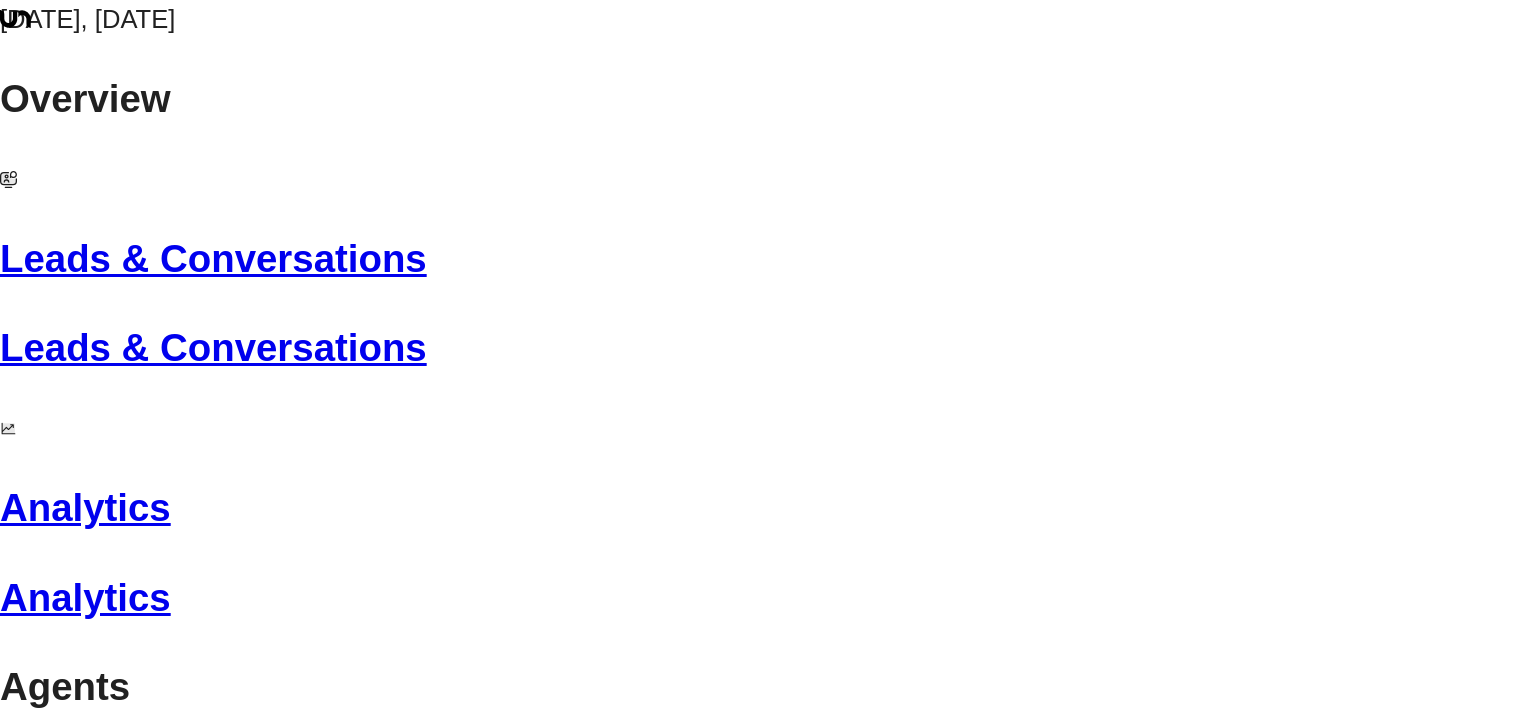 scroll, scrollTop: 2774, scrollLeft: 0, axis: vertical 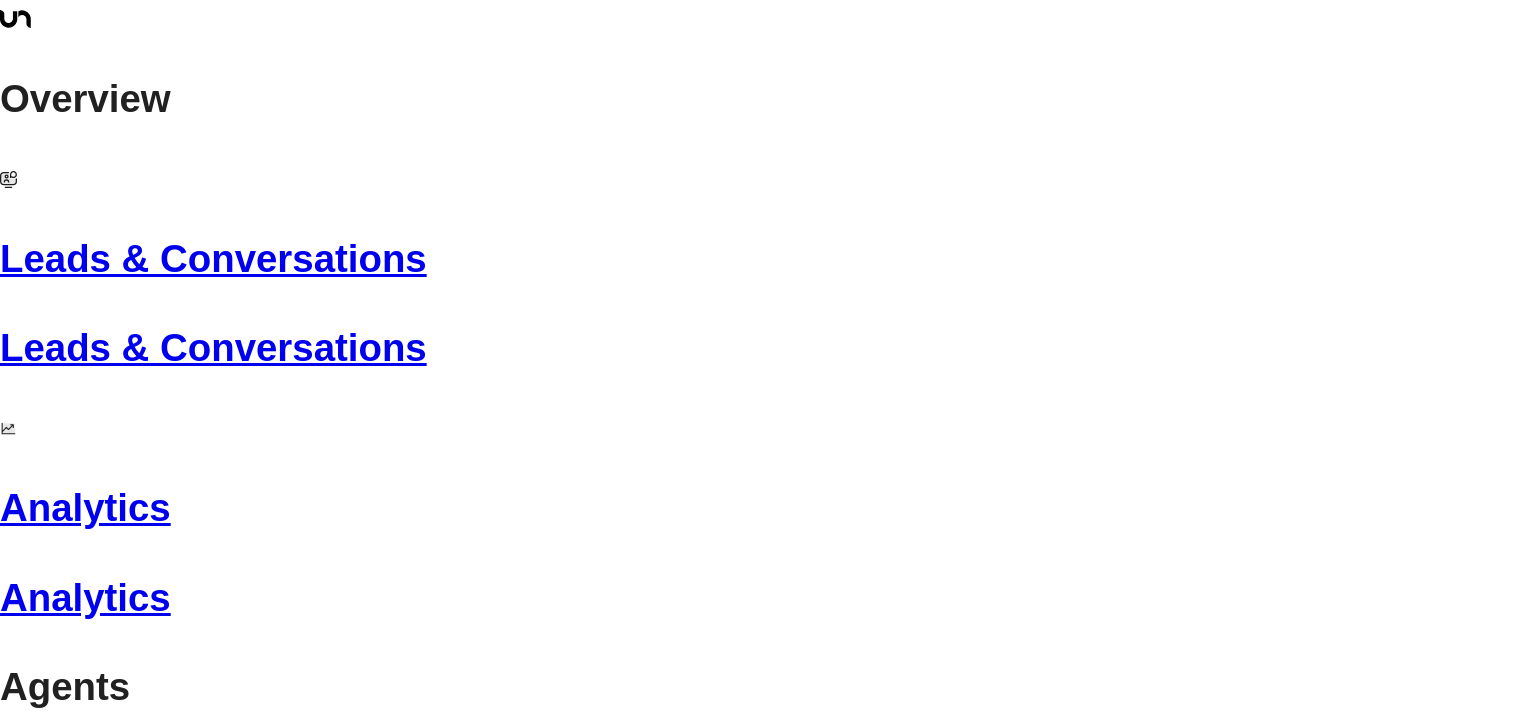 click on "Last Interacted" at bounding box center [671, 2520] 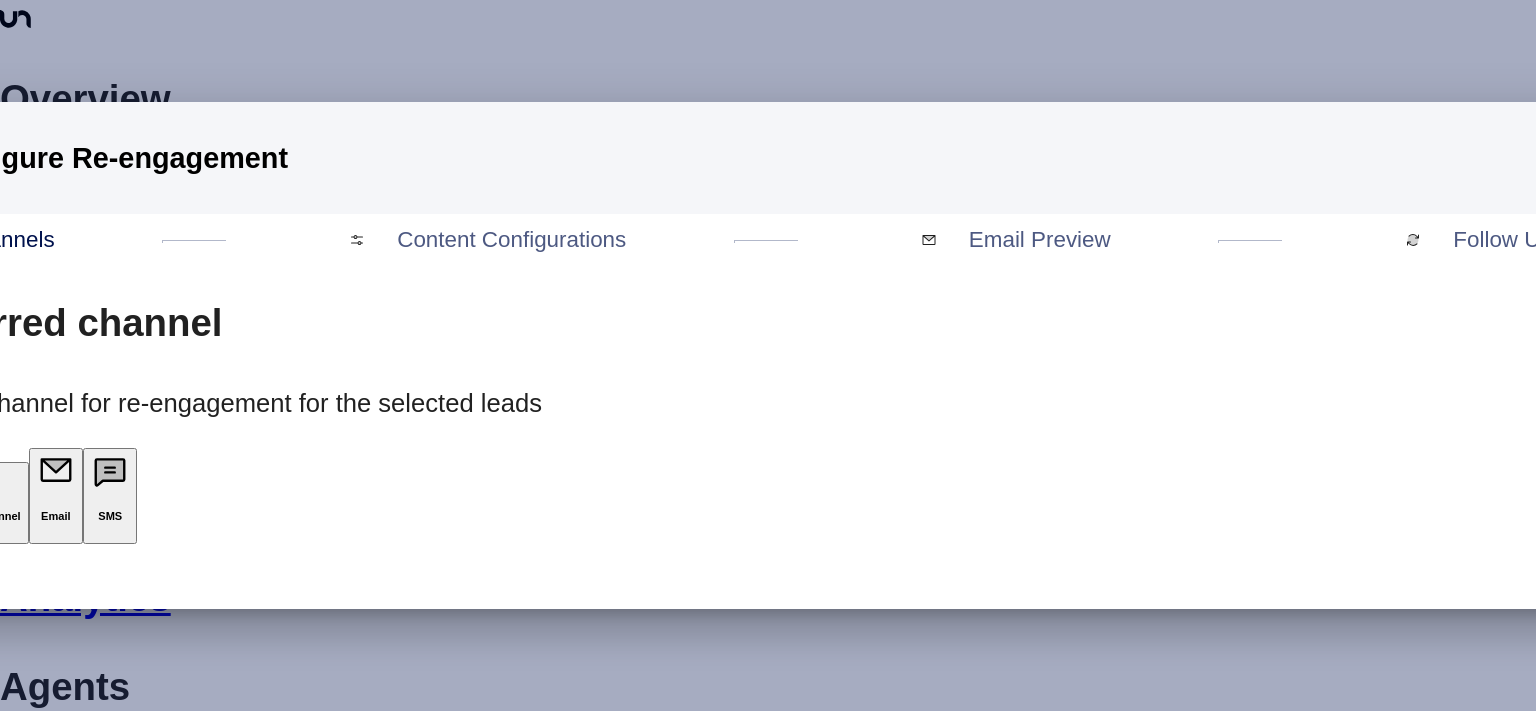 click on "Use Previous Channel" at bounding box center [-38, 516] 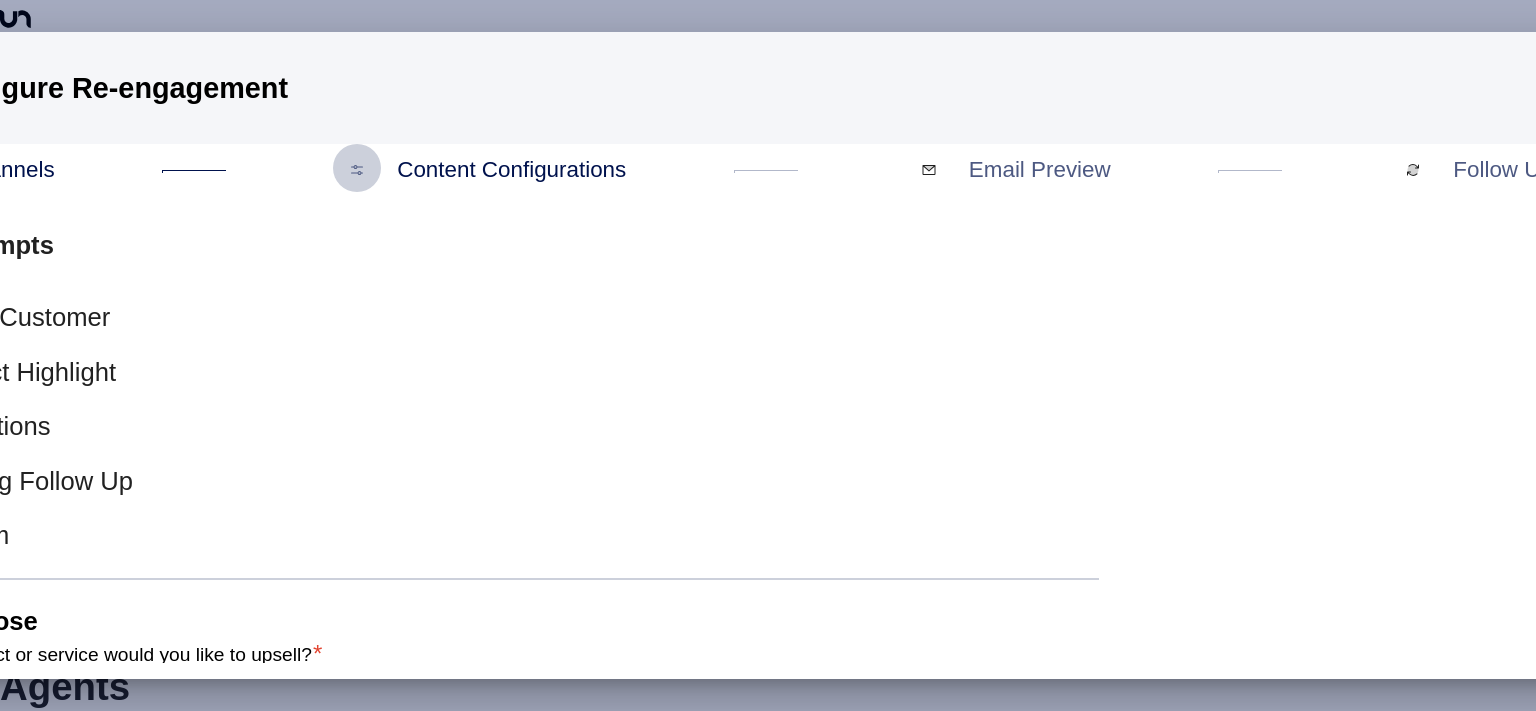 click on "Meeting Follow Up" at bounding box center (23, 481) 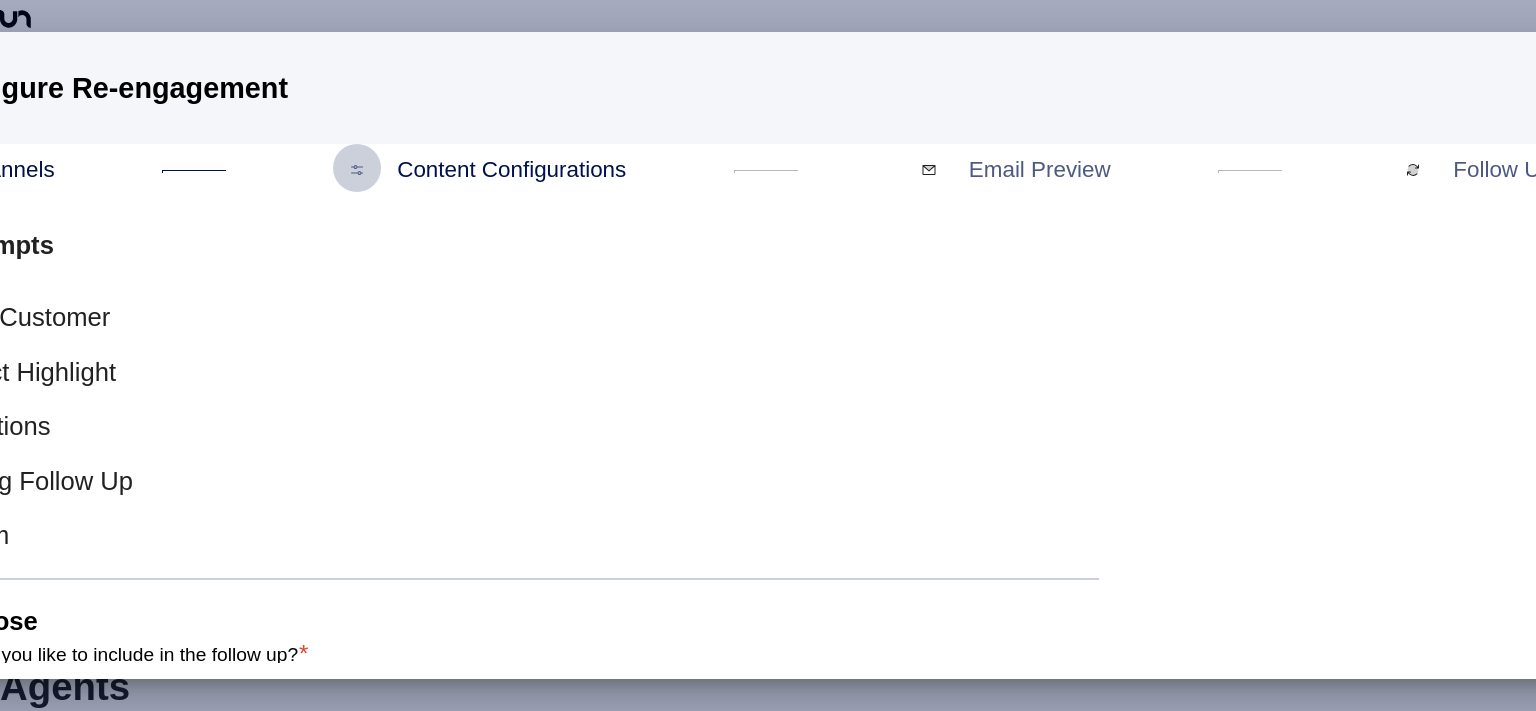click at bounding box center (768, 708) 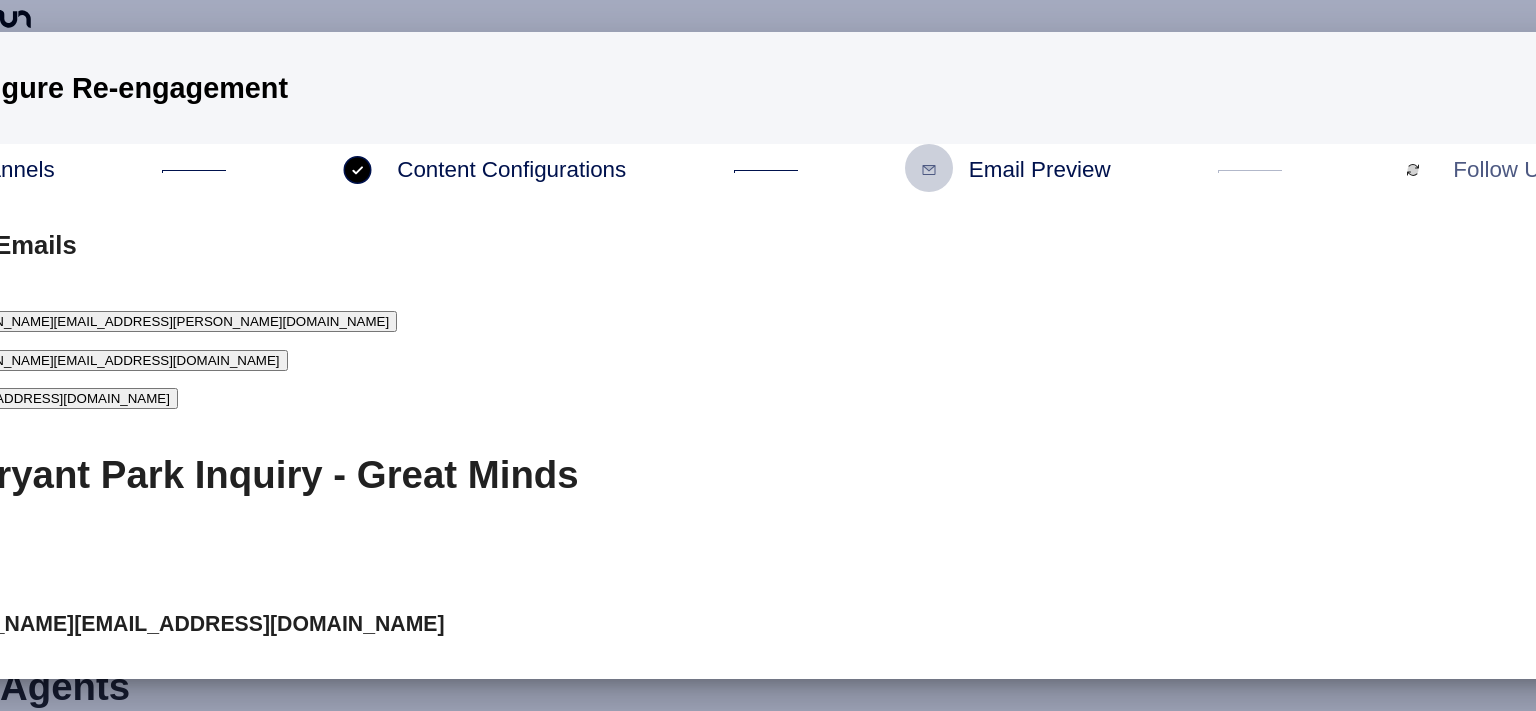 click on "[PERSON_NAME][EMAIL_ADDRESS][DOMAIN_NAME]" at bounding box center [112, 360] 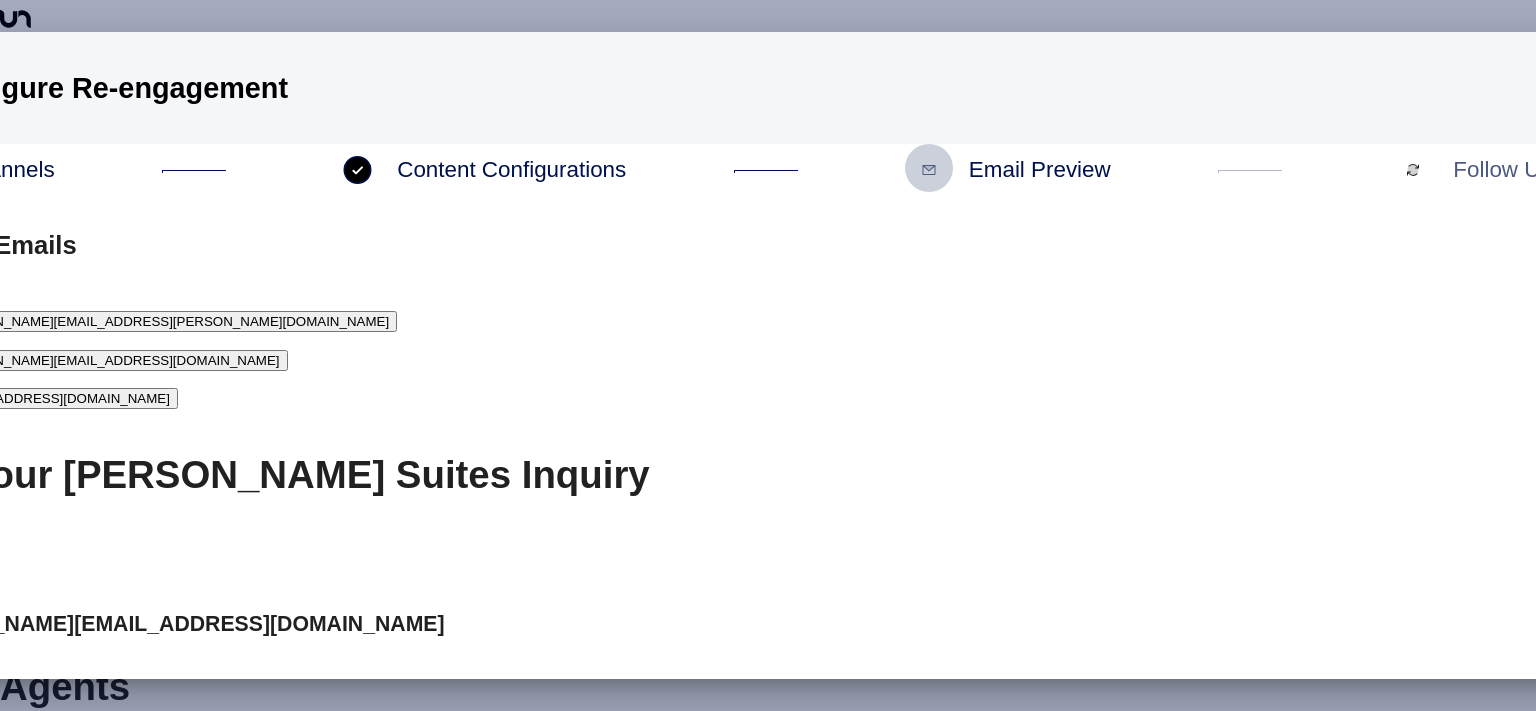 click on "[EMAIL_ADDRESS][DOMAIN_NAME]" at bounding box center (57, 398) 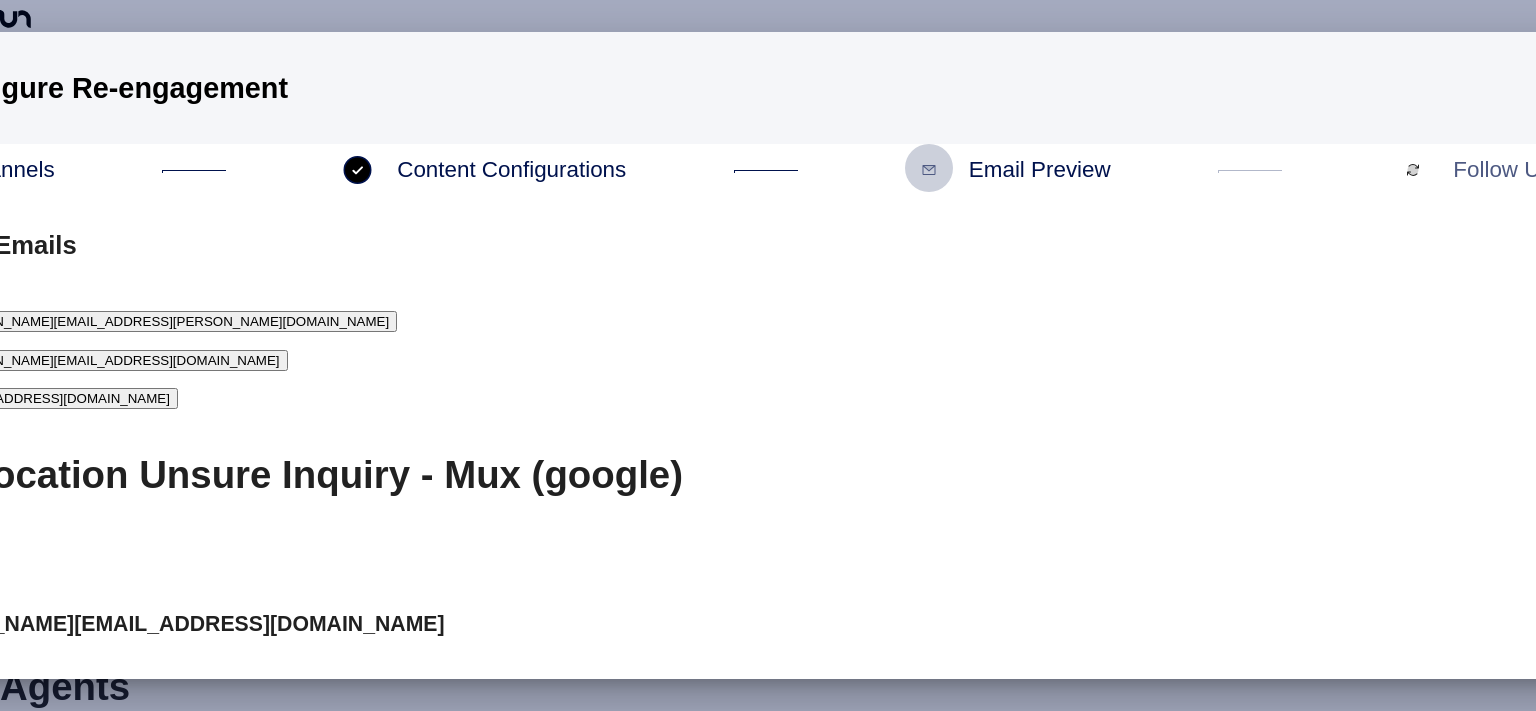 click on "[PERSON_NAME][EMAIL_ADDRESS][DOMAIN_NAME]" at bounding box center (112, 360) 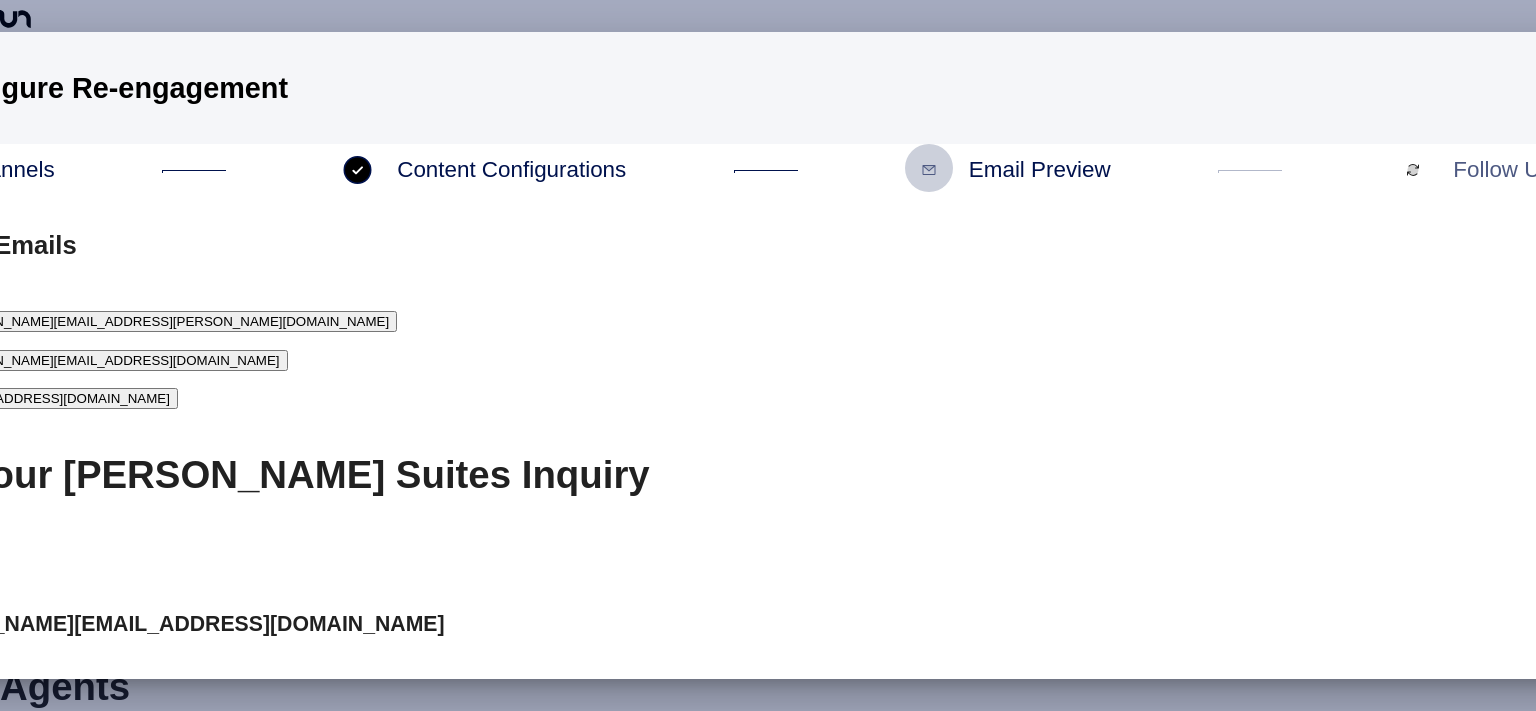 click on "[PERSON_NAME][EMAIL_ADDRESS][PERSON_NAME][DOMAIN_NAME]" at bounding box center [166, 321] 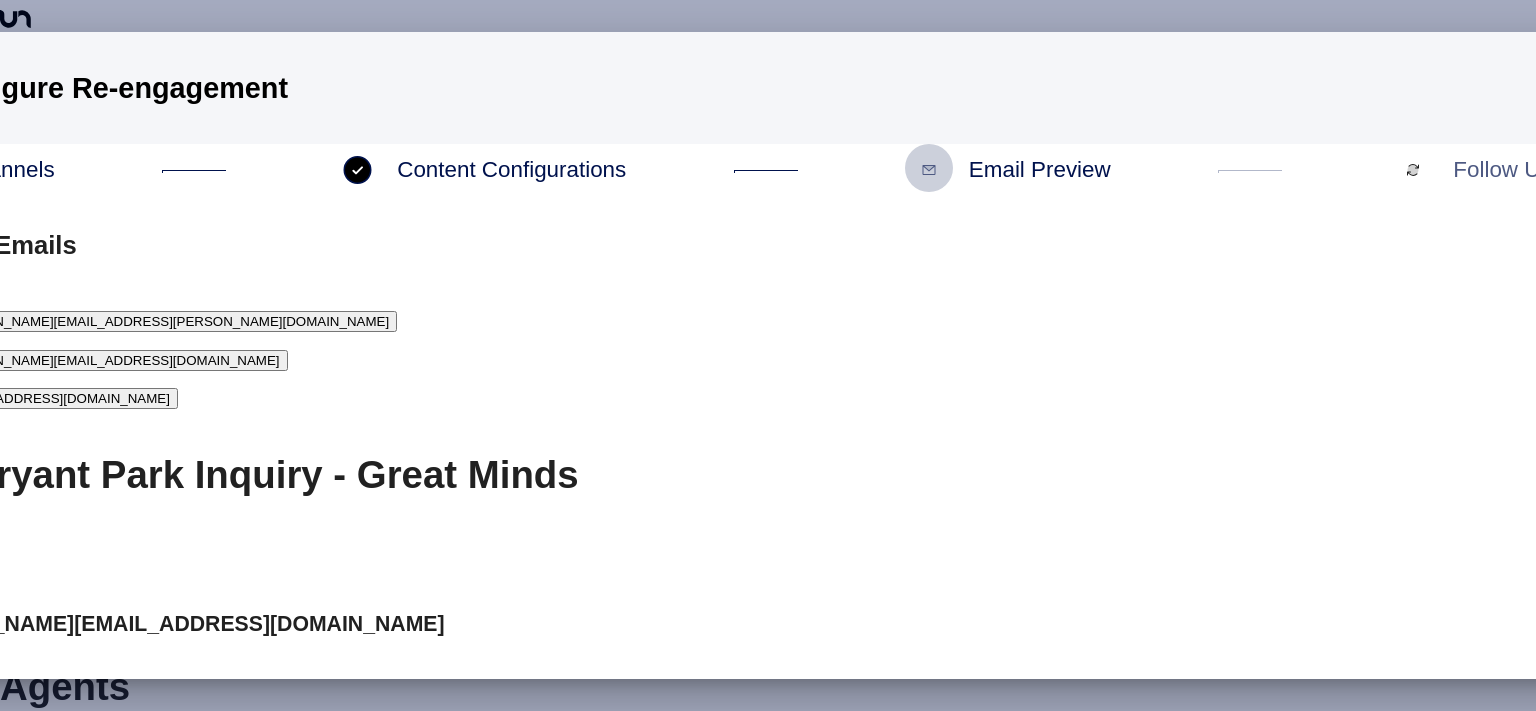 click 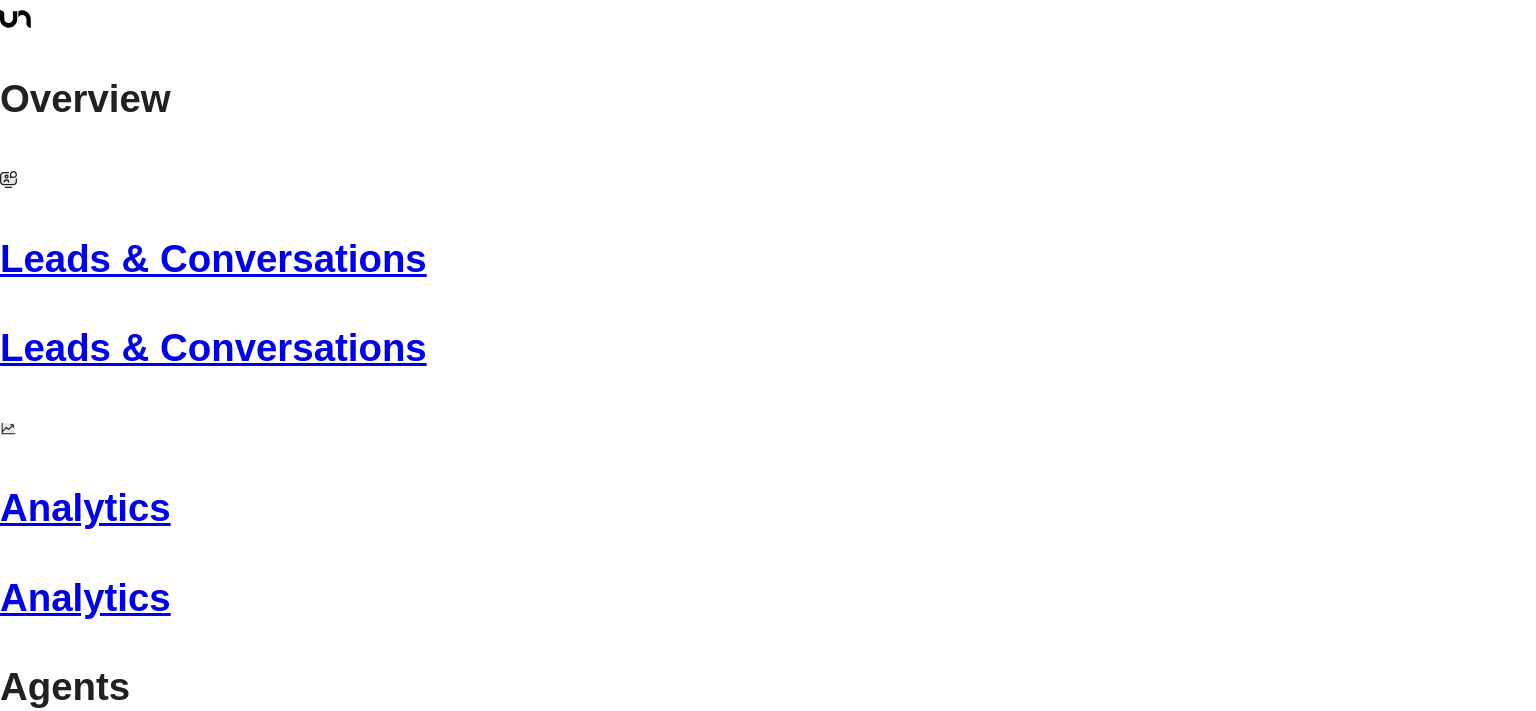scroll, scrollTop: 0, scrollLeft: 0, axis: both 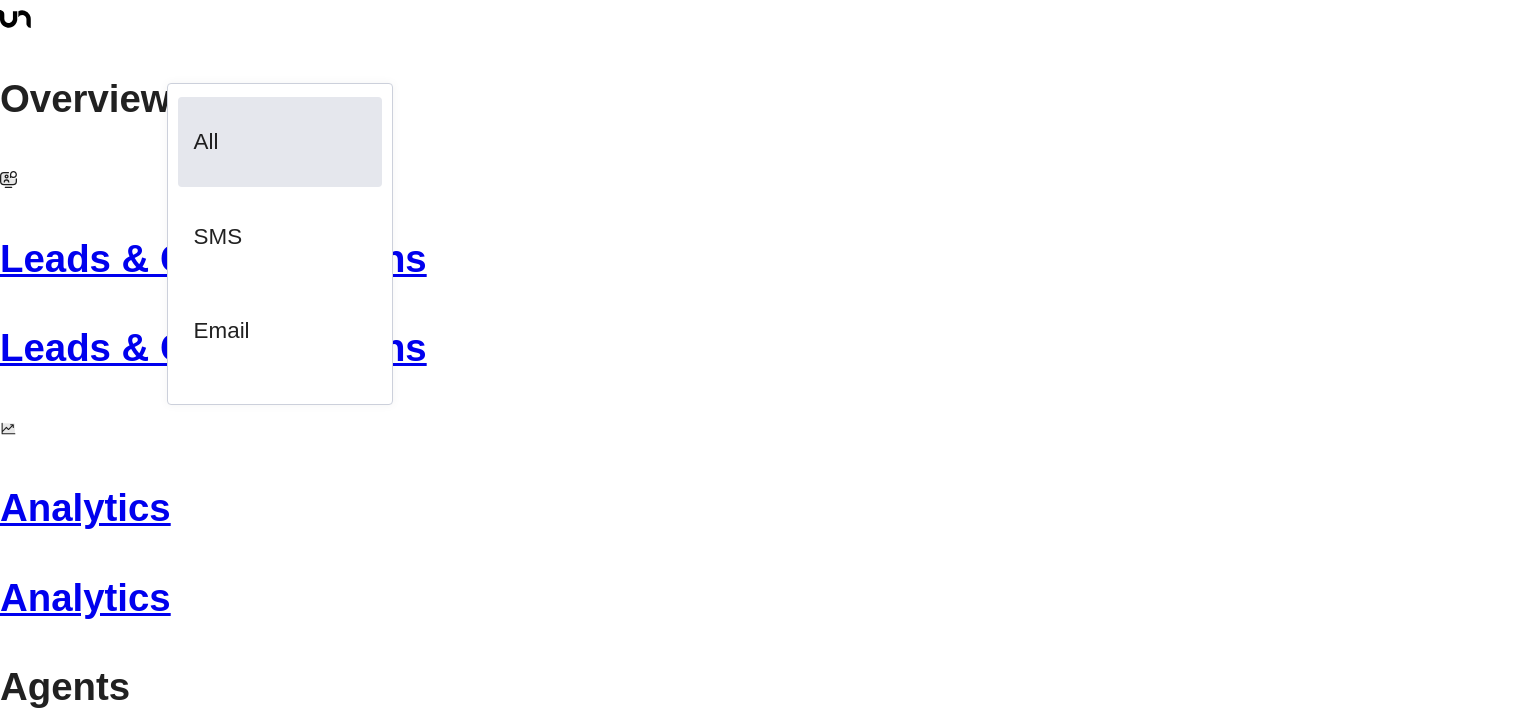 click at bounding box center [768, 355] 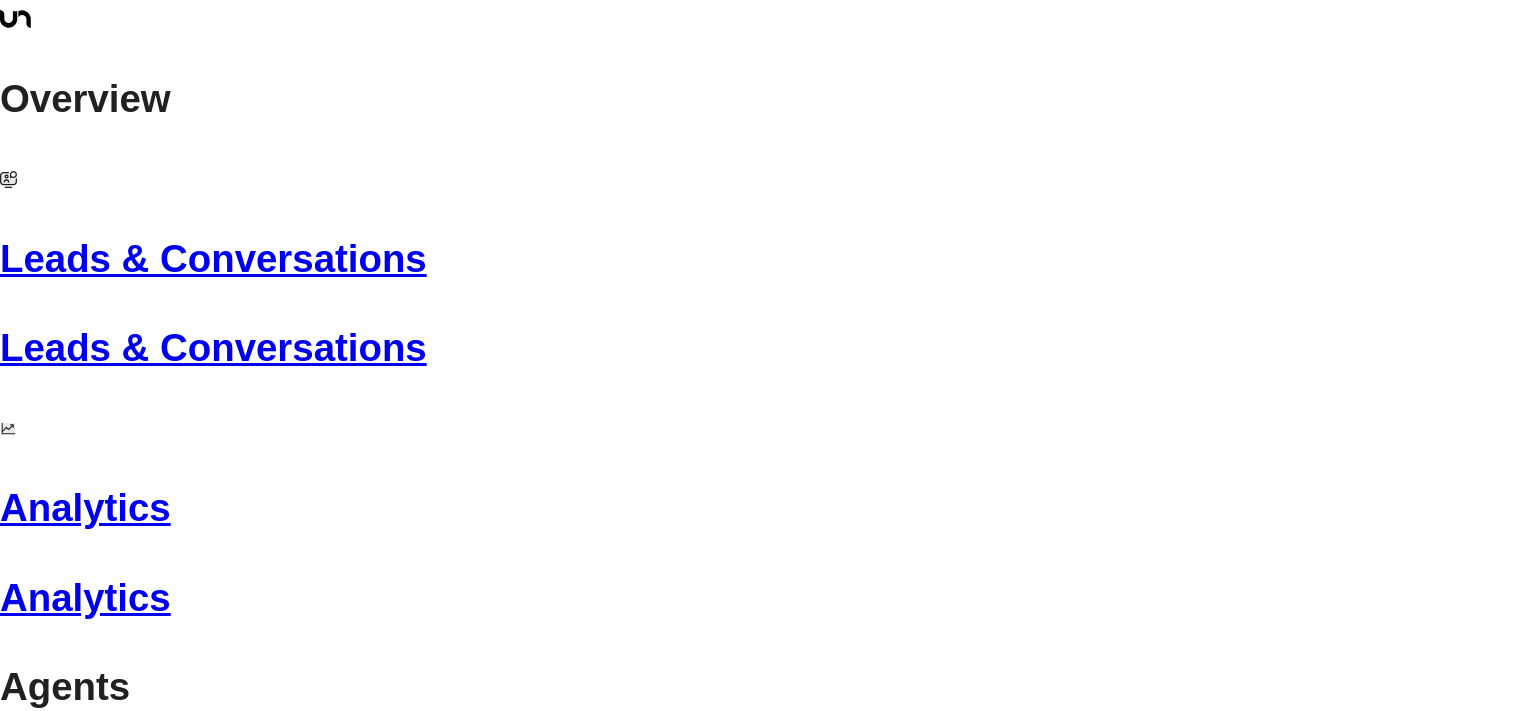 click on "Last Interacted" at bounding box center (671, 2720) 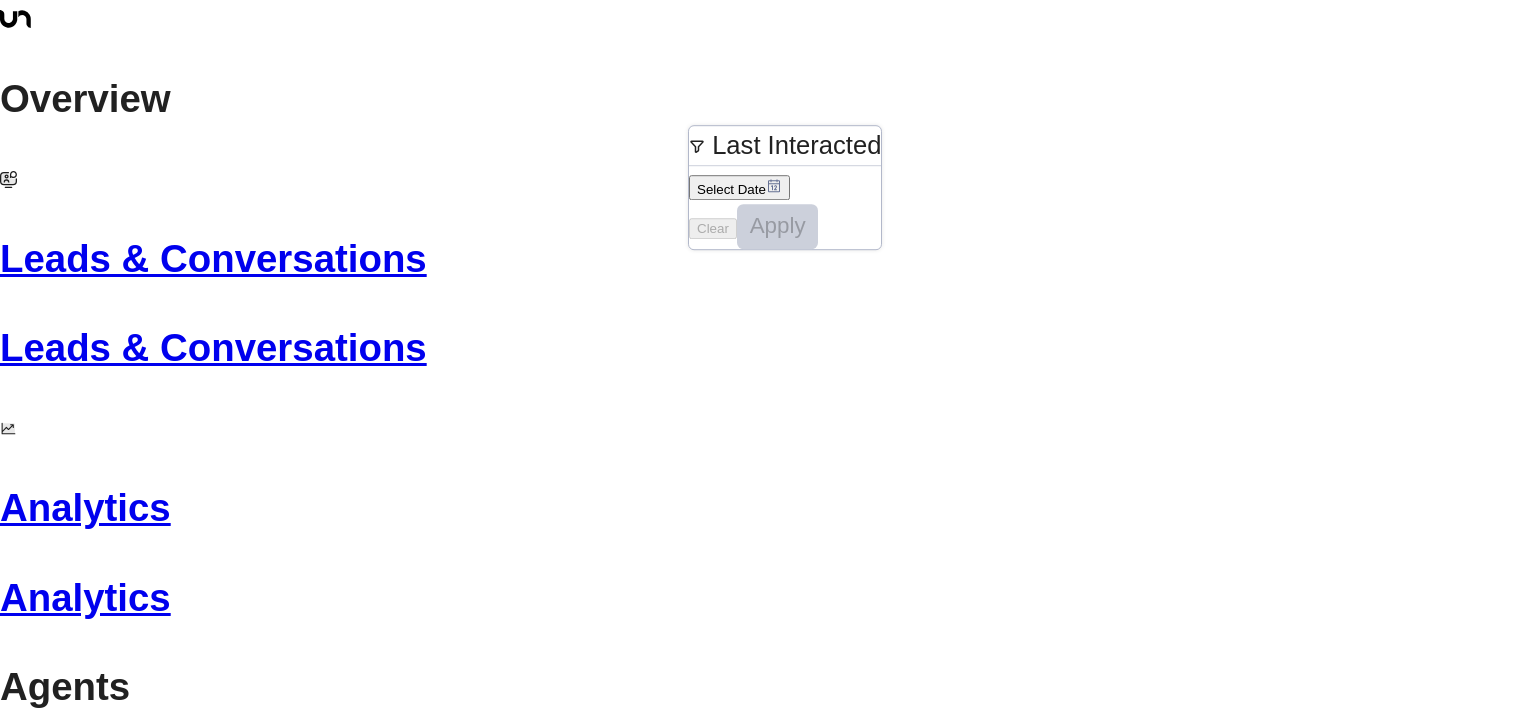 click 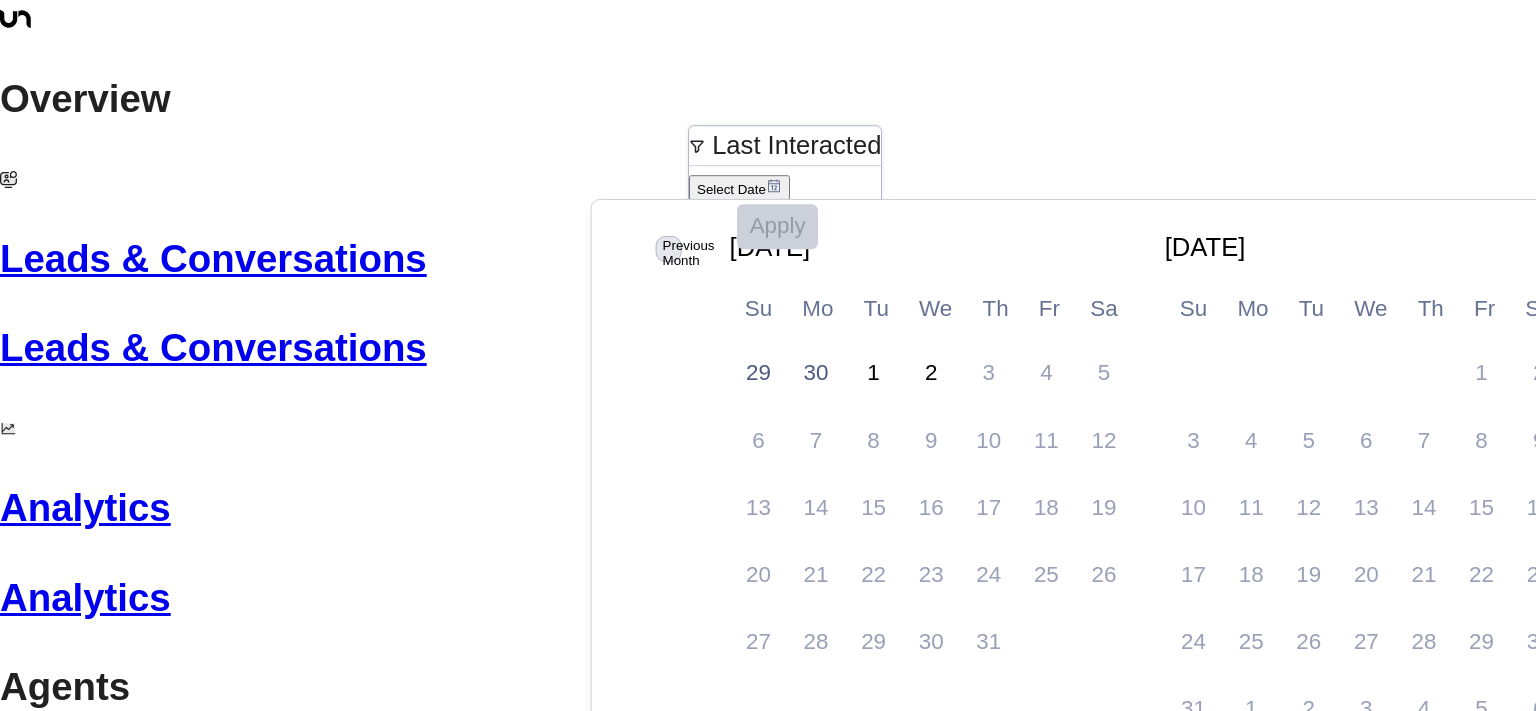 click on "Previous Month" at bounding box center (689, 253) 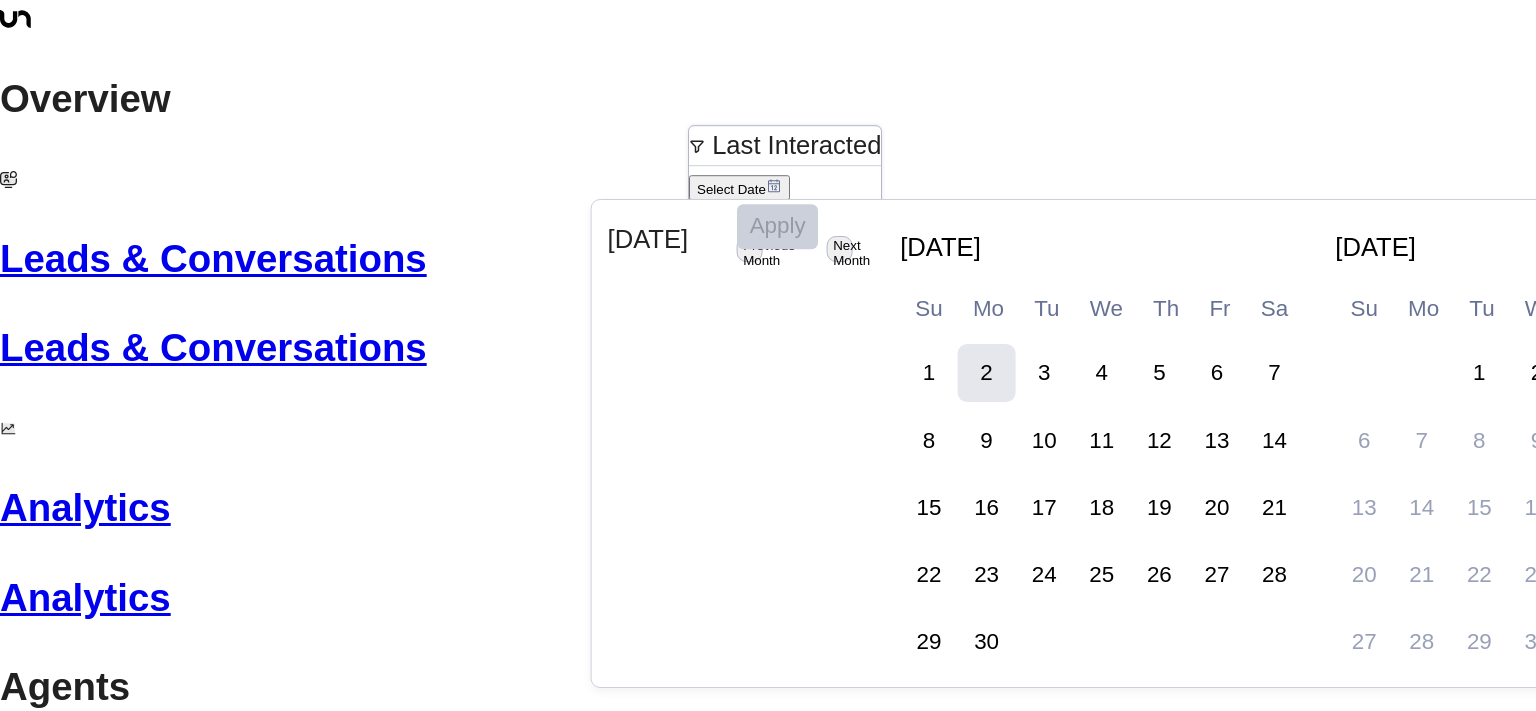 click on "1" at bounding box center [929, 373] 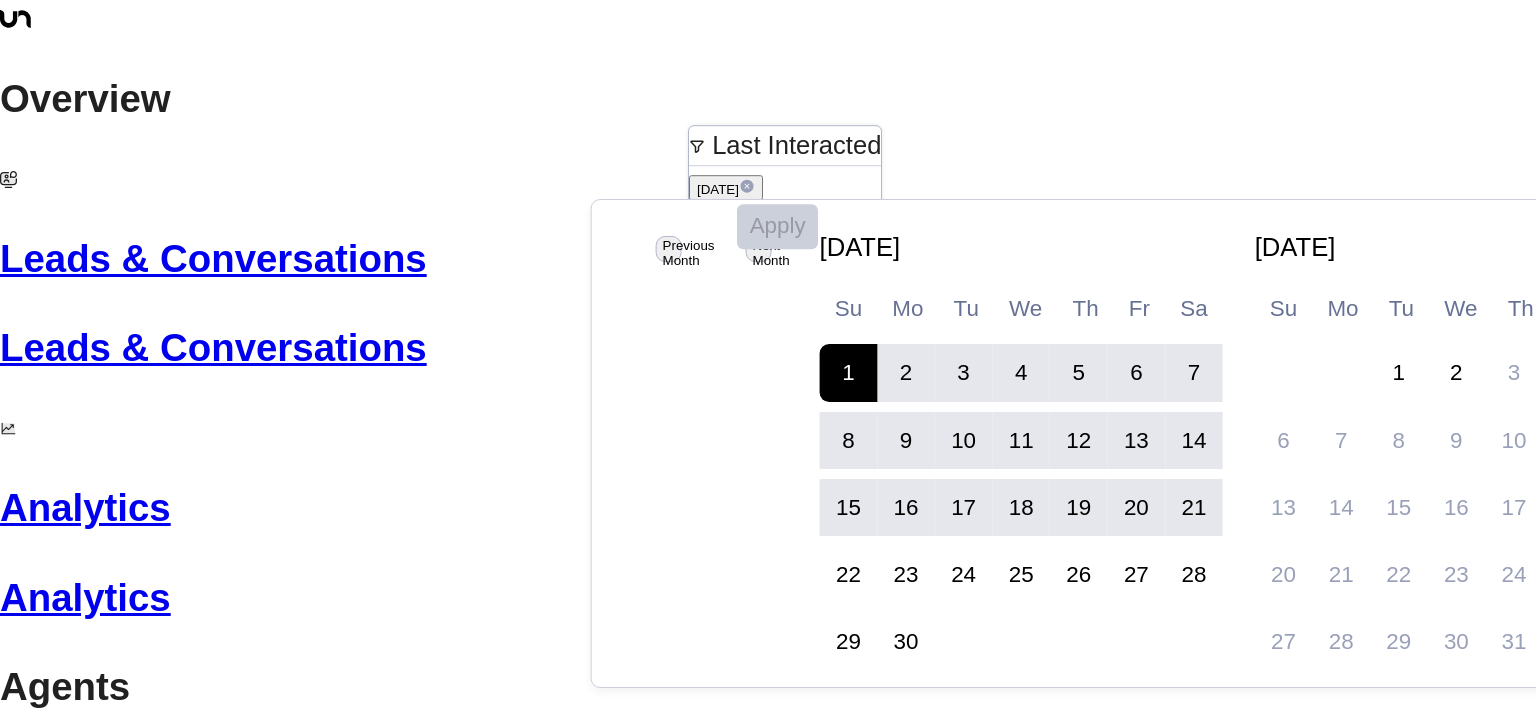 click on "21" at bounding box center (1194, 508) 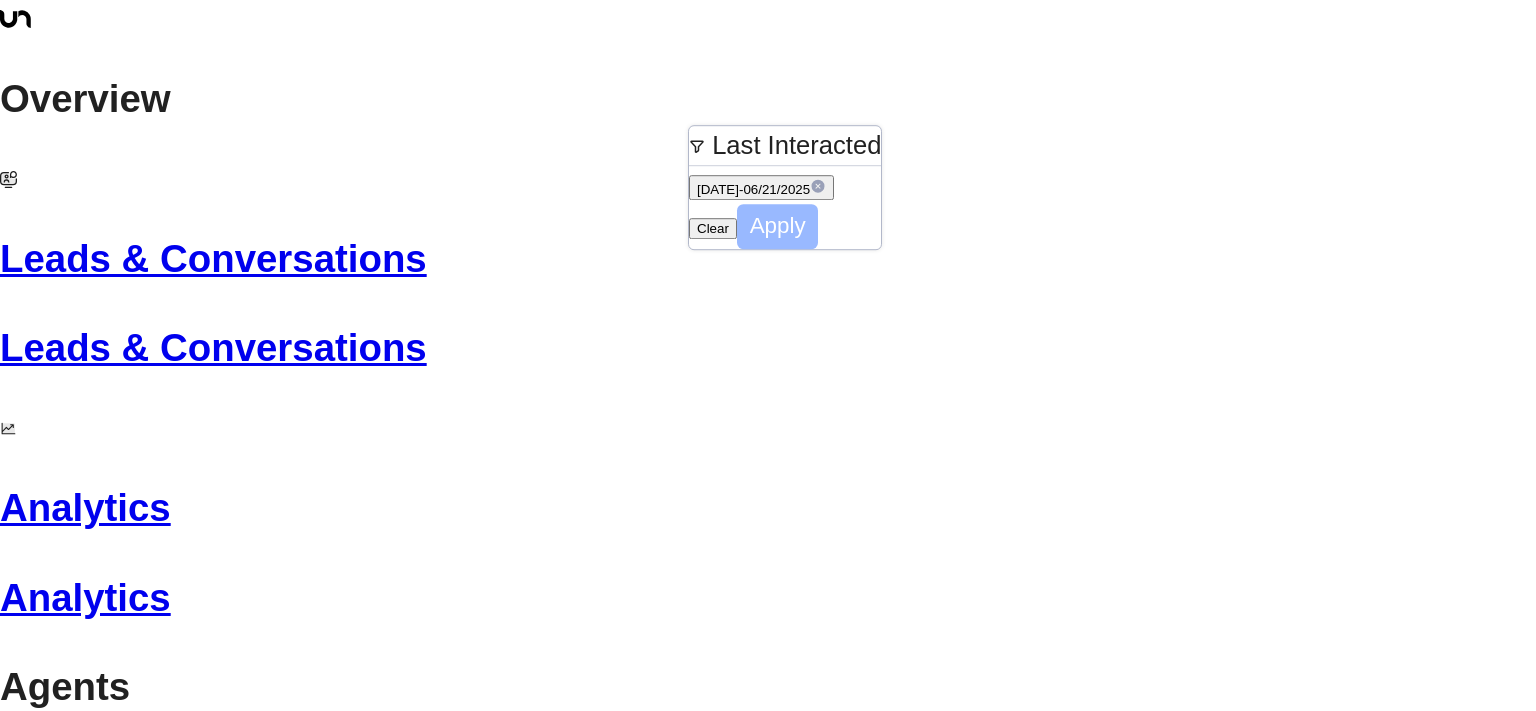 click on "Apply" at bounding box center (778, 226) 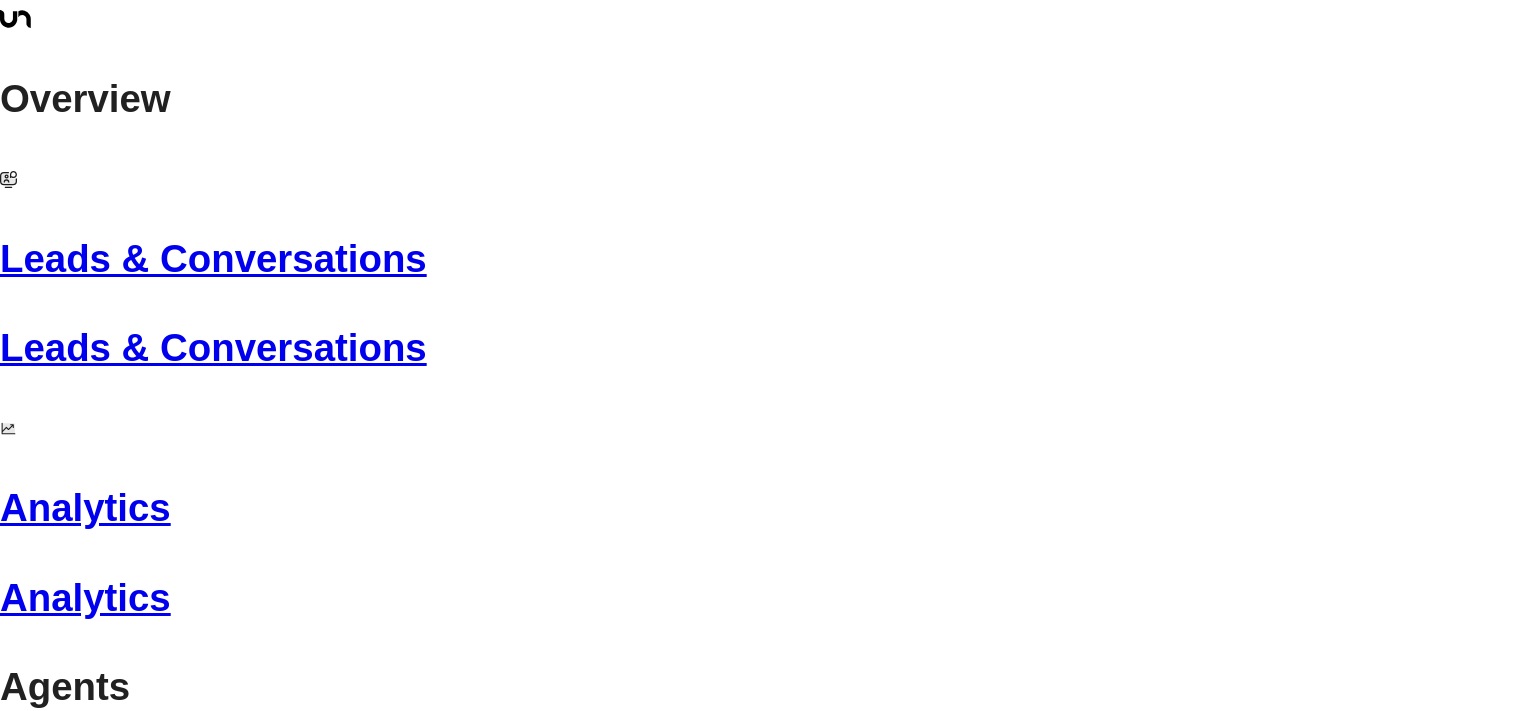 click 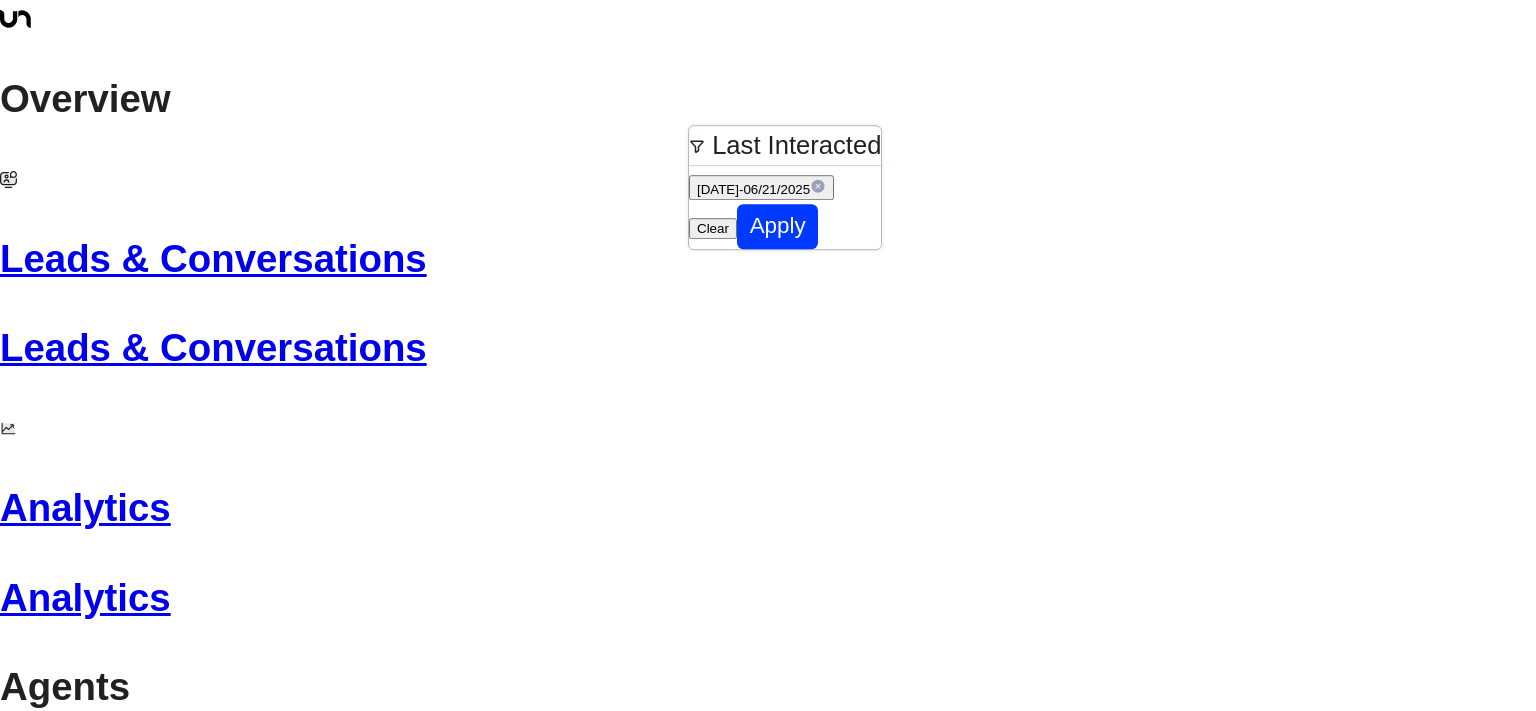 click 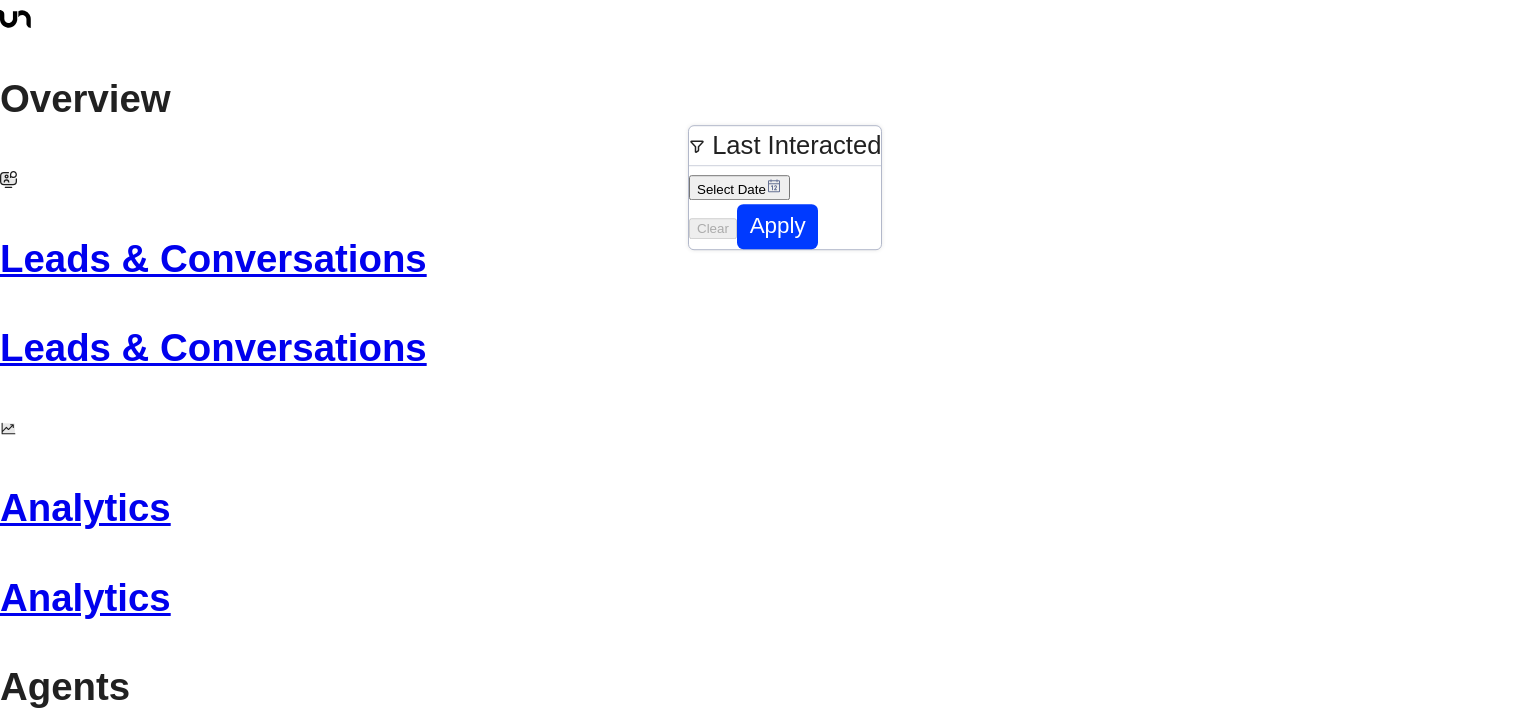 click 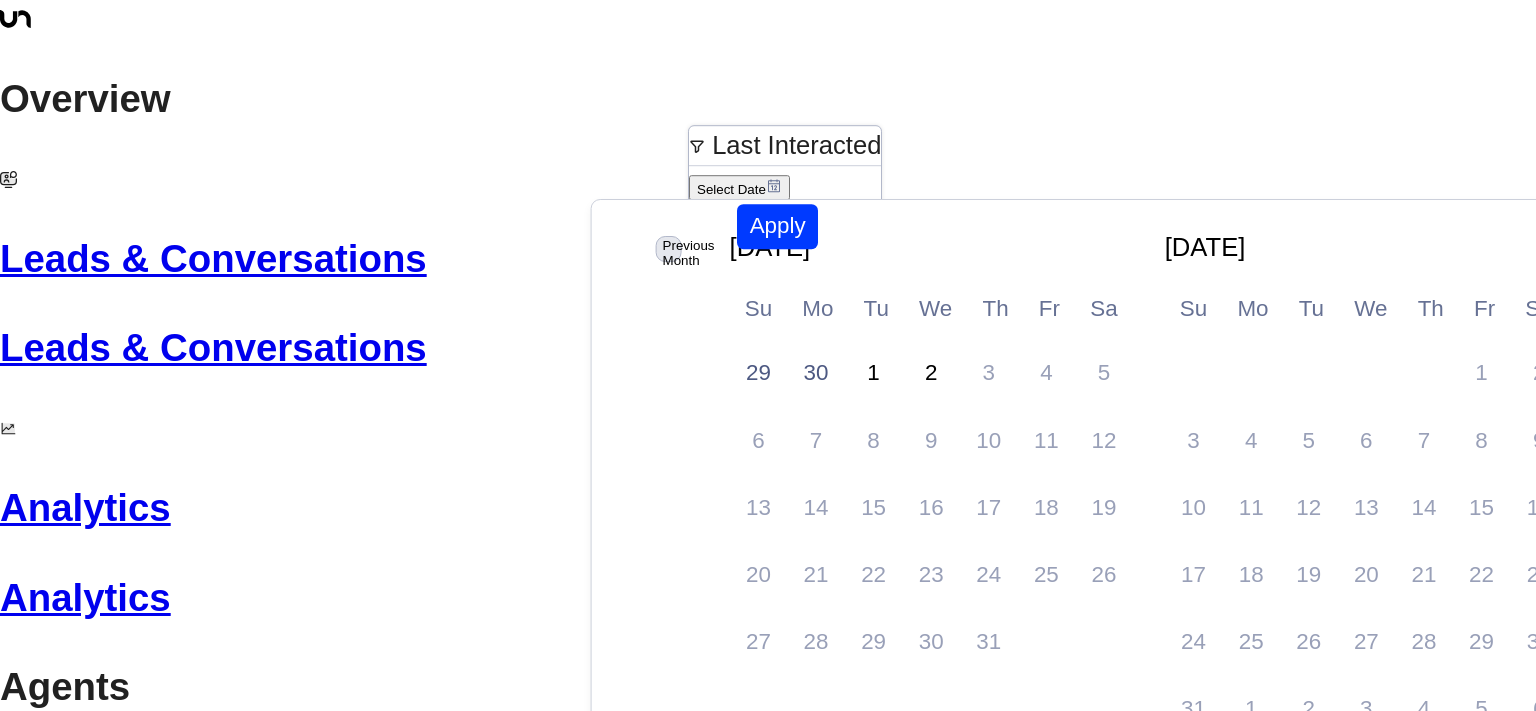 click on "Previous Month" at bounding box center [669, 249] 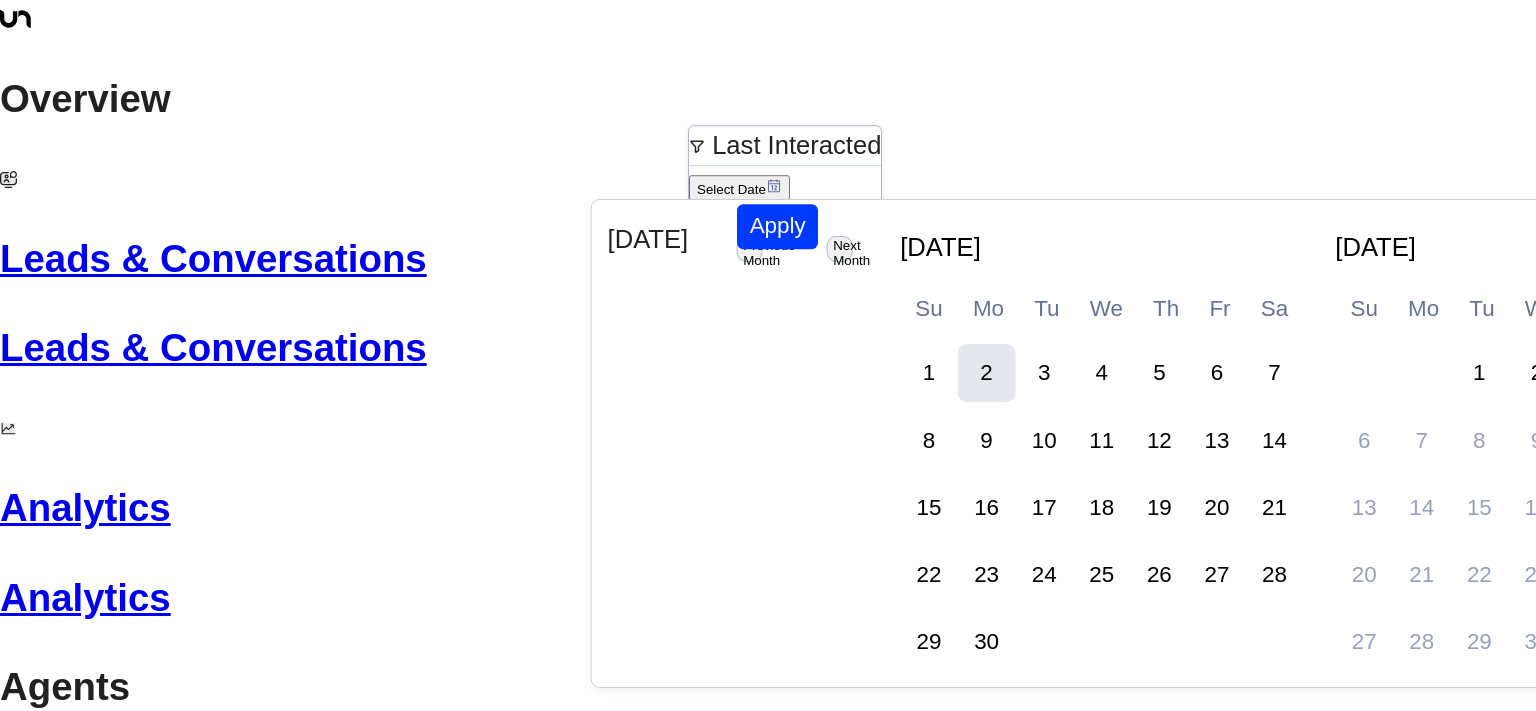 click on "1" at bounding box center (929, 373) 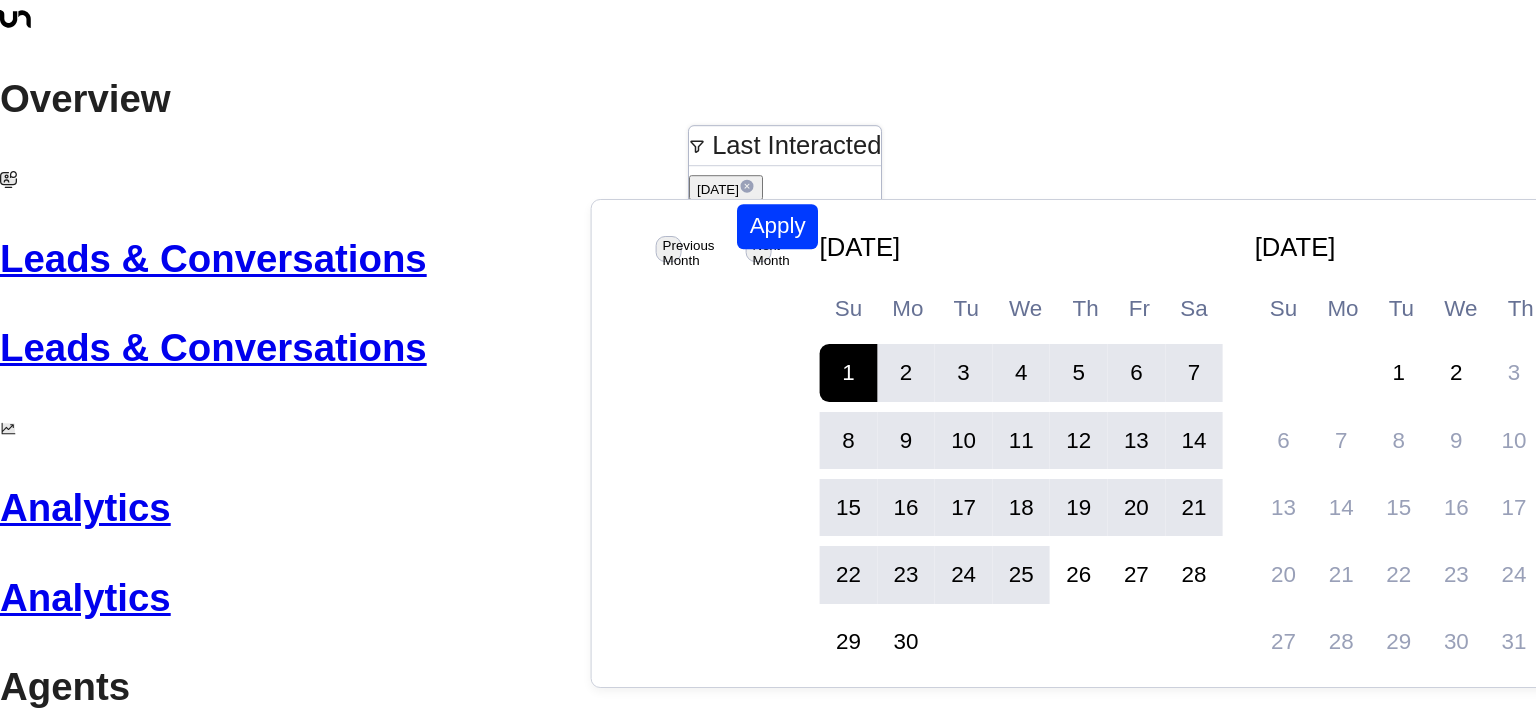 click on "25" at bounding box center [1021, 575] 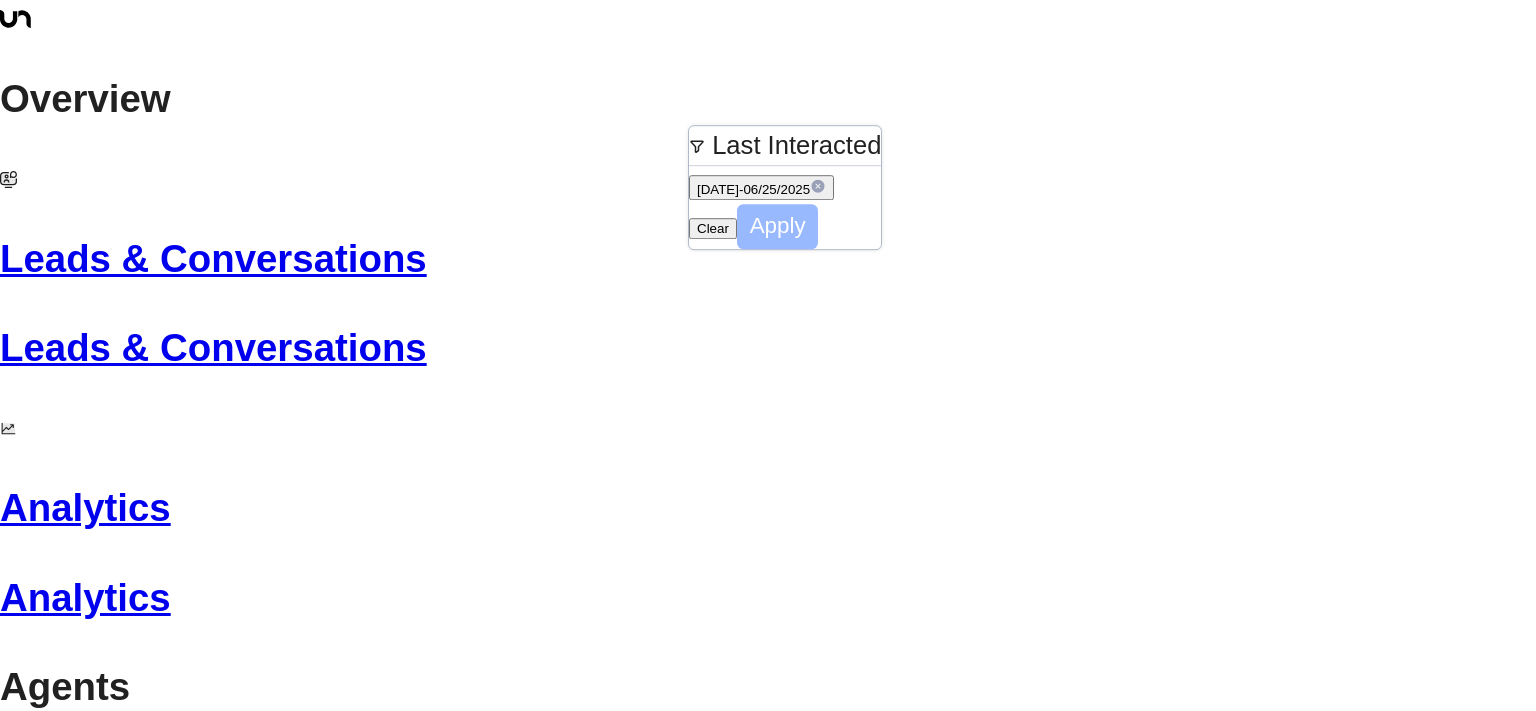 click on "Apply" at bounding box center (778, 226) 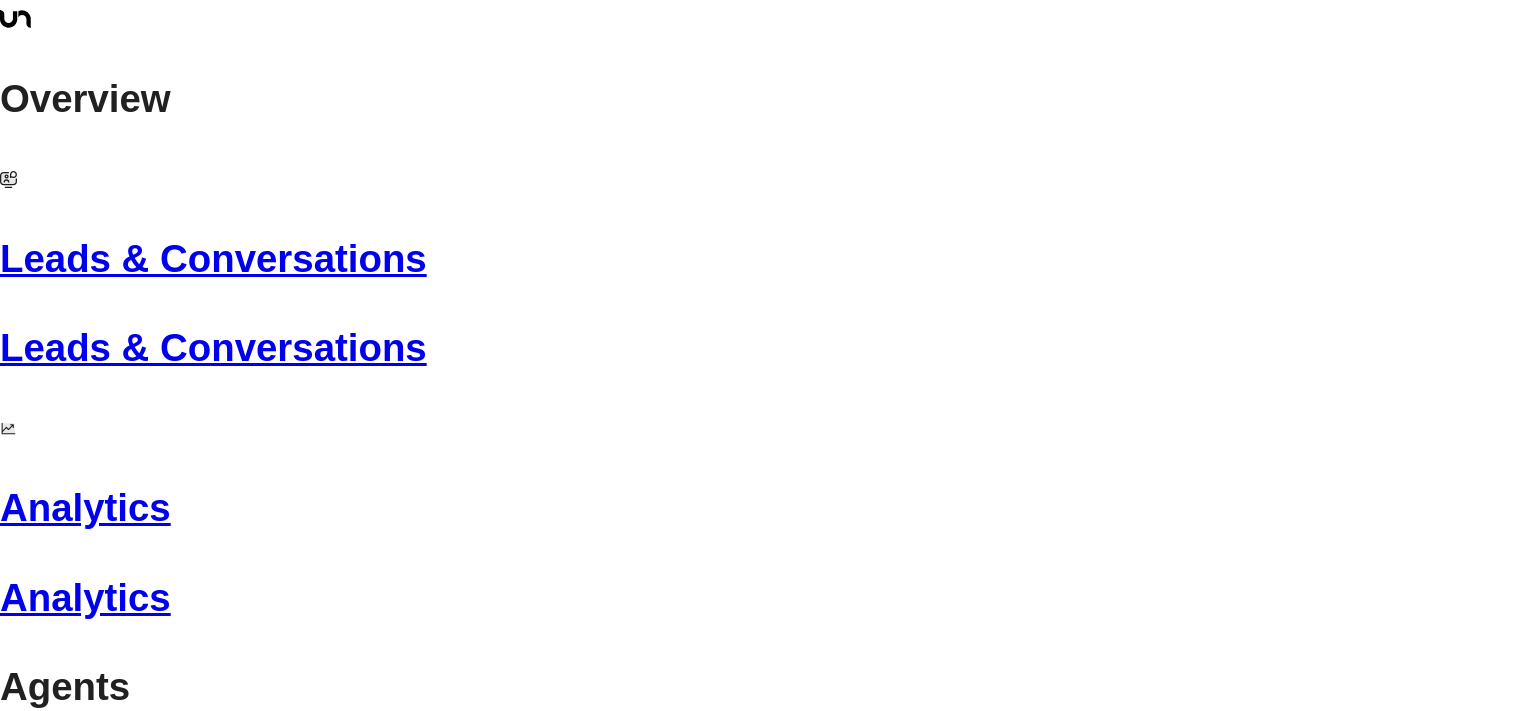 scroll, scrollTop: 190, scrollLeft: 0, axis: vertical 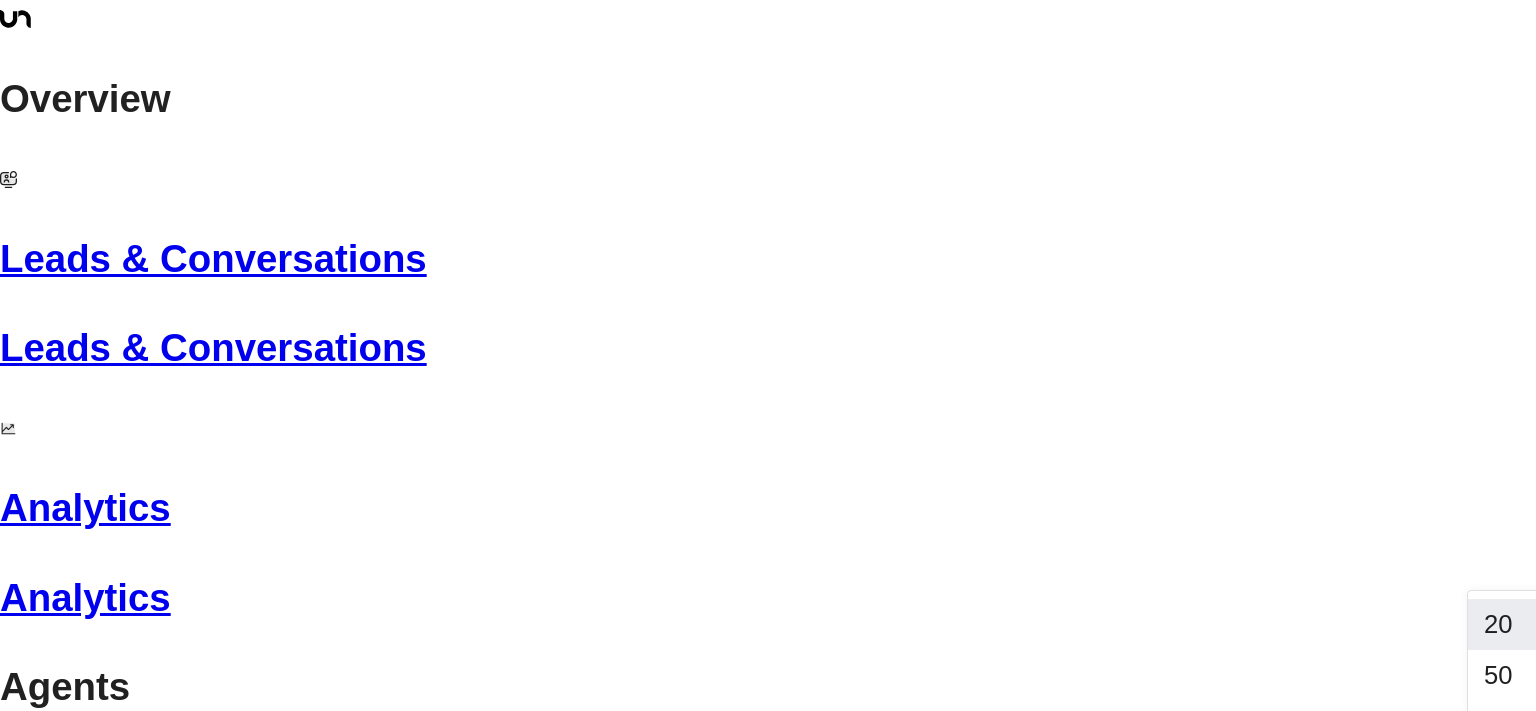 click on "Overview Leads & Conversations Leads & Conversations Analytics Analytics Agents Create Agent Create Agent Manage Agents Manage Agents Settings Company Data Company Data Integrations Integrations Team Team Leads & Conversations       20  Lead s   Selected   Actions Clear all Lead Name Lead Email Last Interacted Status Company Name Product # of people AI mode Trigger Phone Region Location [PERSON_NAME] 4 [EMAIL_ADDRESS][DOMAIN_NAME] [DATE] 12:13 PM • Off Platform Gray Foundation Event Space + 1 65 [EMAIL_ADDRESS][DOMAIN_NAME] [PHONE_NUMBER] [US_STATE][GEOGRAPHIC_DATA] - Angalee Ziti 7 [EMAIL_ADDRESS][DOMAIN_NAME] [DATE] 03:04 PM • Off Platform Repeatmd Private Office 3-5 [EMAIL_ADDRESS][DOMAIN_NAME] [PHONE_NUMBER] [US_STATE][GEOGRAPHIC_DATA] [PERSON_NAME] 6 [PERSON_NAME][EMAIL_ADDRESS][DOMAIN_NAME] [DATE] 11:53 AM • Off Platform Hedge Fund Tech Connect Meeting Room 23-50 [EMAIL_ADDRESS][DOMAIN_NAME] [PHONE_NUMBER] [US_STATE][GEOGRAPHIC_DATA] [GEOGRAPHIC_DATA][PERSON_NAME] 3 [EMAIL_ADDRESS][DOMAIN_NAME] [DATE] 06:22 PM • Off Platform ZO Skin Health Meeting Room -" at bounding box center [768, 1482] 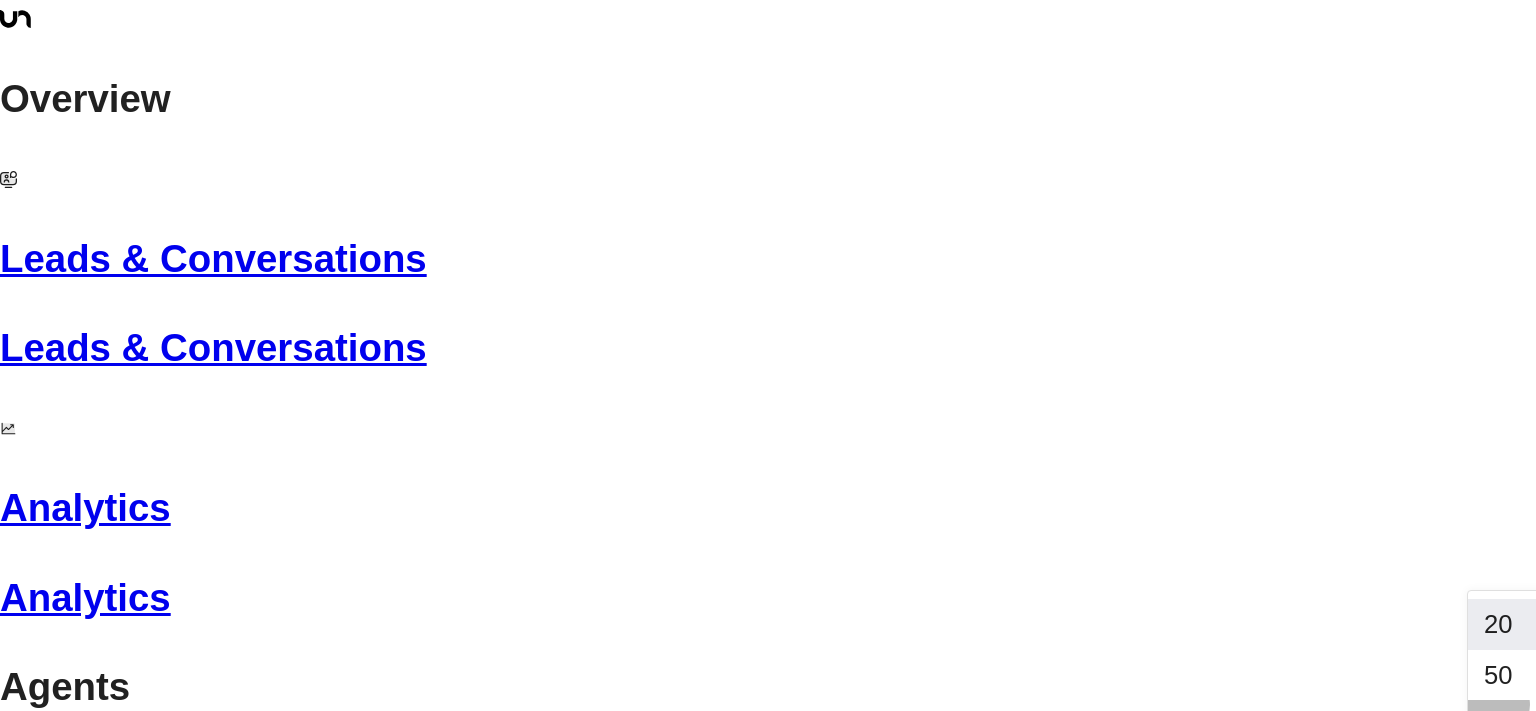 click on "100" at bounding box center (1505, 725) 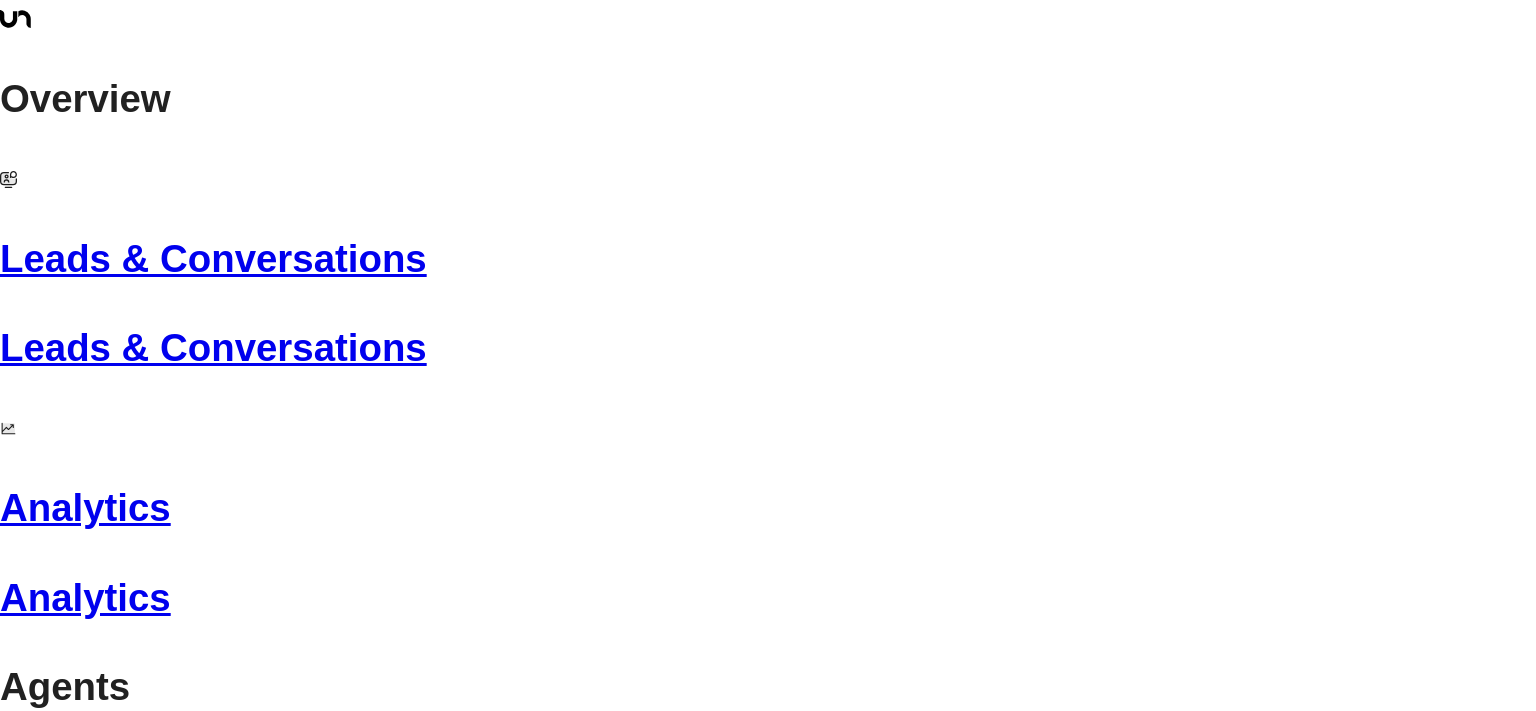 scroll, scrollTop: 161, scrollLeft: 0, axis: vertical 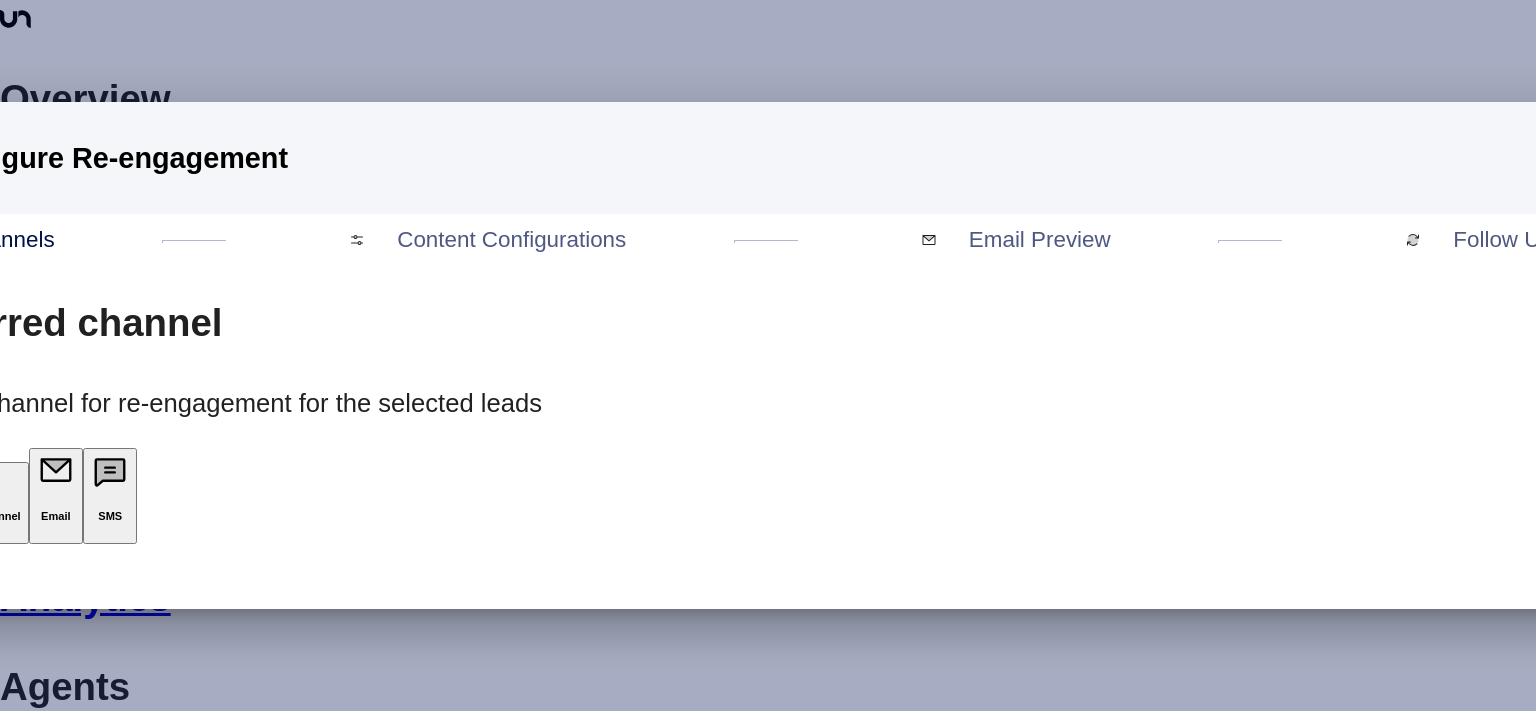 click on "Use Previous Channel" at bounding box center (-38, 493) 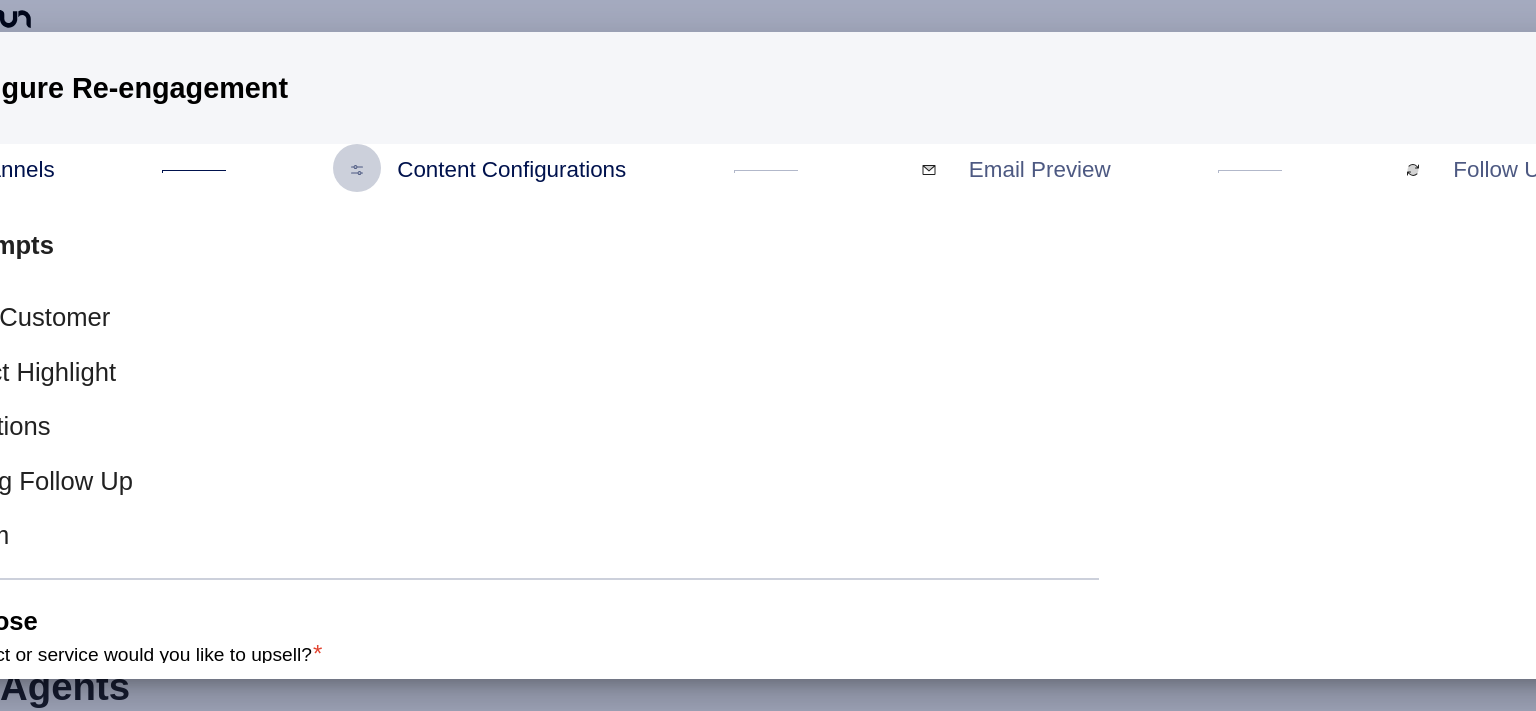 click on "Promotions" at bounding box center (-18, 426) 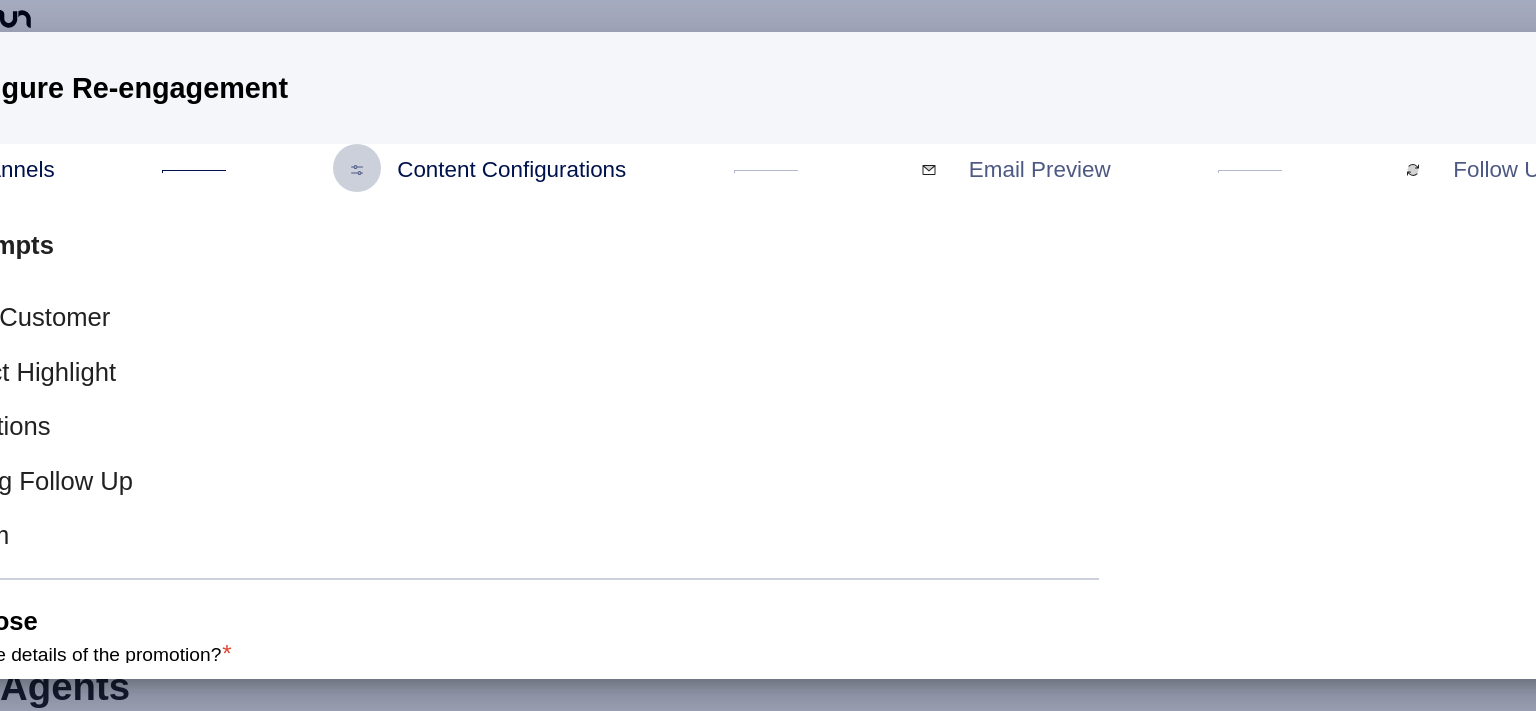 click on "Meeting Follow Up" at bounding box center [23, 481] 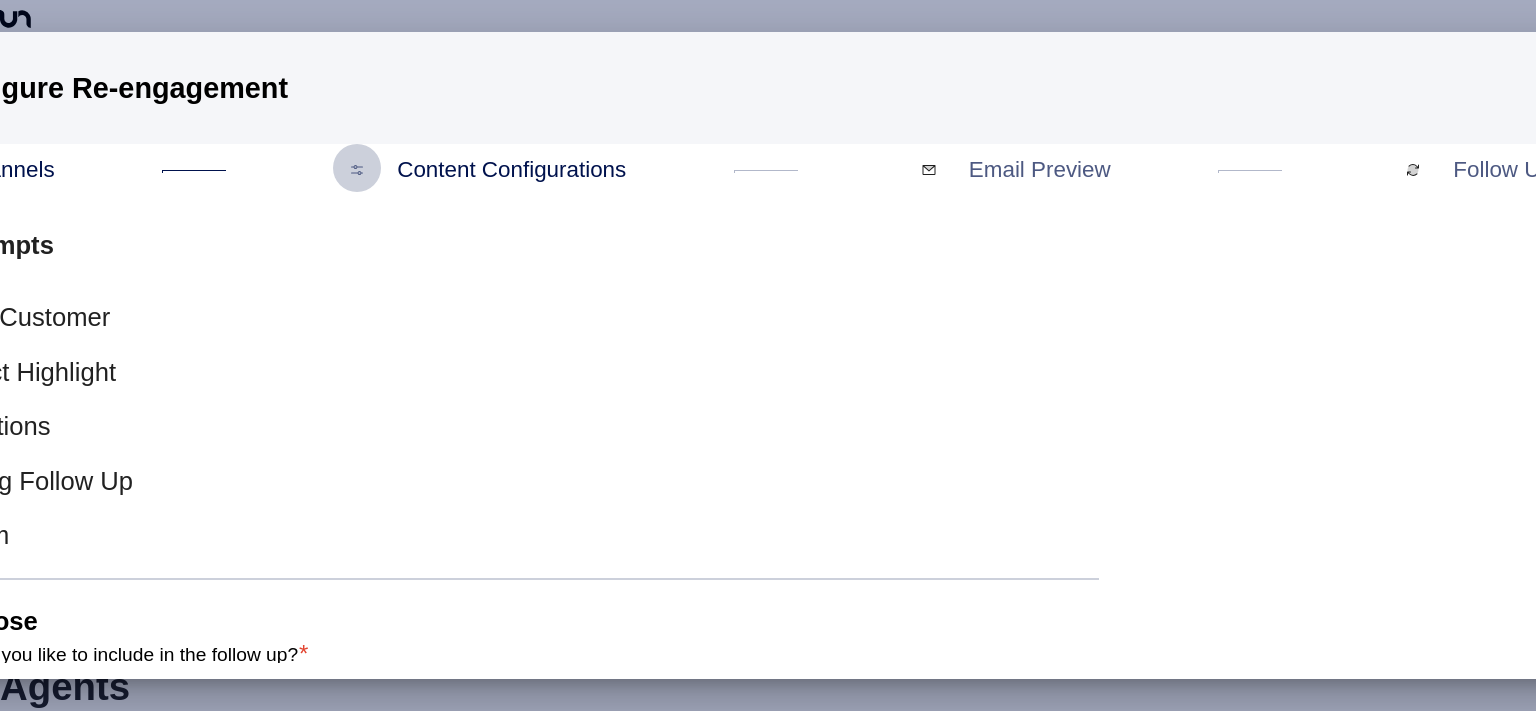 click on "Custom" at bounding box center [-39, 535] 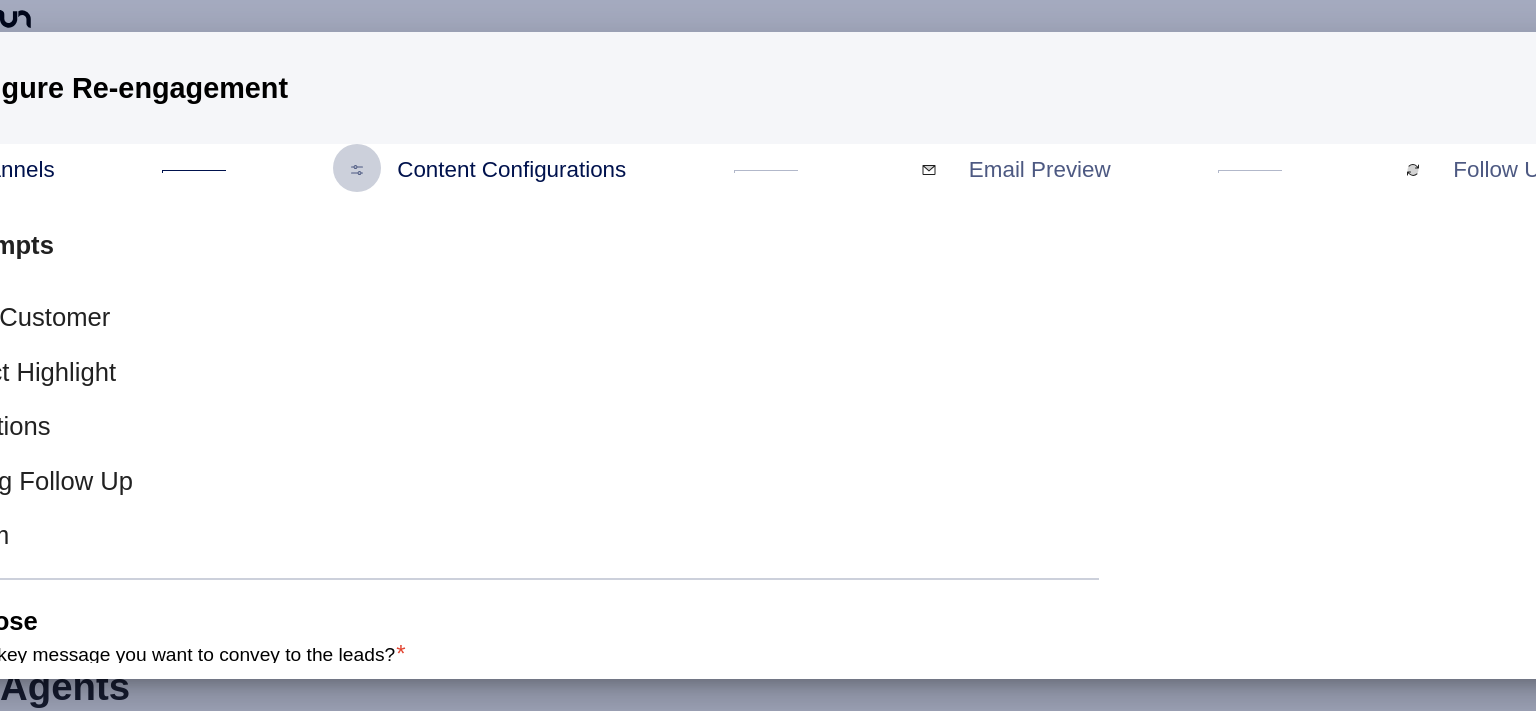 click at bounding box center [768, 729] 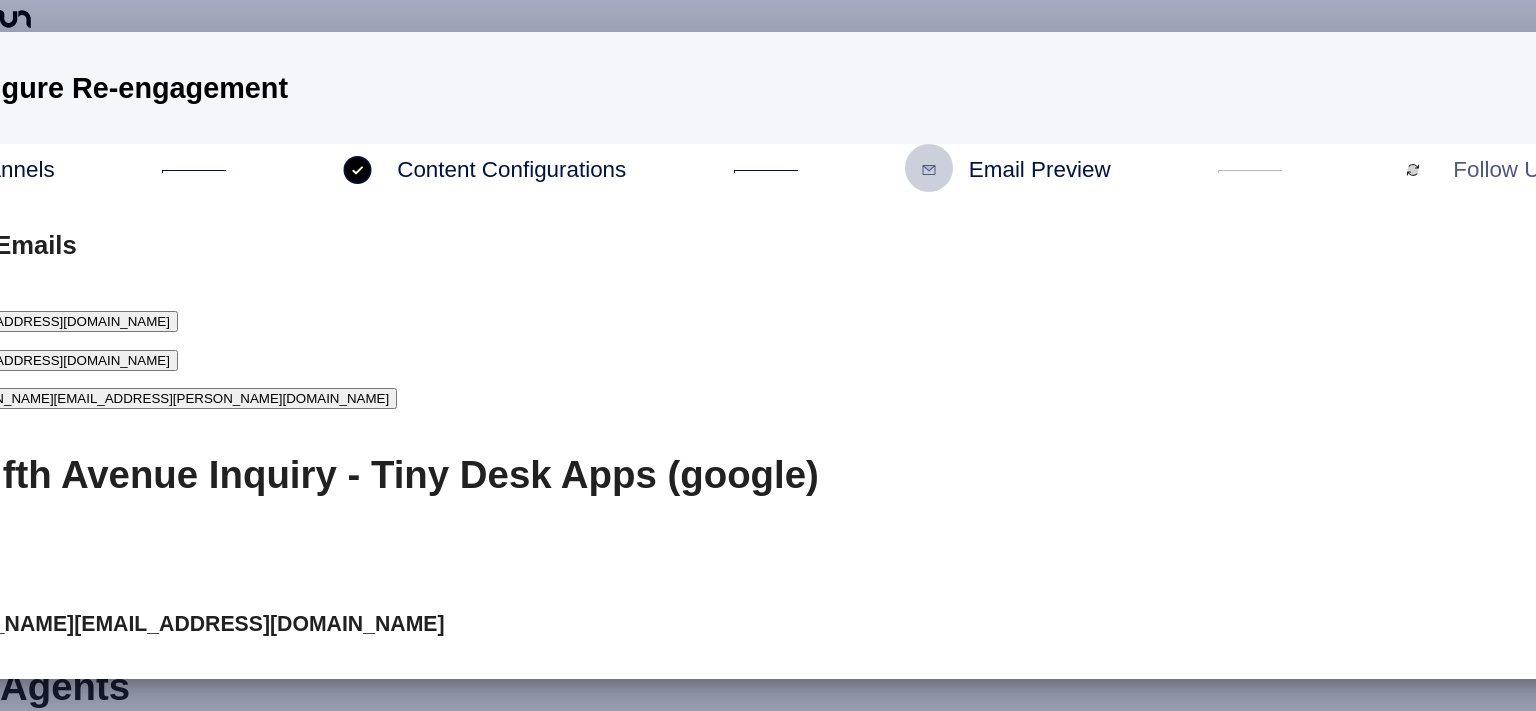 click on "[EMAIL_ADDRESS][DOMAIN_NAME]" at bounding box center [57, 360] 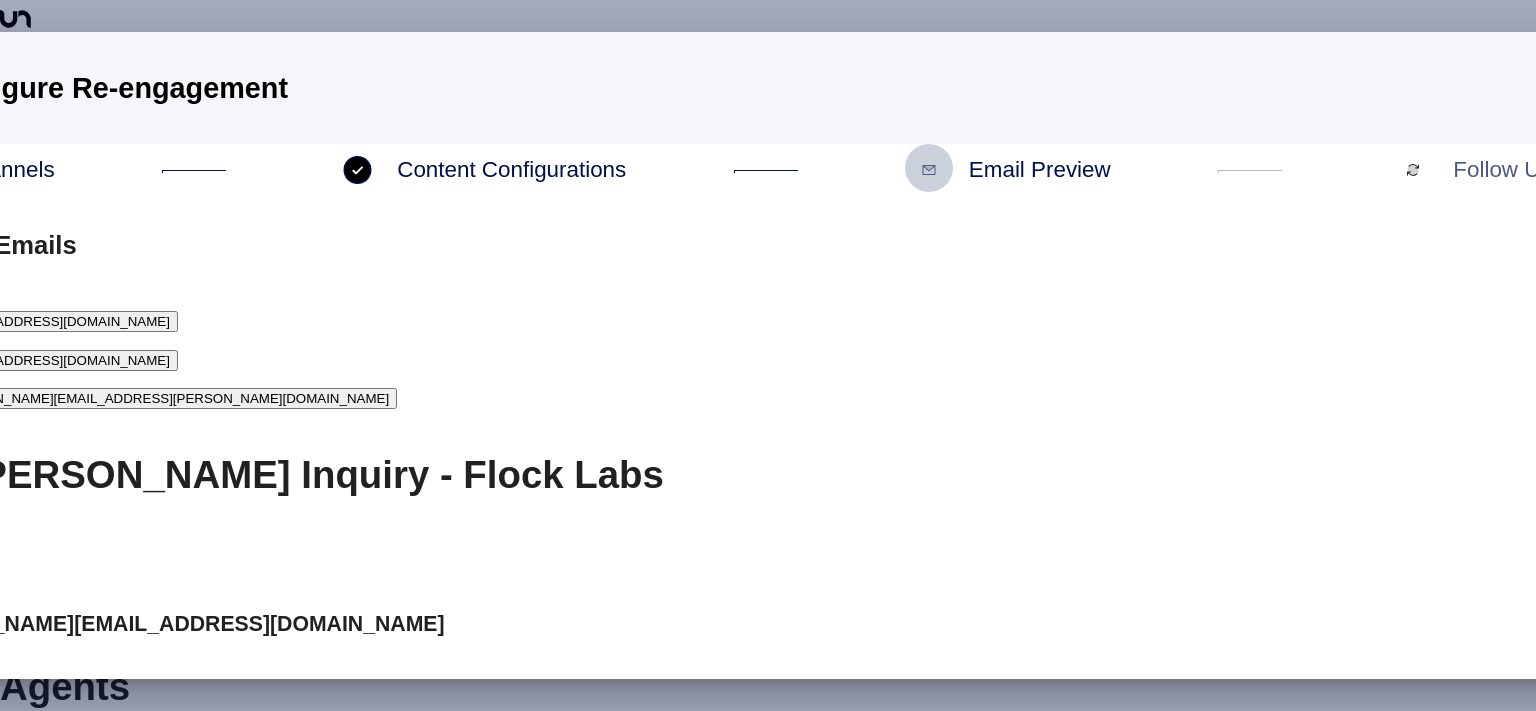 click on "[PERSON_NAME][EMAIL_ADDRESS][PERSON_NAME][DOMAIN_NAME]" at bounding box center [166, 398] 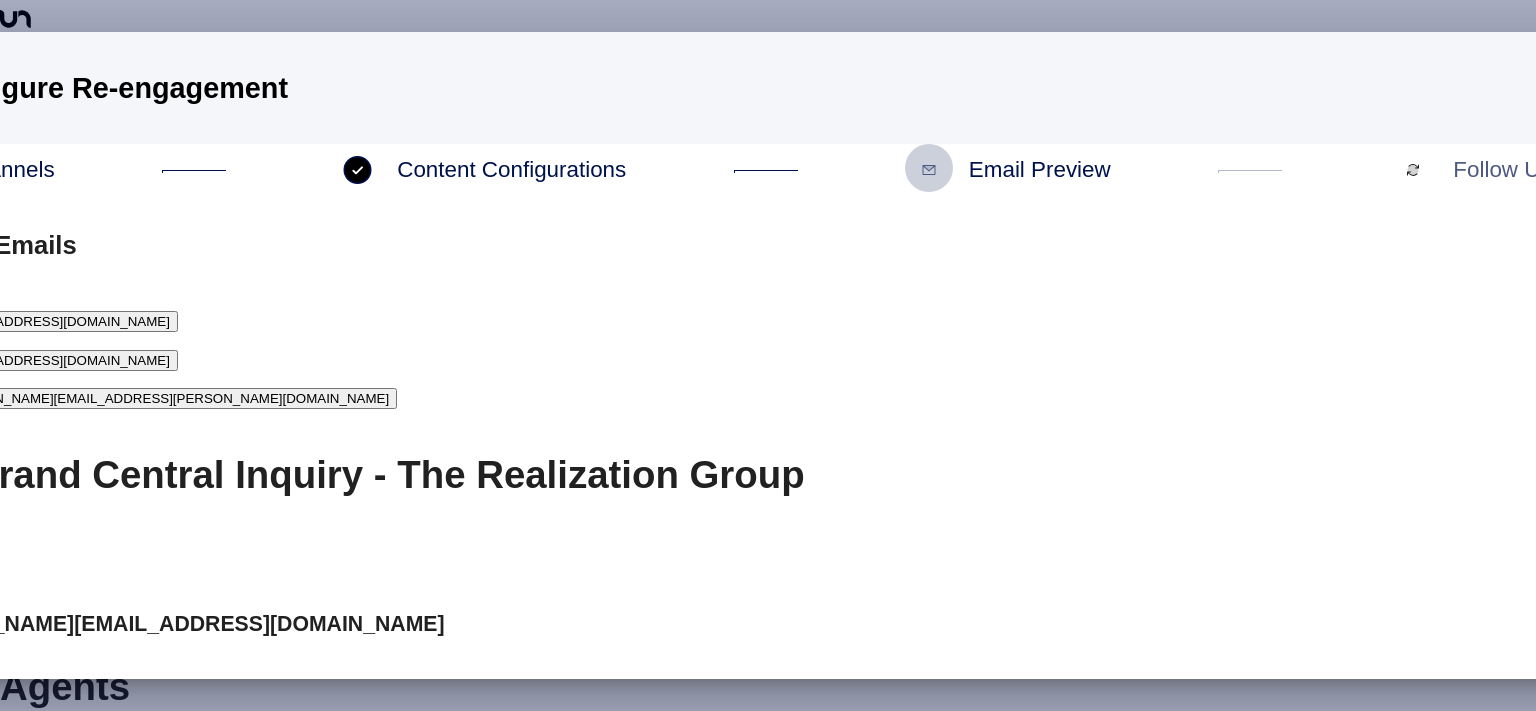 click on "[EMAIL_ADDRESS][DOMAIN_NAME]" at bounding box center (57, 360) 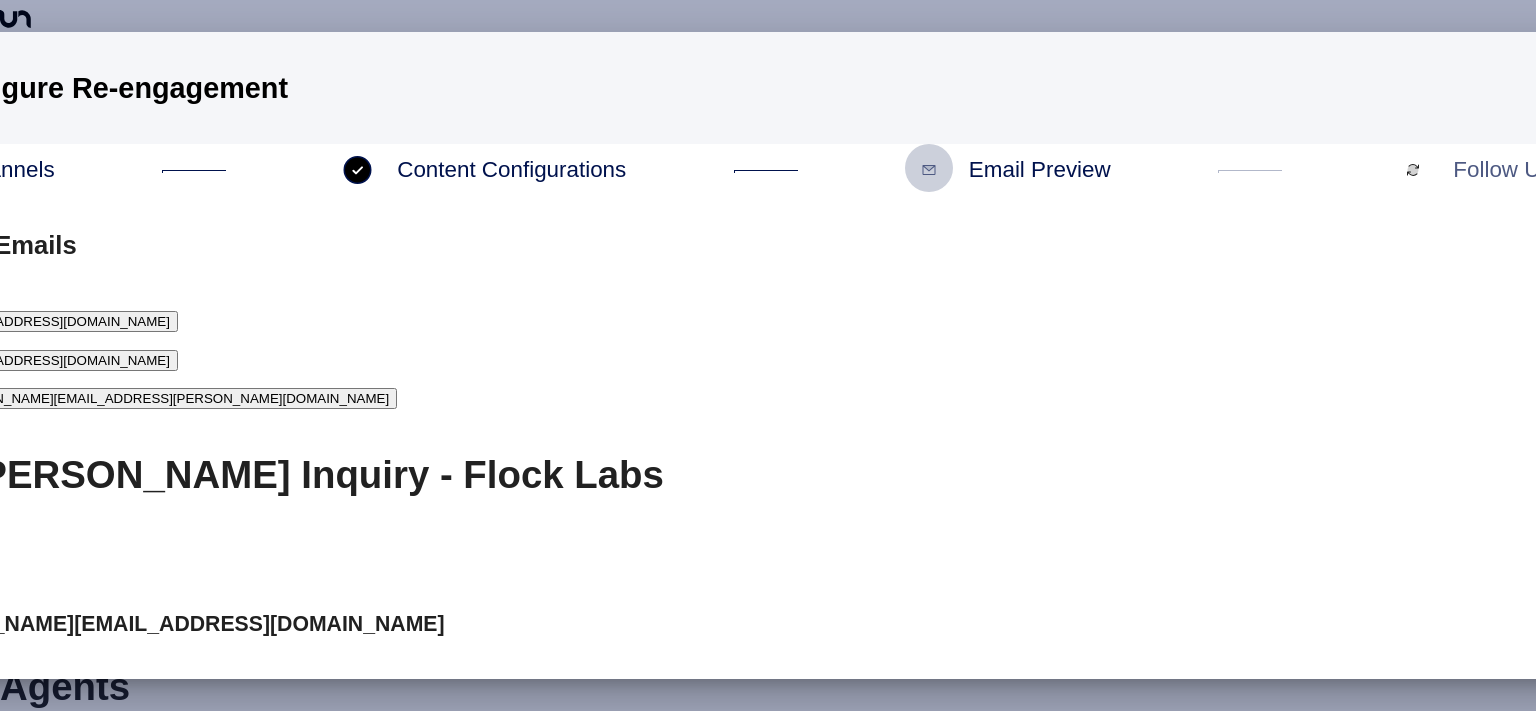click on "[EMAIL_ADDRESS][DOMAIN_NAME]" at bounding box center [57, 321] 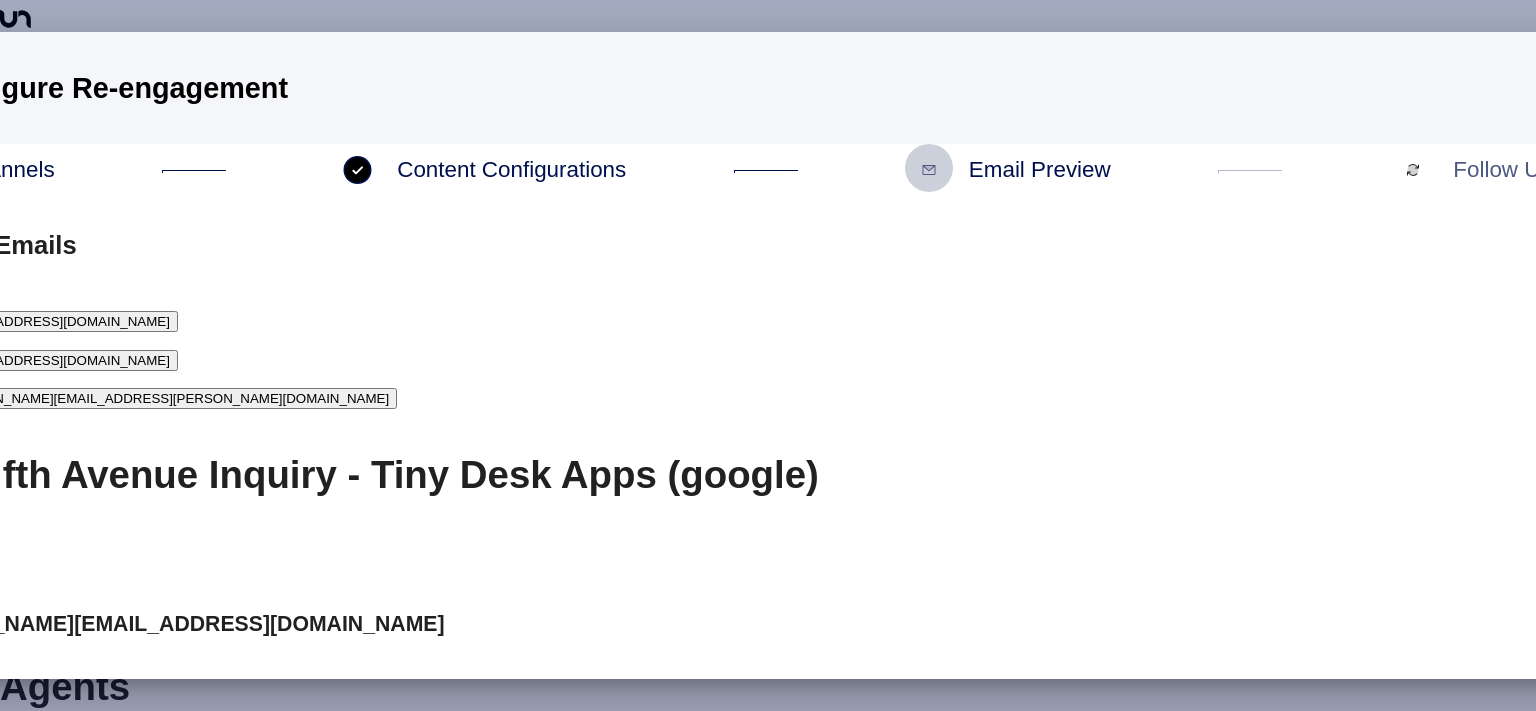 click on "Next" at bounding box center [47, 951] 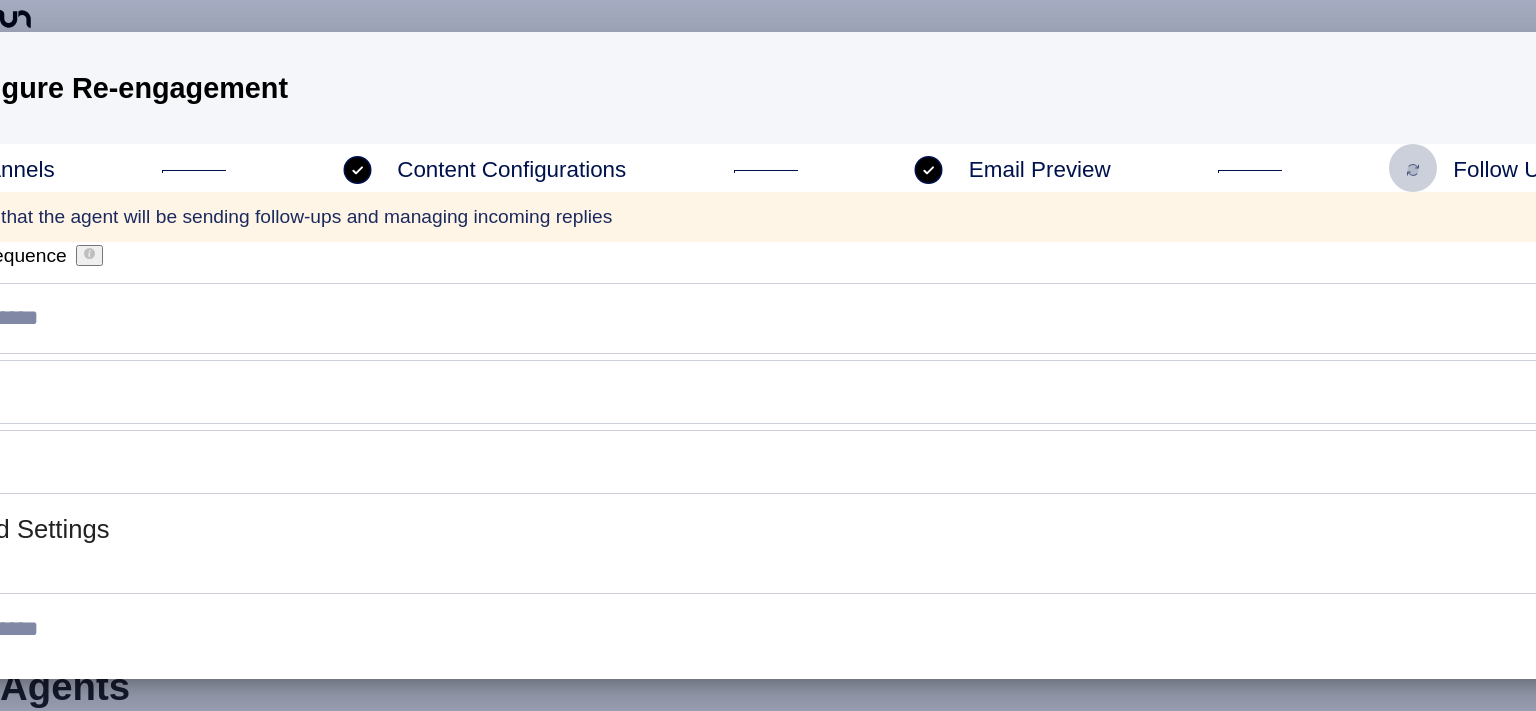 scroll, scrollTop: 84, scrollLeft: 0, axis: vertical 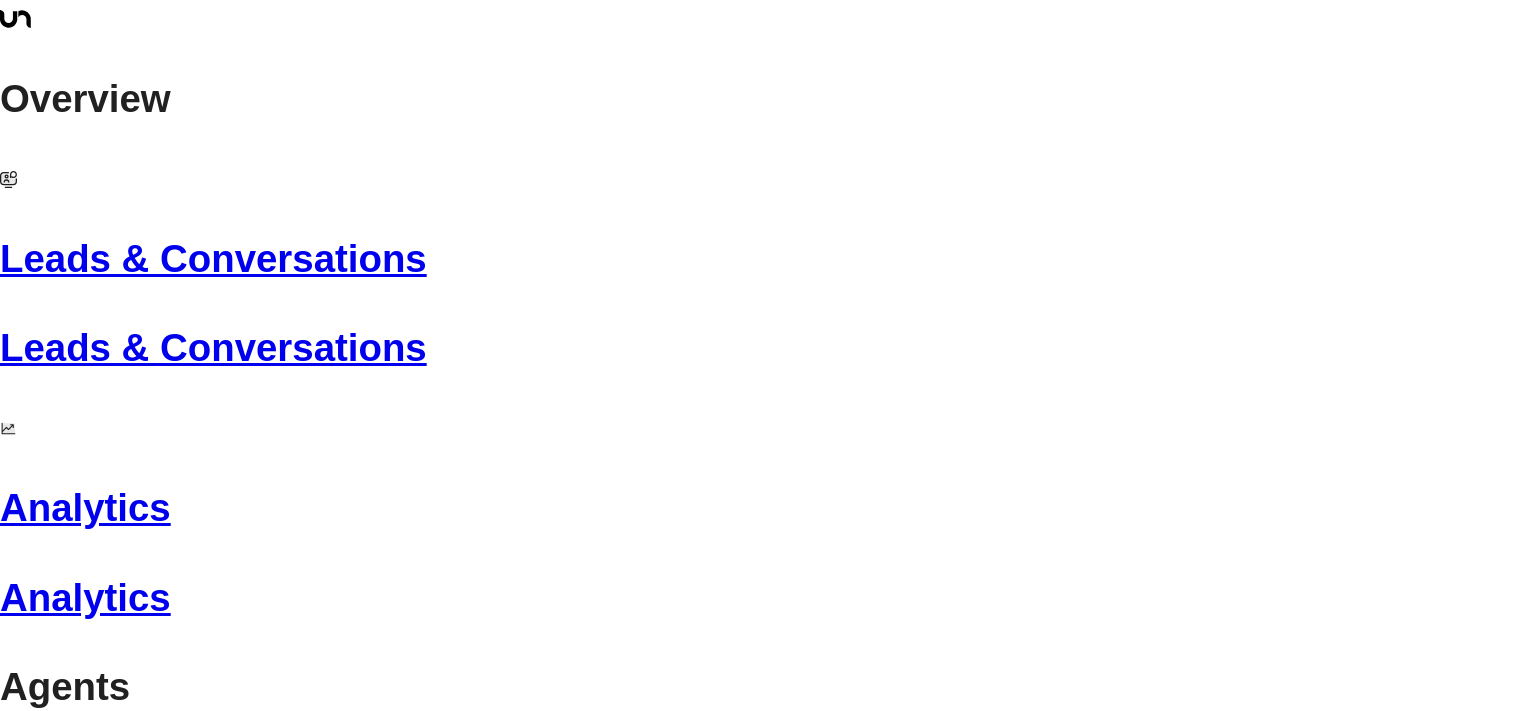 click 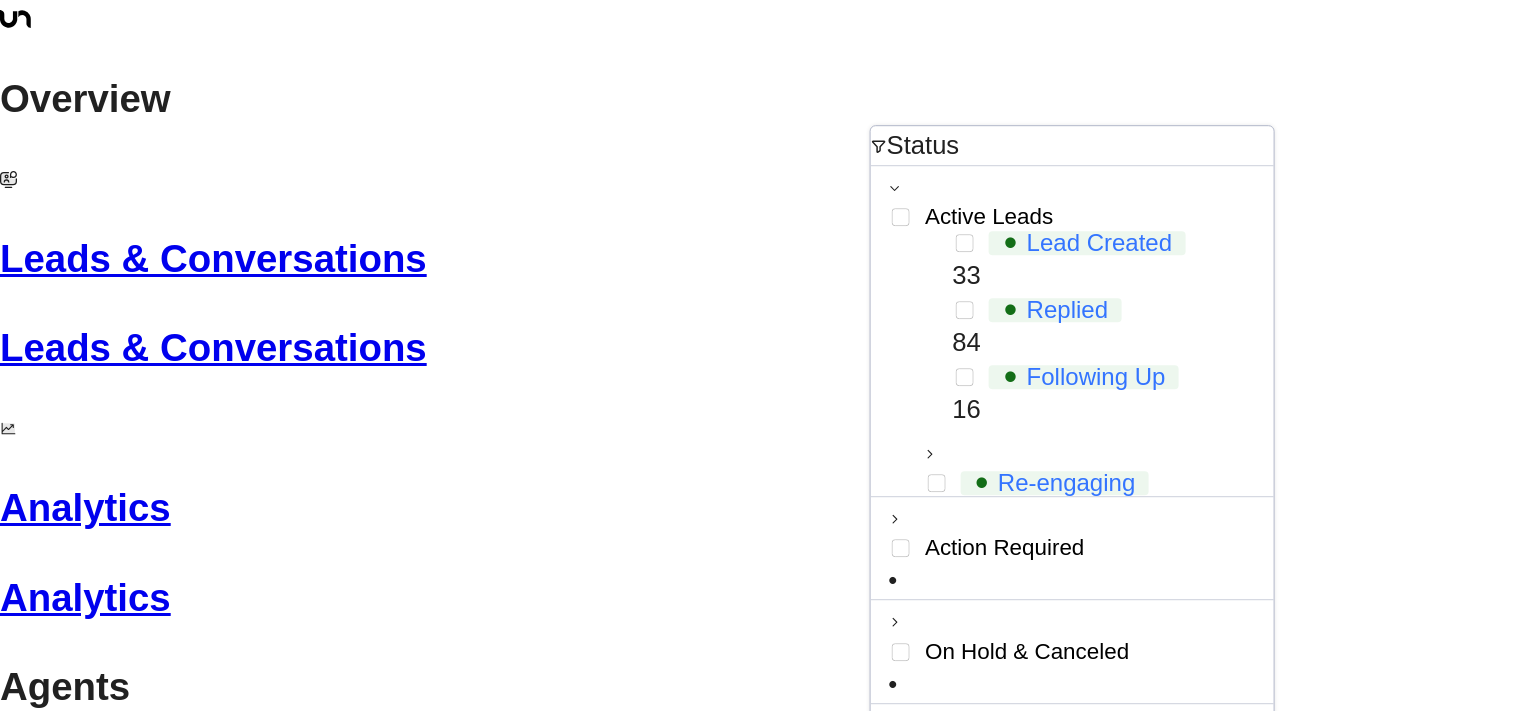 scroll, scrollTop: 1, scrollLeft: 0, axis: vertical 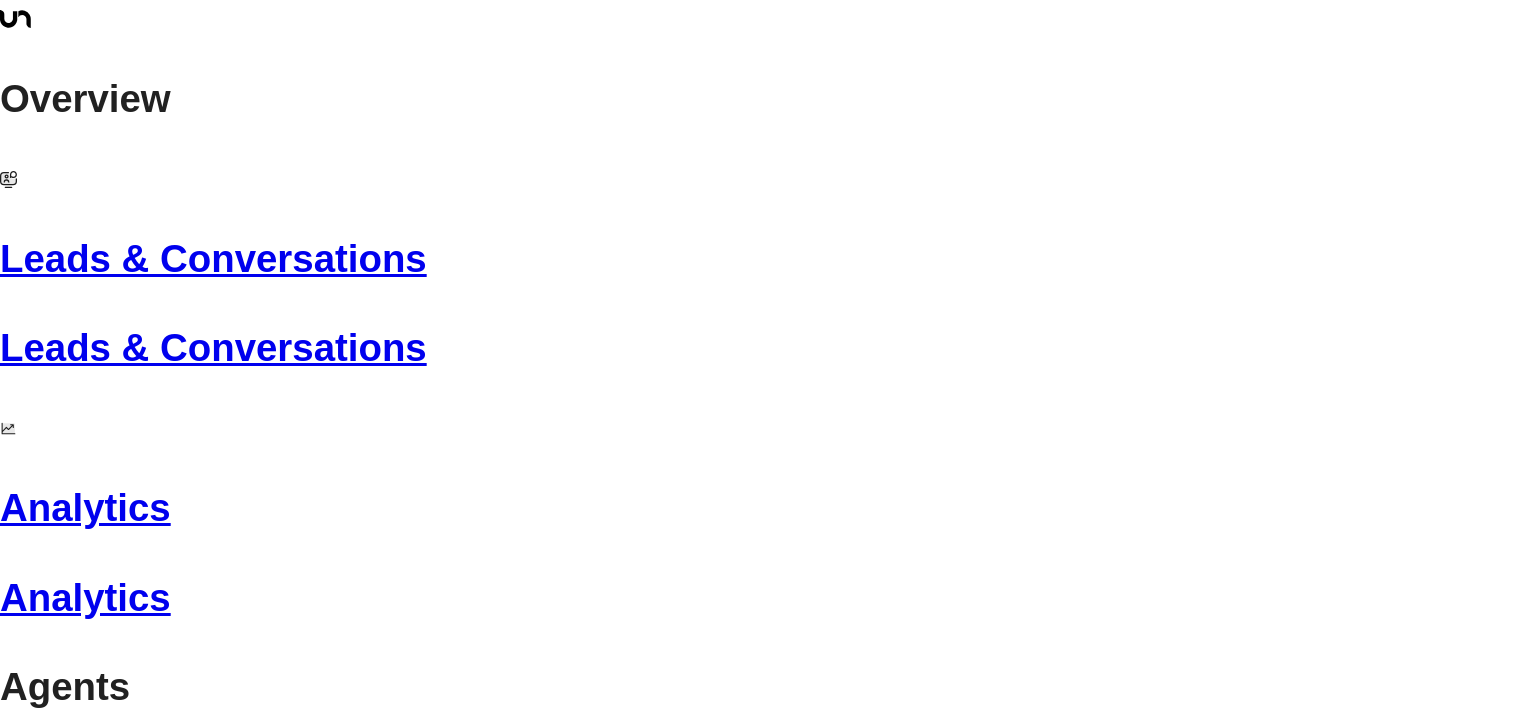 click at bounding box center [631, 2758] 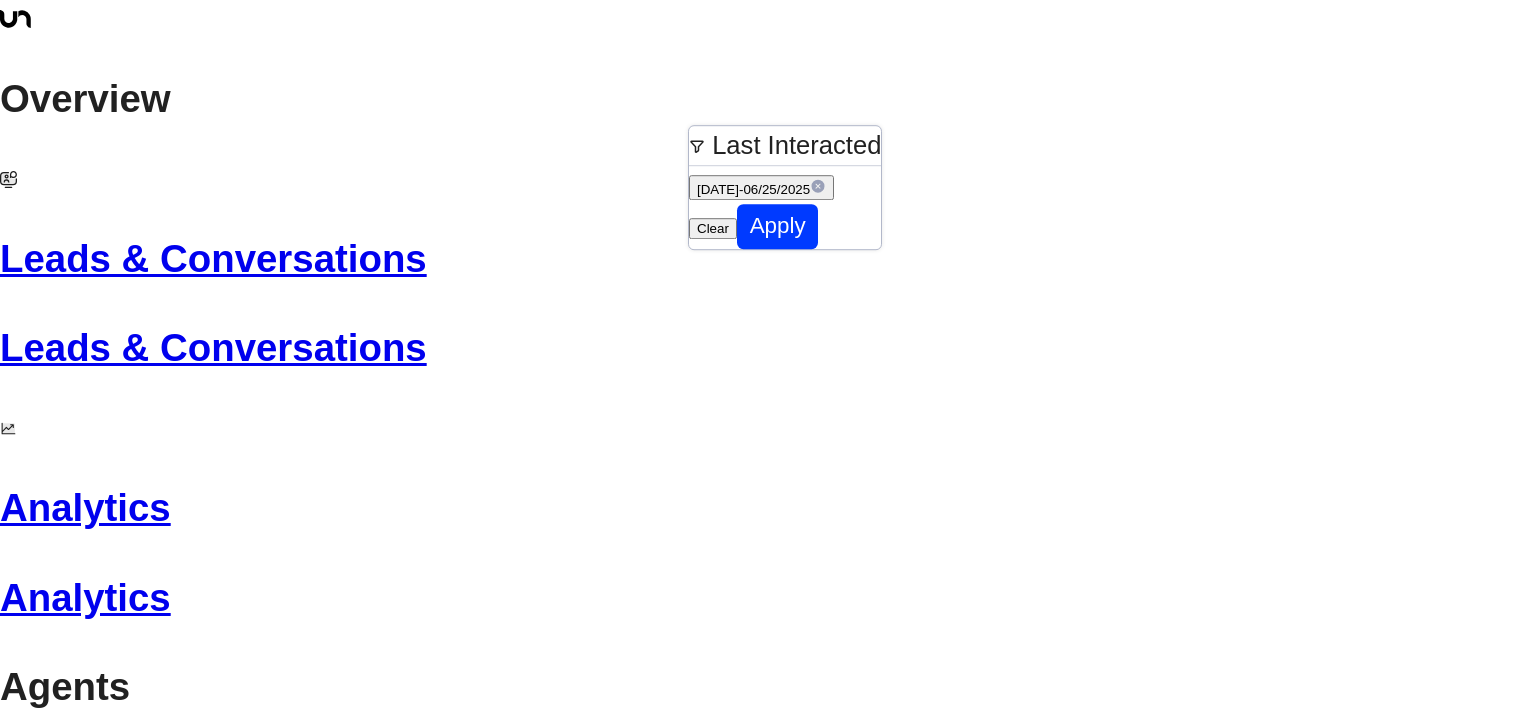 click on "Clear" at bounding box center (713, 229) 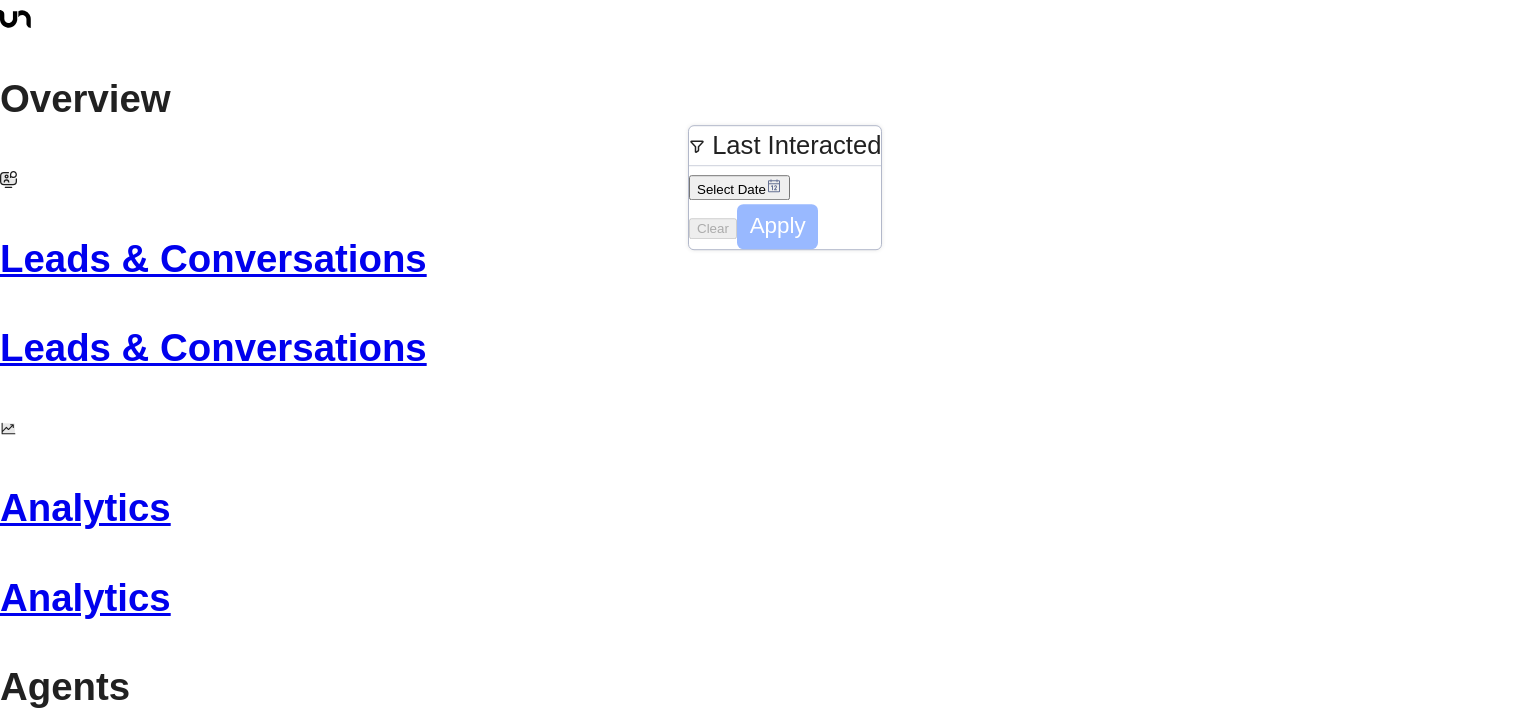 click on "Apply" at bounding box center (778, 226) 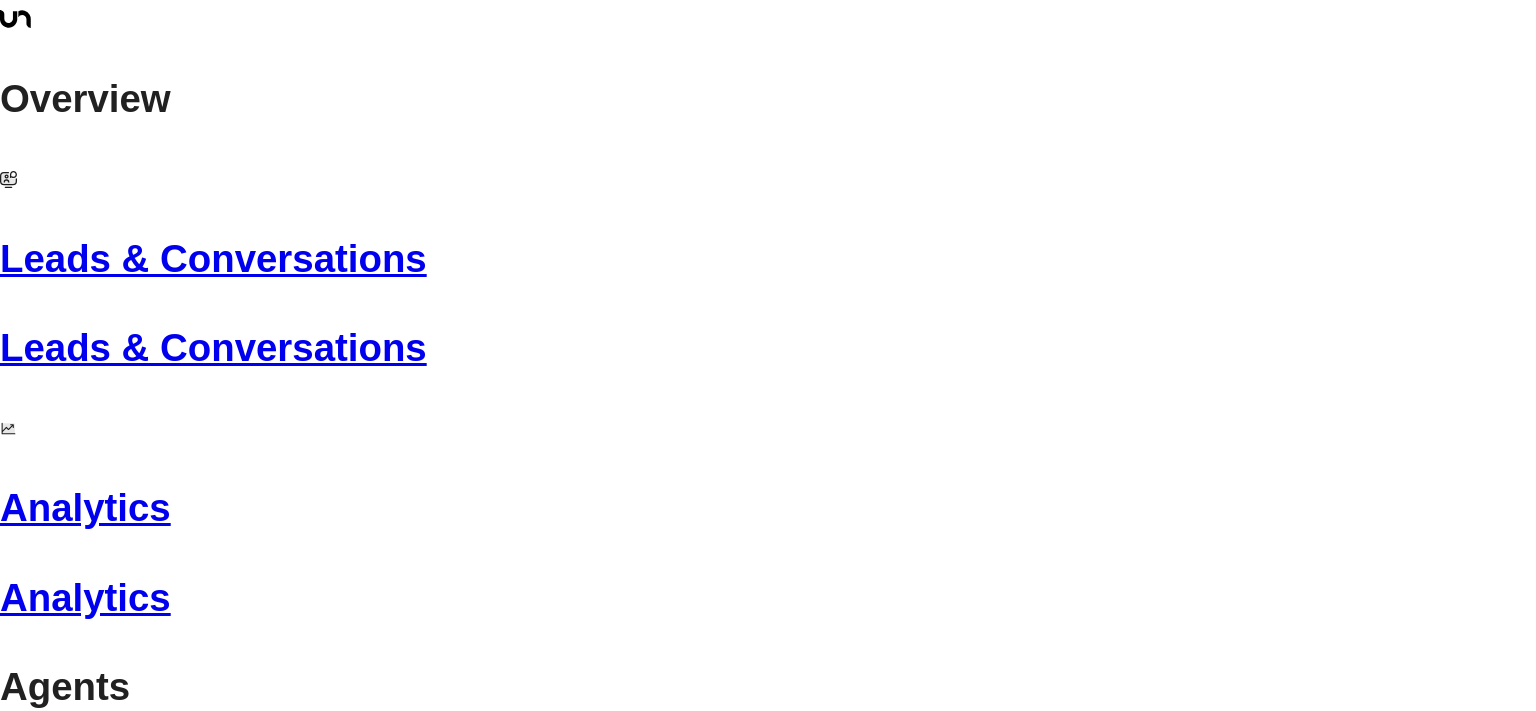 click at bounding box center [671, 2659] 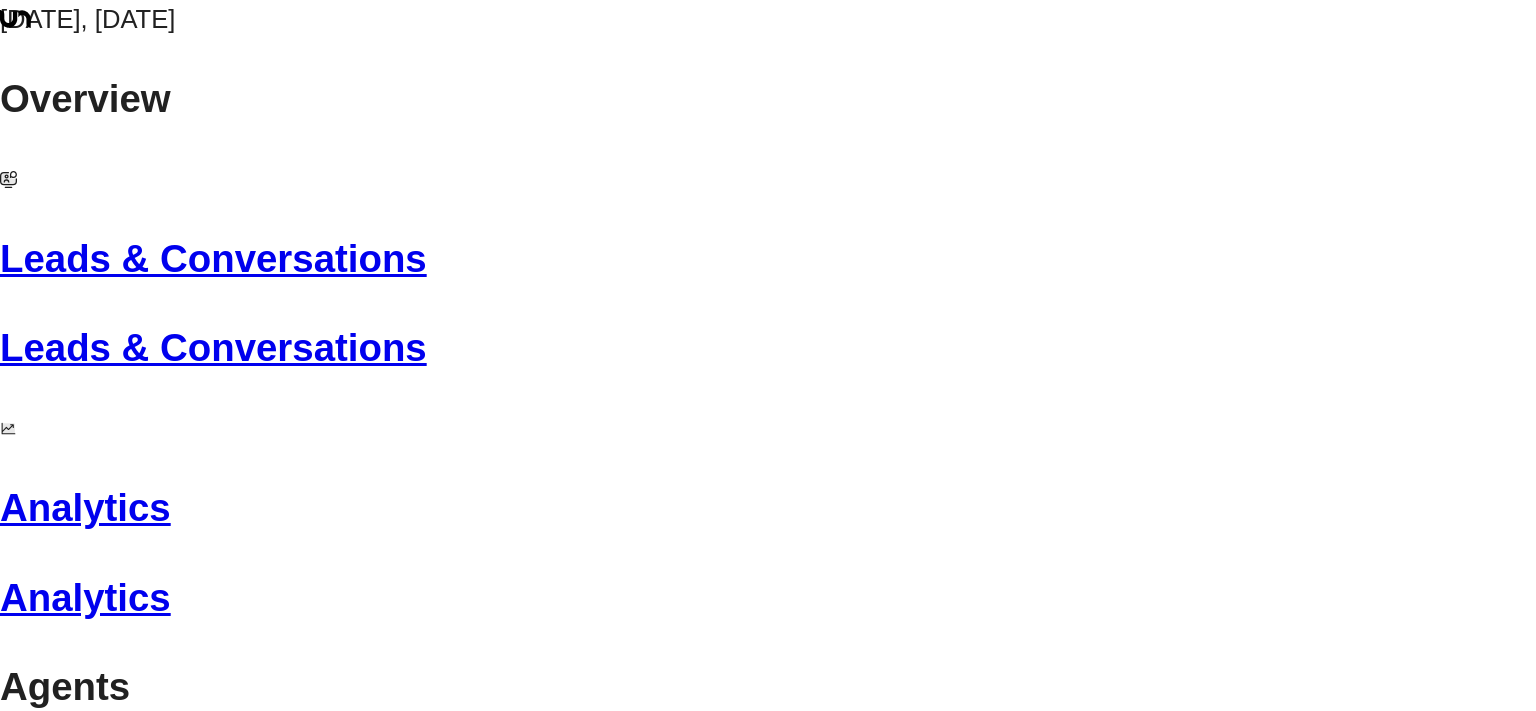 scroll, scrollTop: 1501, scrollLeft: 0, axis: vertical 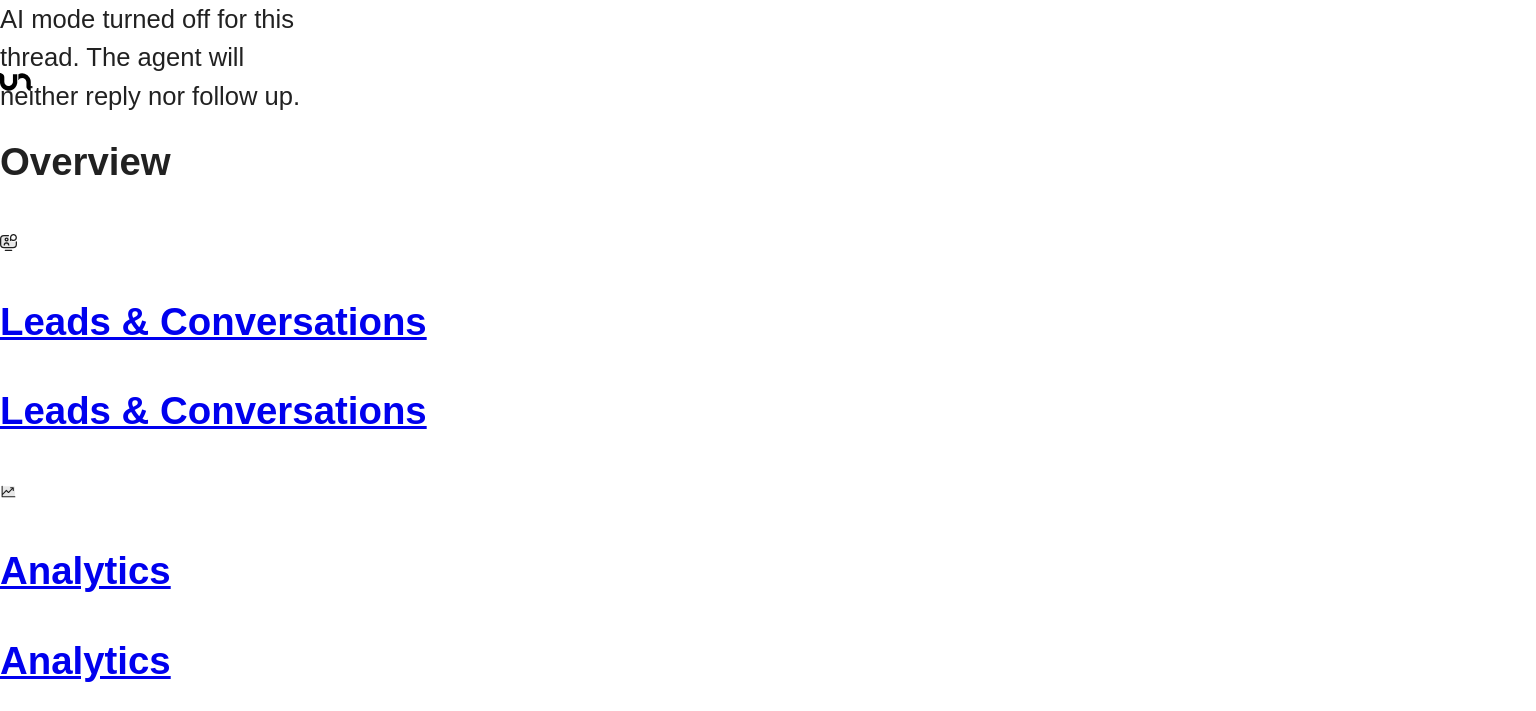 click at bounding box center (10, 2232) 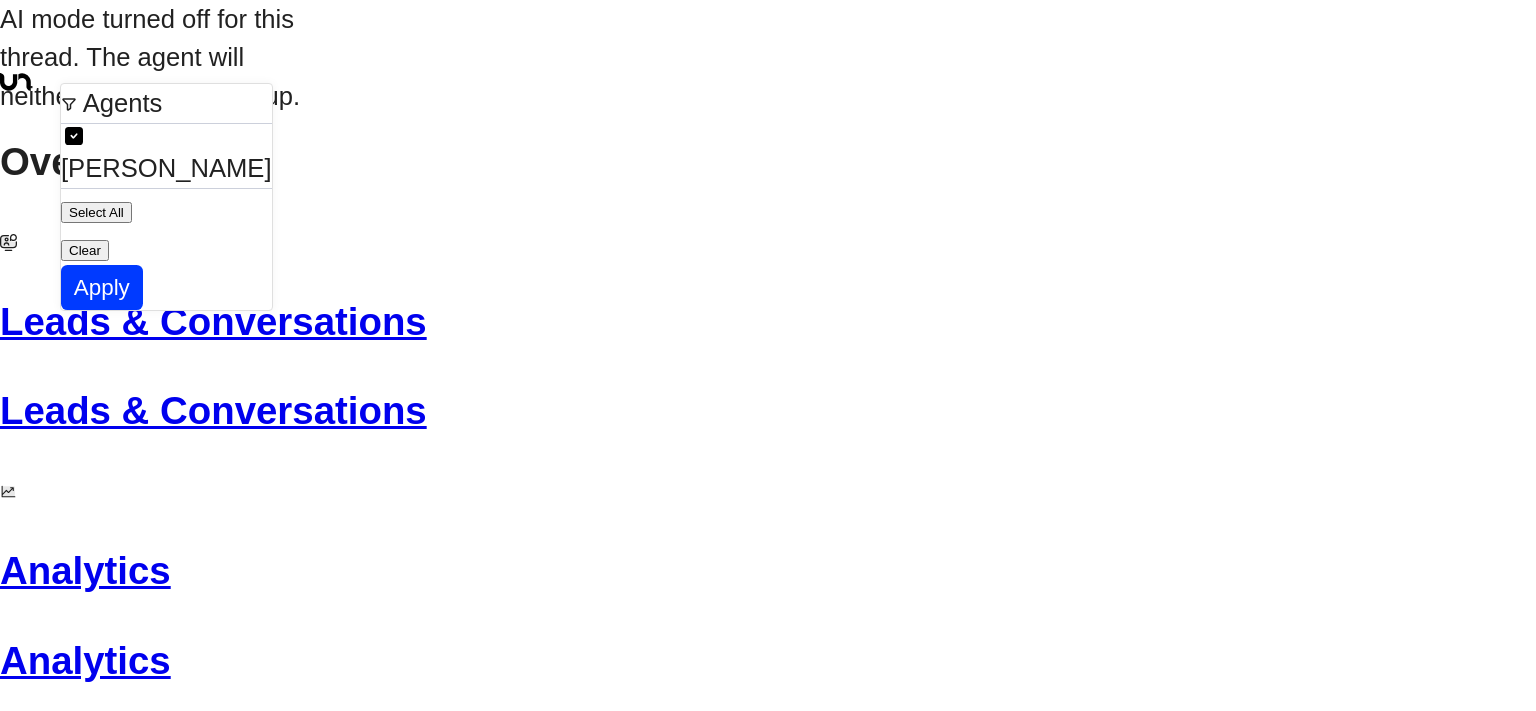 click at bounding box center (768, 355) 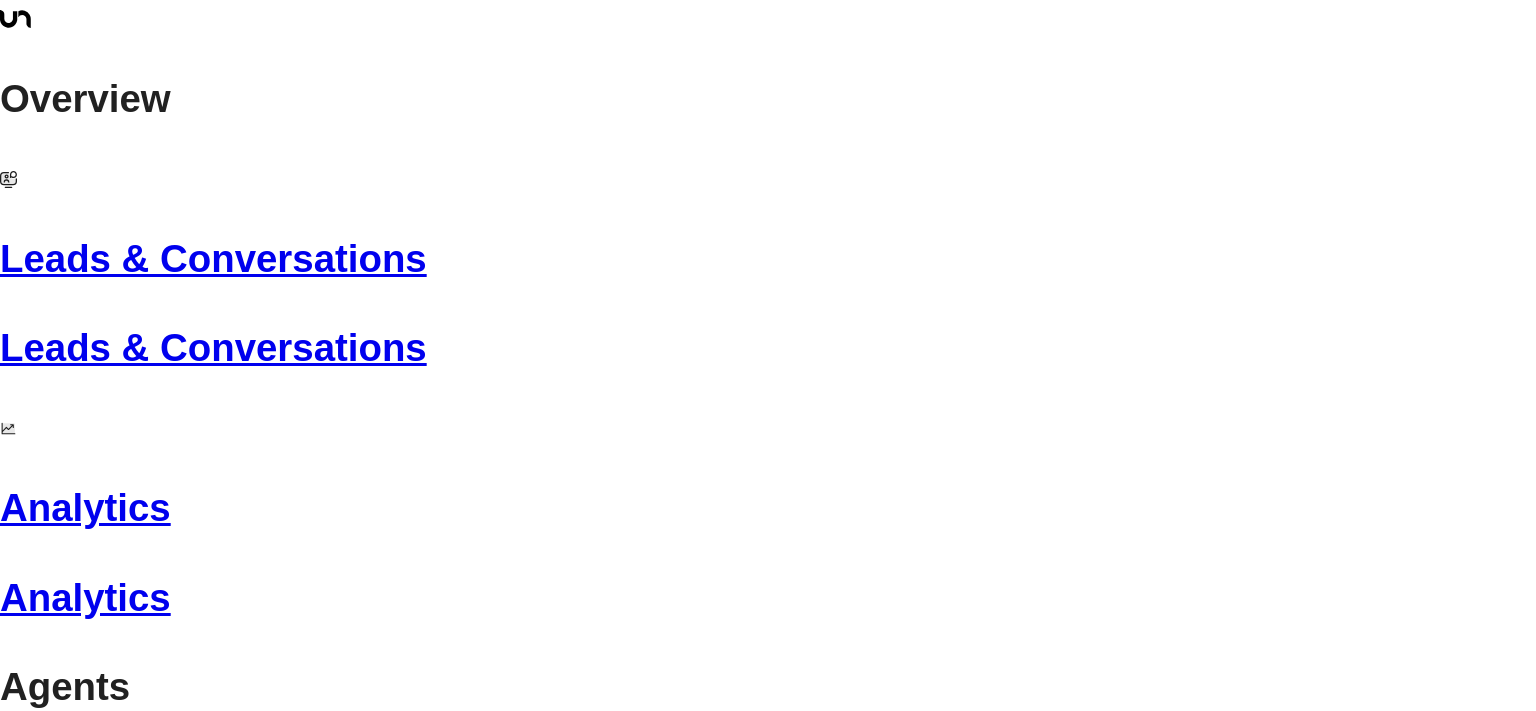 scroll, scrollTop: 907, scrollLeft: 0, axis: vertical 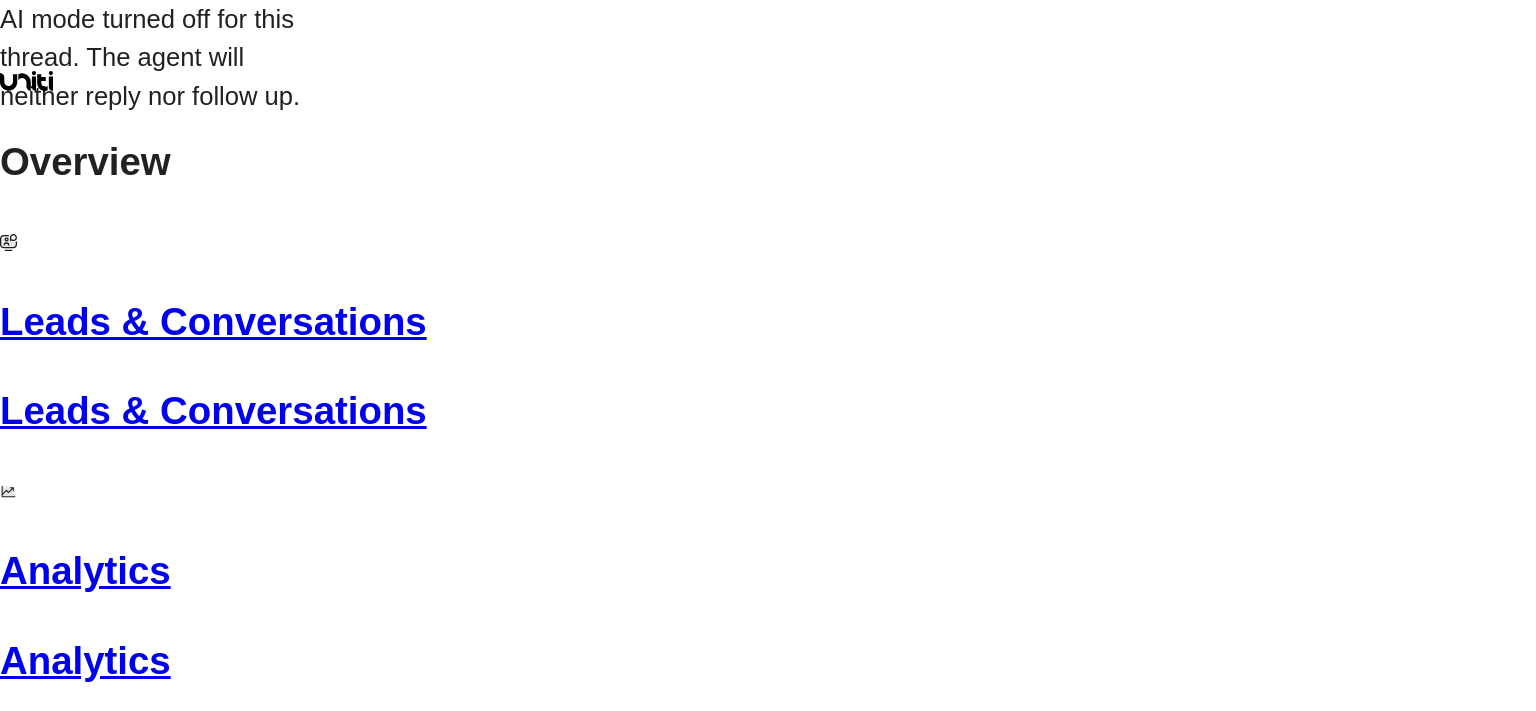 click on "Leads & Conversations" at bounding box center [768, 322] 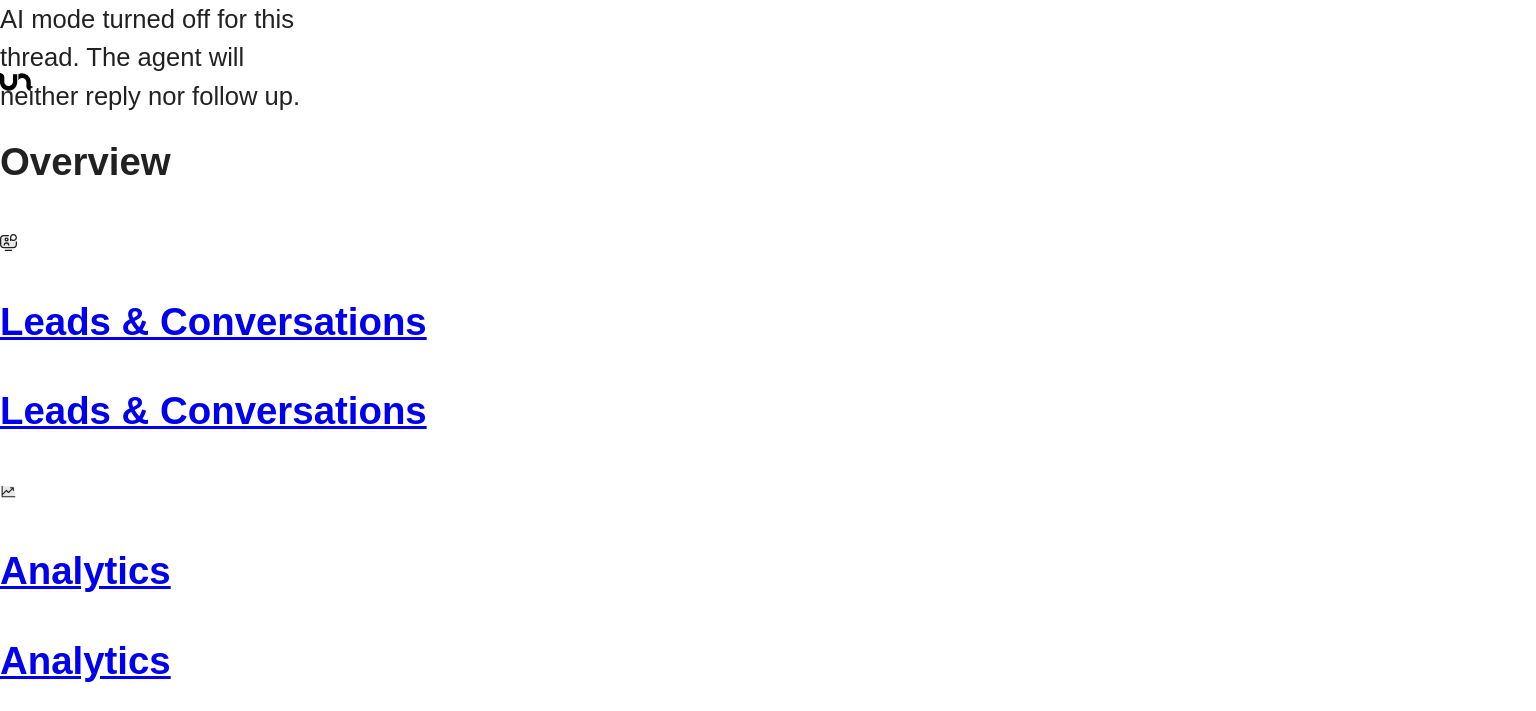 scroll, scrollTop: 302, scrollLeft: 0, axis: vertical 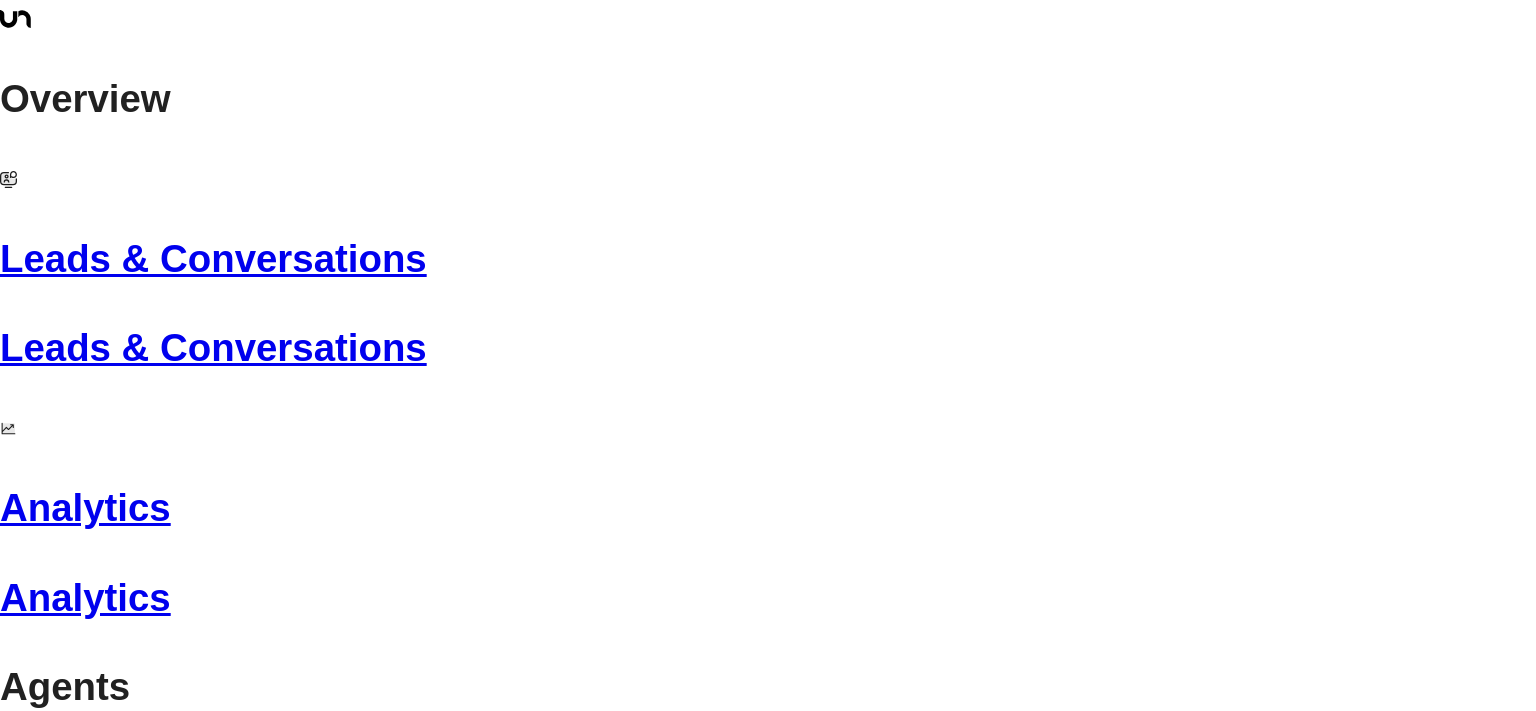 click on "Rel [PERSON_NAME]" at bounding box center (195, 3344) 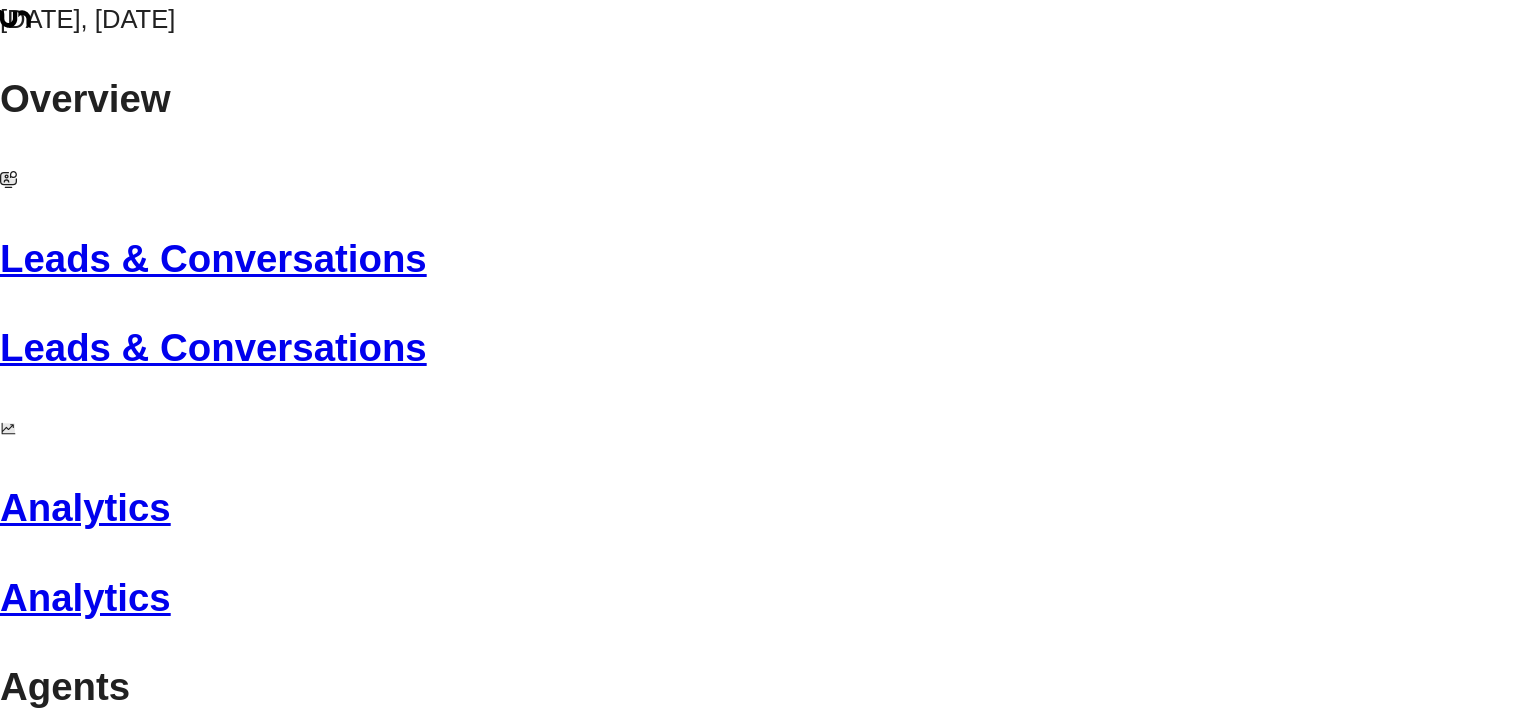 scroll, scrollTop: 2070, scrollLeft: 0, axis: vertical 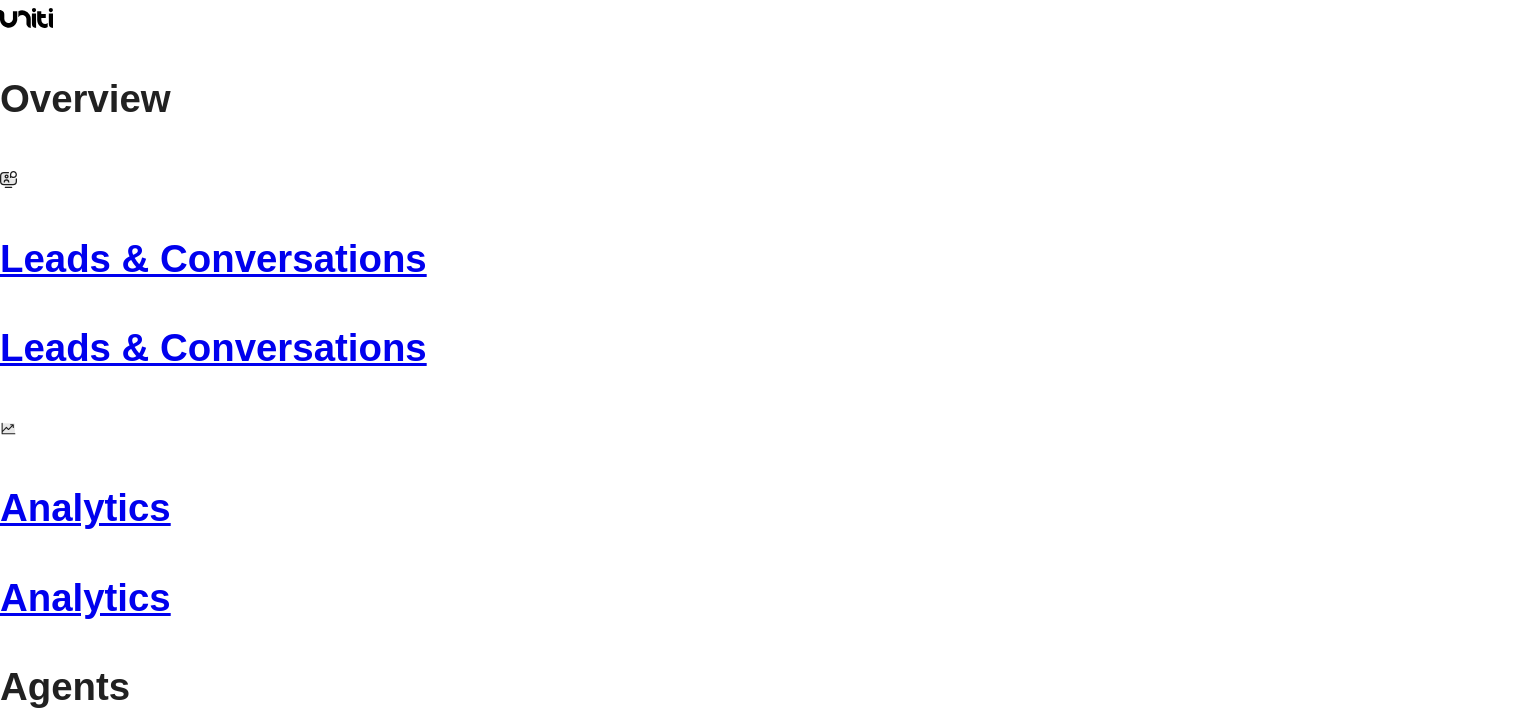 click on "Leads & Conversations" at bounding box center (768, 259) 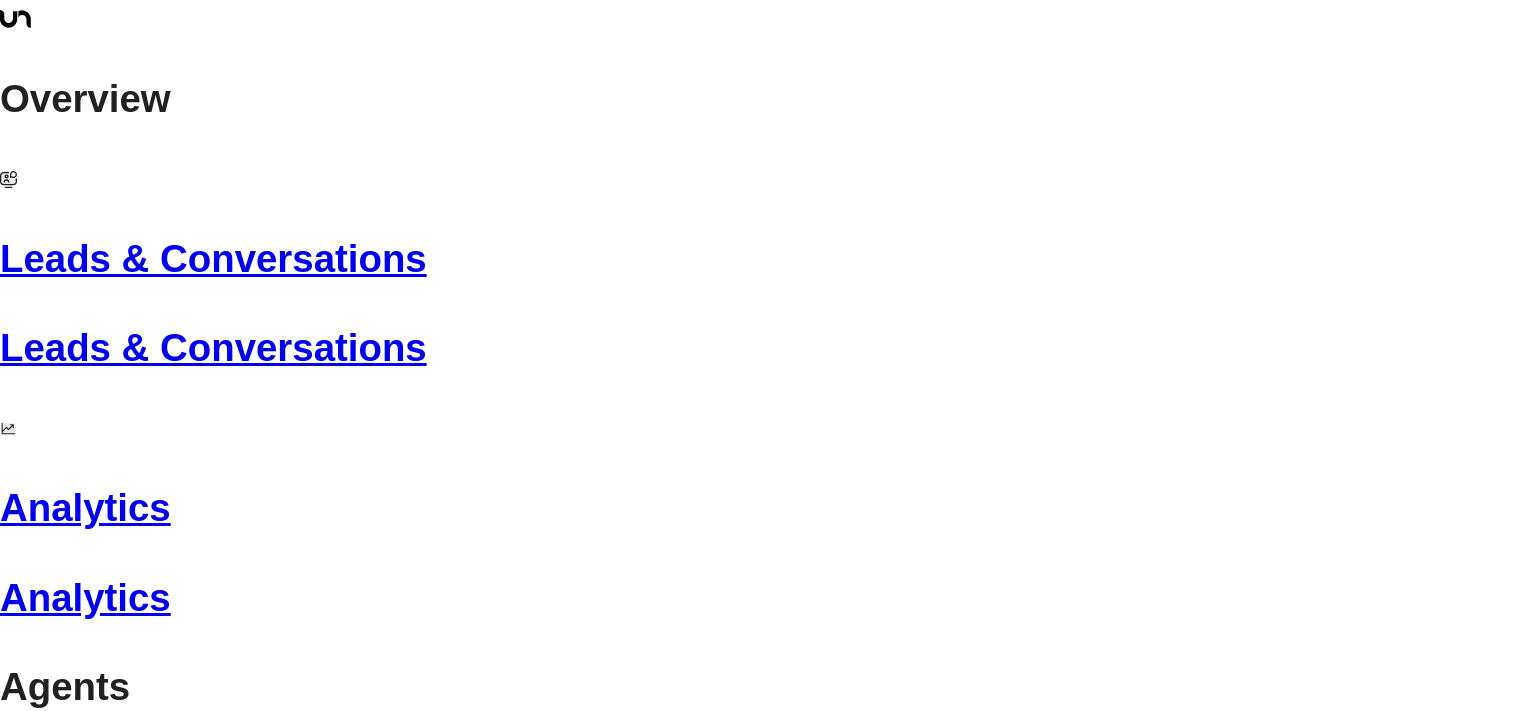 scroll, scrollTop: 706, scrollLeft: 0, axis: vertical 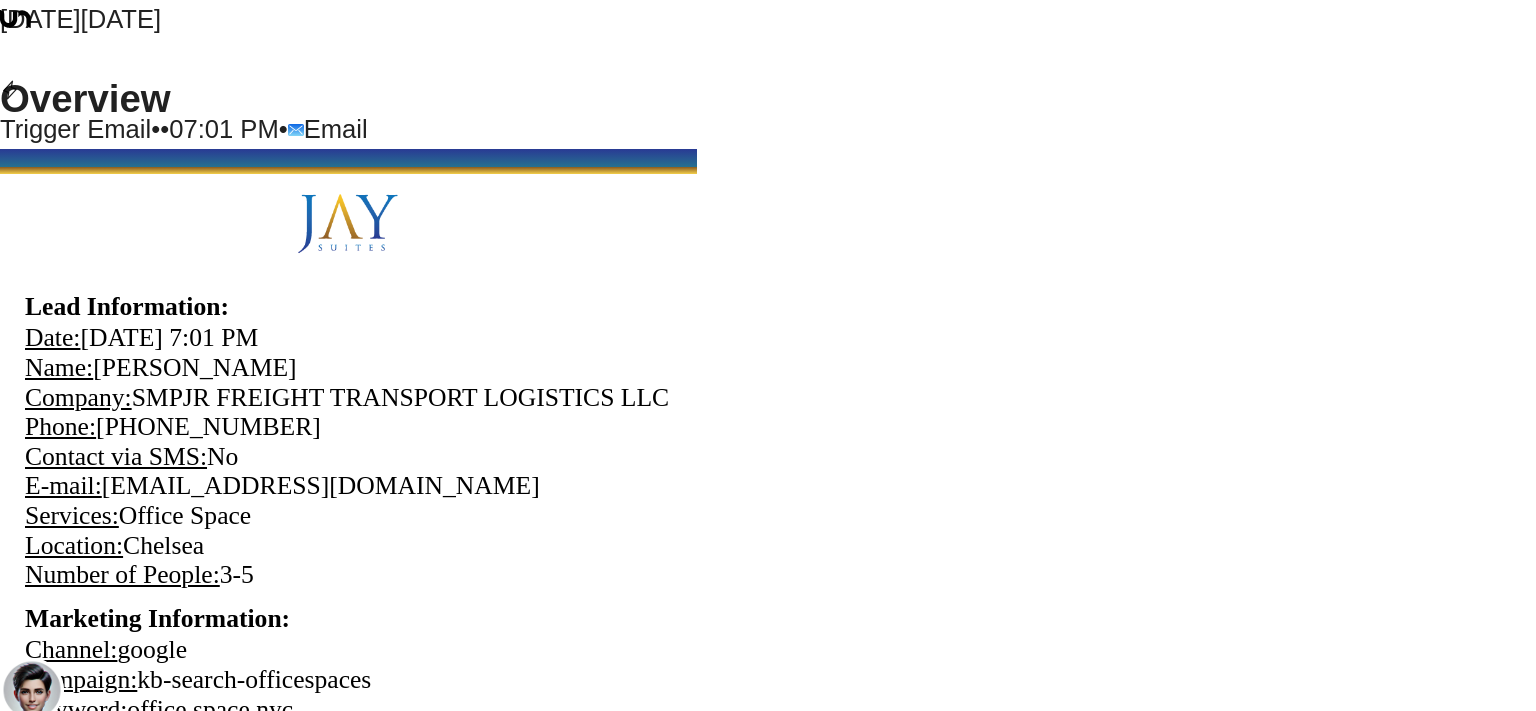 click on "E-mail:  [EMAIL_ADDRESS][DOMAIN_NAME]" at bounding box center (348, 486) 